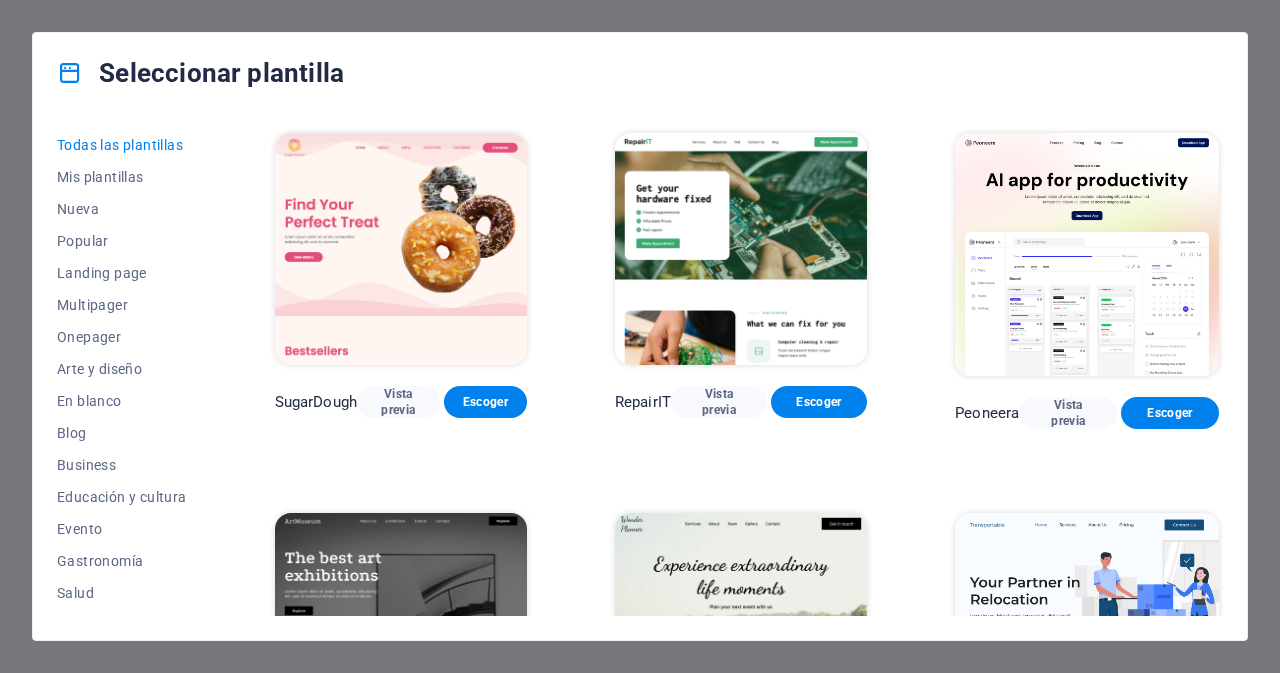 scroll, scrollTop: 0, scrollLeft: 0, axis: both 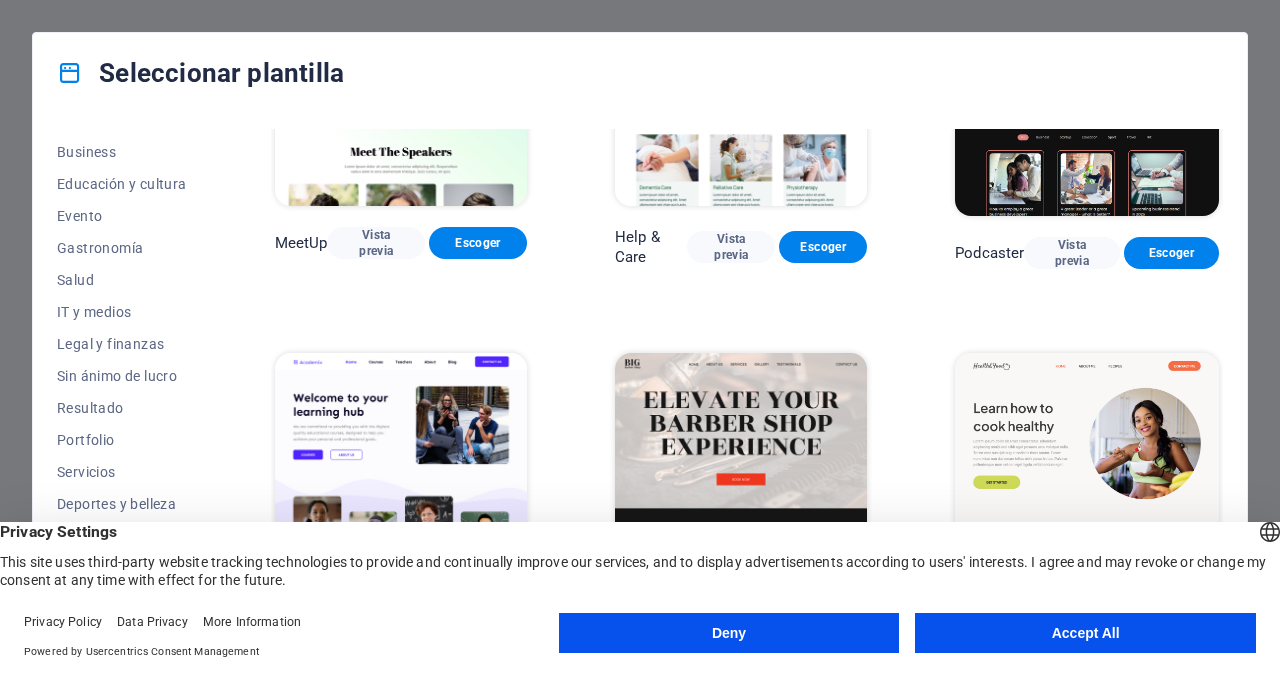 drag, startPoint x: 1032, startPoint y: 618, endPoint x: 723, endPoint y: 519, distance: 324.4719 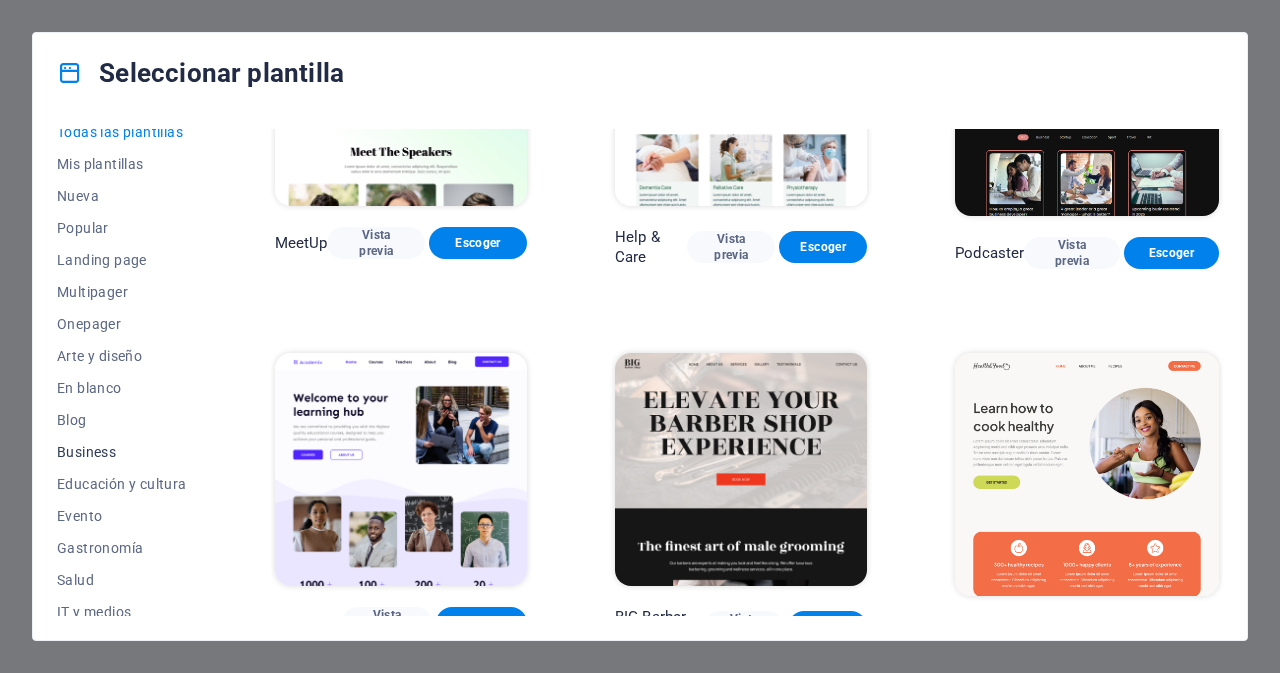 scroll, scrollTop: 0, scrollLeft: 0, axis: both 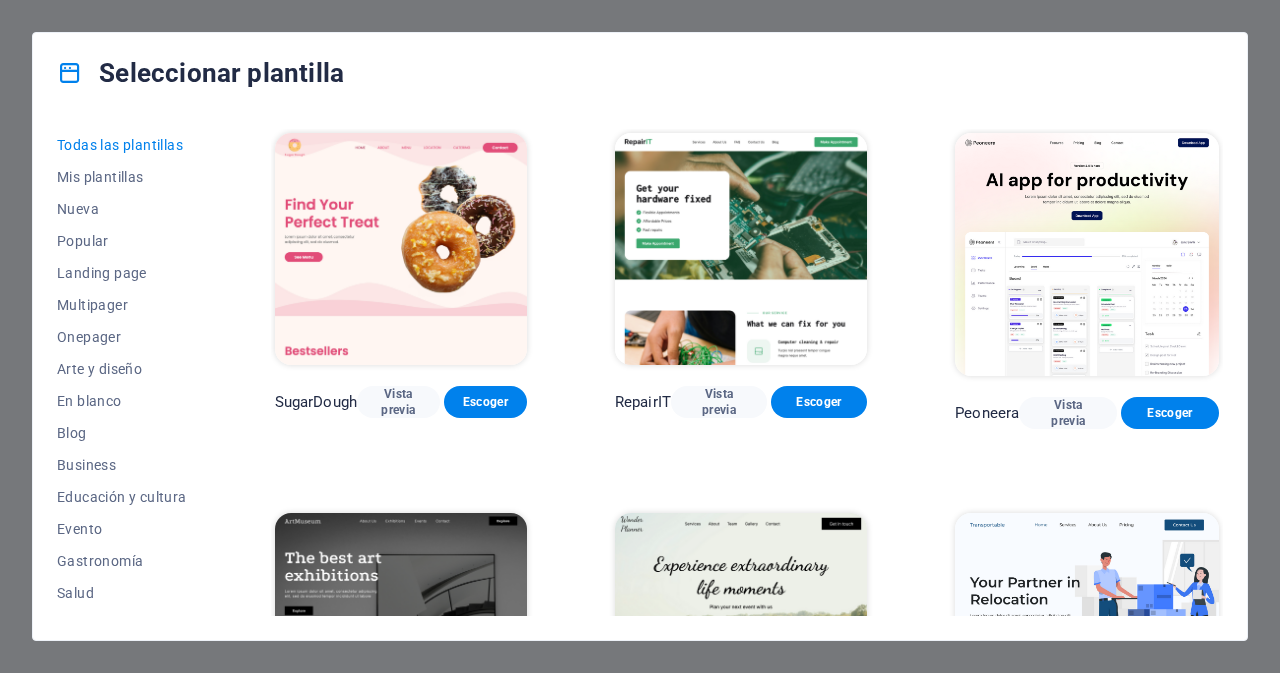 click on "Seleccionar plantilla Todas las plantillas Mis plantillas Nueva Popular Landing page Multipager Onepager Arte y diseño En blanco Blog Business Educación y cultura Evento Gastronomía Salud IT y medios Legal y finanzas Sin ánimo de lucro Resultado Portfolio Servicios Deportes y belleza Comercios Viaje Wireframe SugarDough Vista previa Escoger RepairIT Vista previa Escoger Peoneera Vista previa Escoger Art Museum Vista previa Escoger Wonder Planner Vista previa Escoger Transportable Vista previa Escoger S&L Vista previa Escoger WePaint Vista previa Escoger Eco-Con Vista previa Escoger MeetUp Vista previa Escoger Help & Care Vista previa Escoger Podcaster Vista previa Escoger Academix Vista previa Escoger BIG Barber Shop Vista previa Escoger Health & Food Vista previa Escoger UrbanNest Interiors Vista previa Escoger Green Change Vista previa Escoger The Beauty Temple Vista previa Escoger WeTrain Vista previa Escoger Cleaner Vista previa Escoger Johanna James Vista previa Escoger Delicioso Vista previa Escoger" at bounding box center (640, 336) 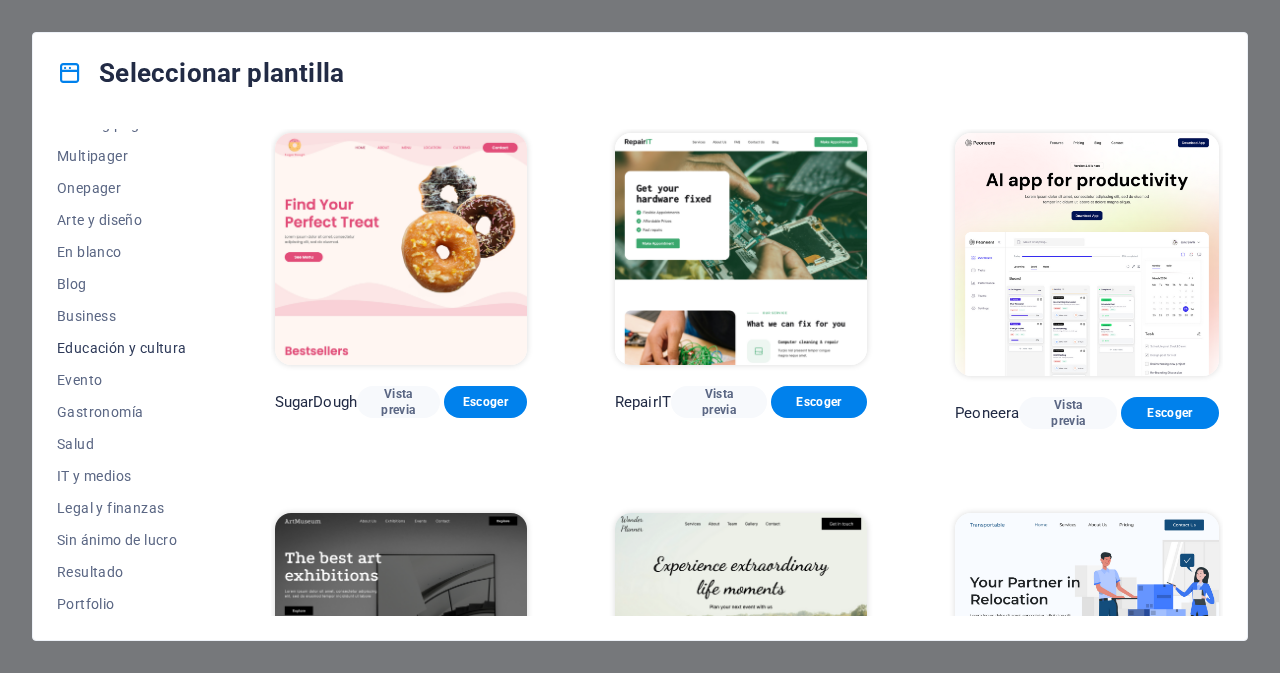 scroll, scrollTop: 313, scrollLeft: 0, axis: vertical 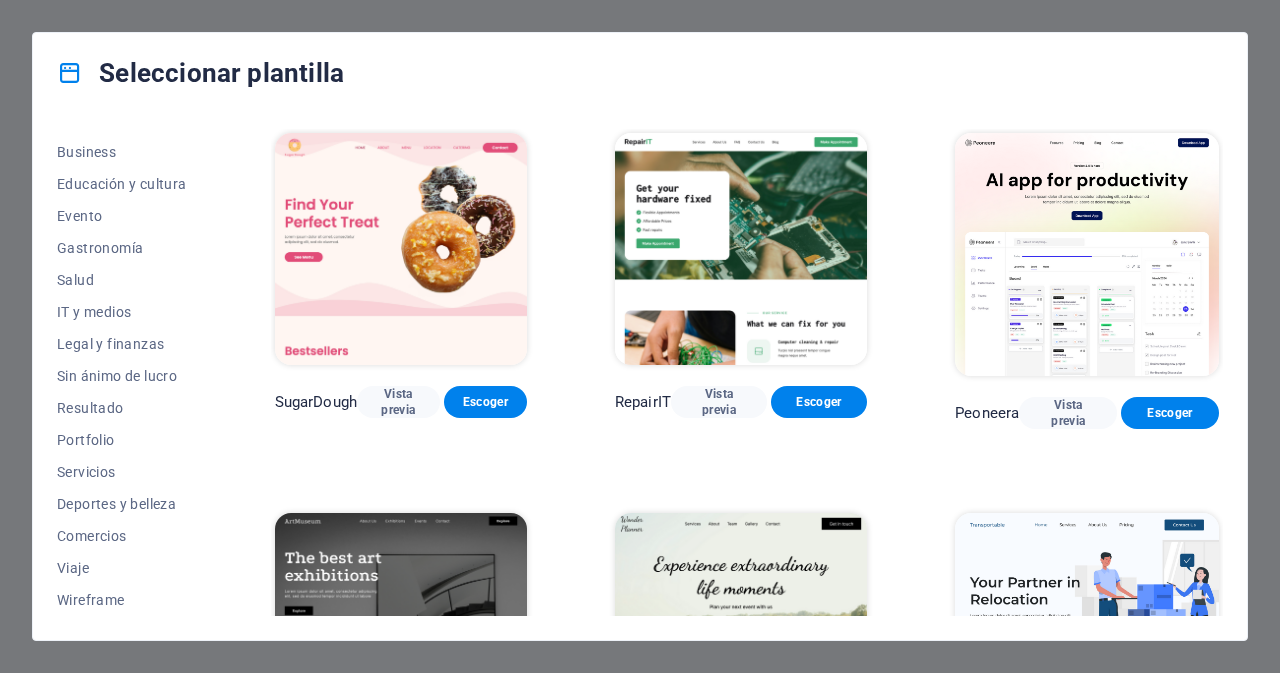 click at bounding box center [70, 73] 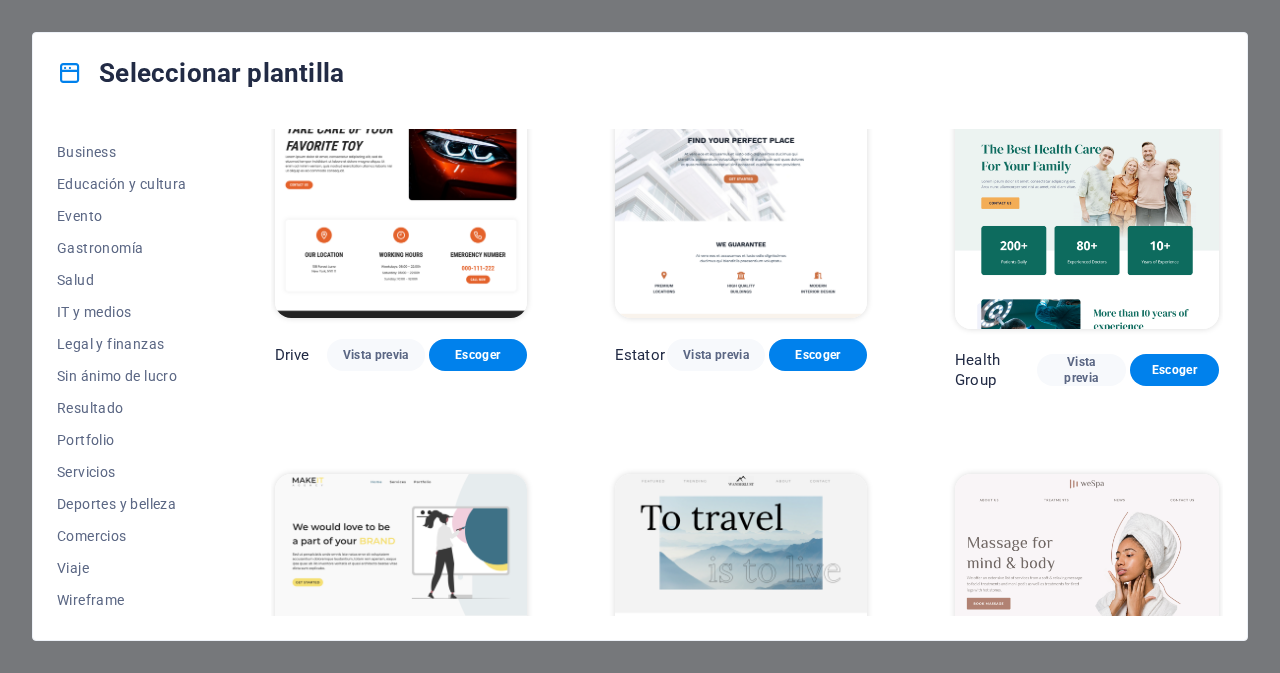 scroll, scrollTop: 4100, scrollLeft: 0, axis: vertical 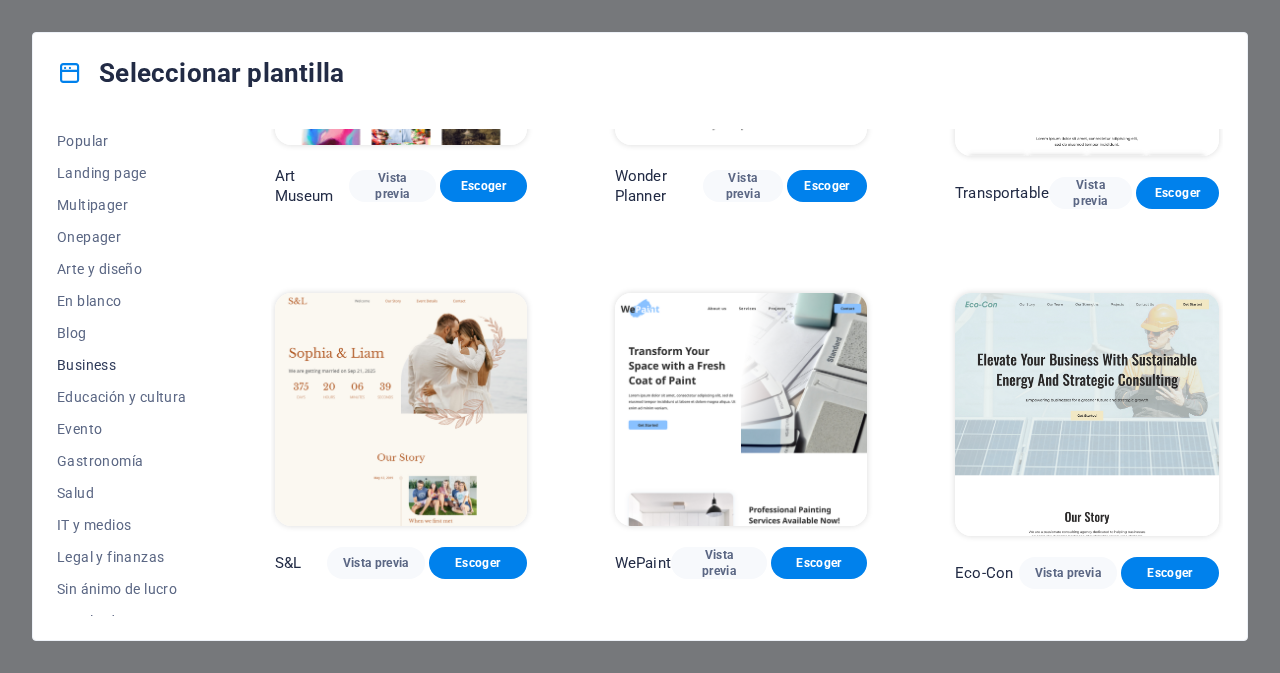 click on "Business" at bounding box center (122, 365) 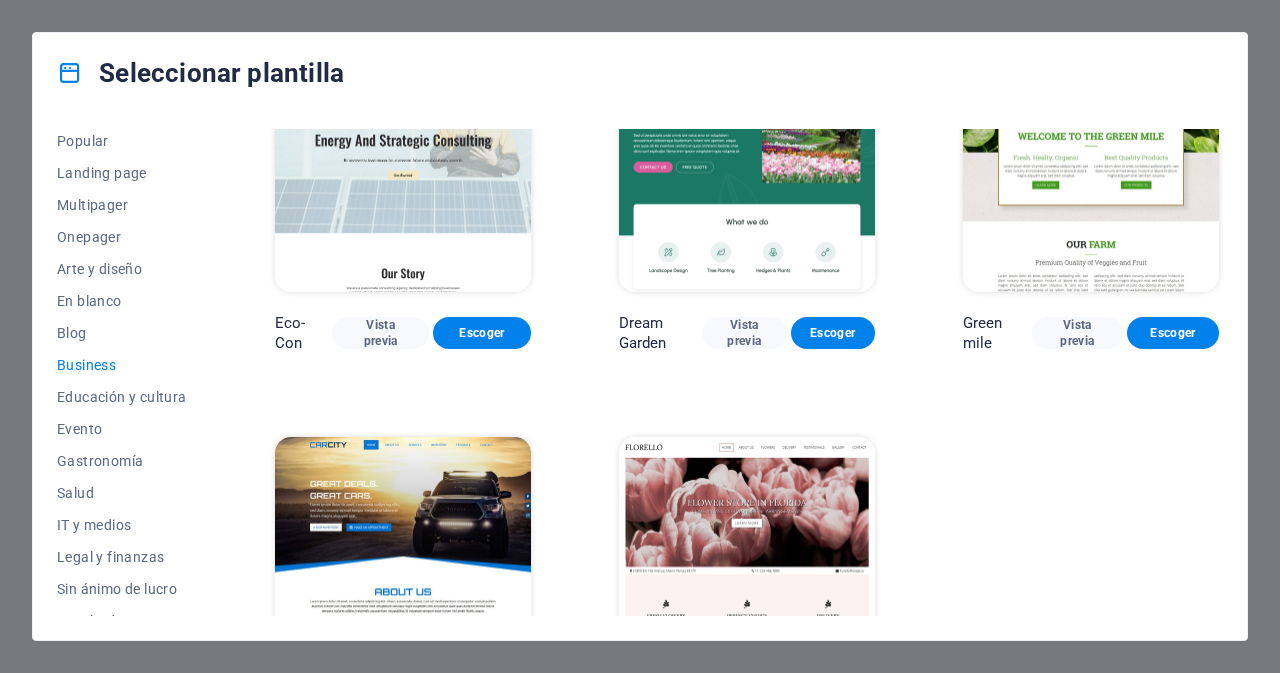 scroll, scrollTop: 183, scrollLeft: 0, axis: vertical 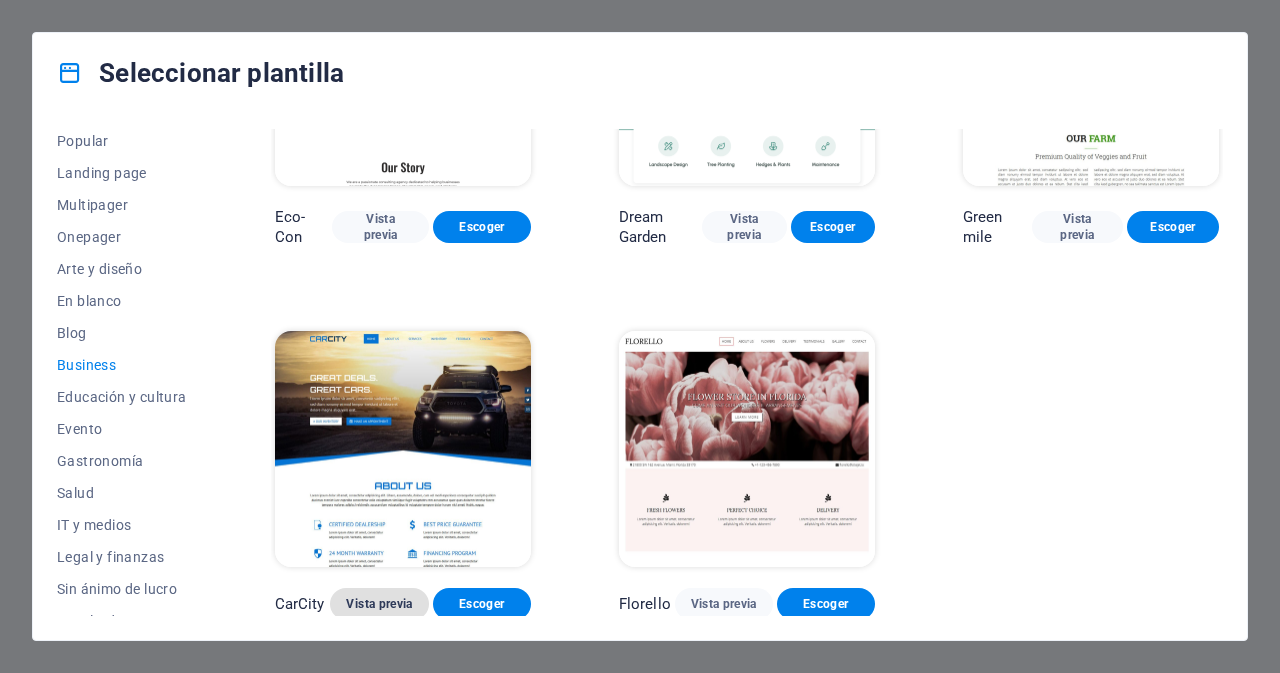 click on "Vista previa" at bounding box center (379, 604) 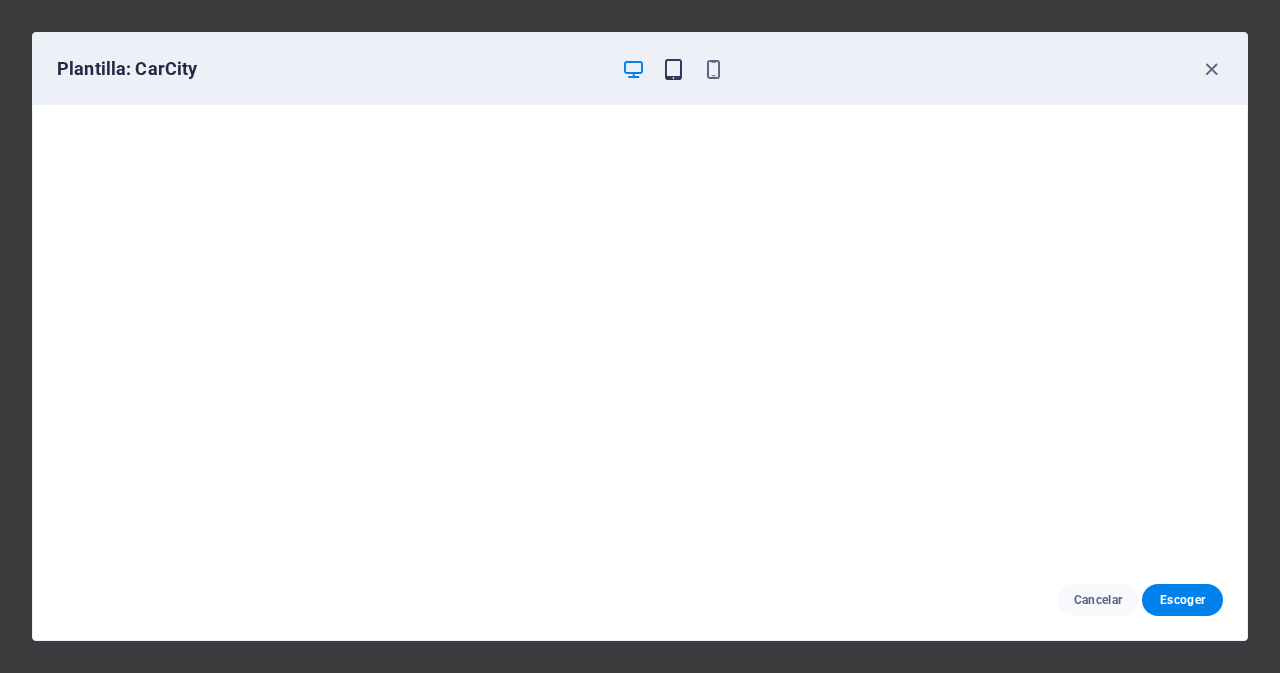 click at bounding box center (673, 69) 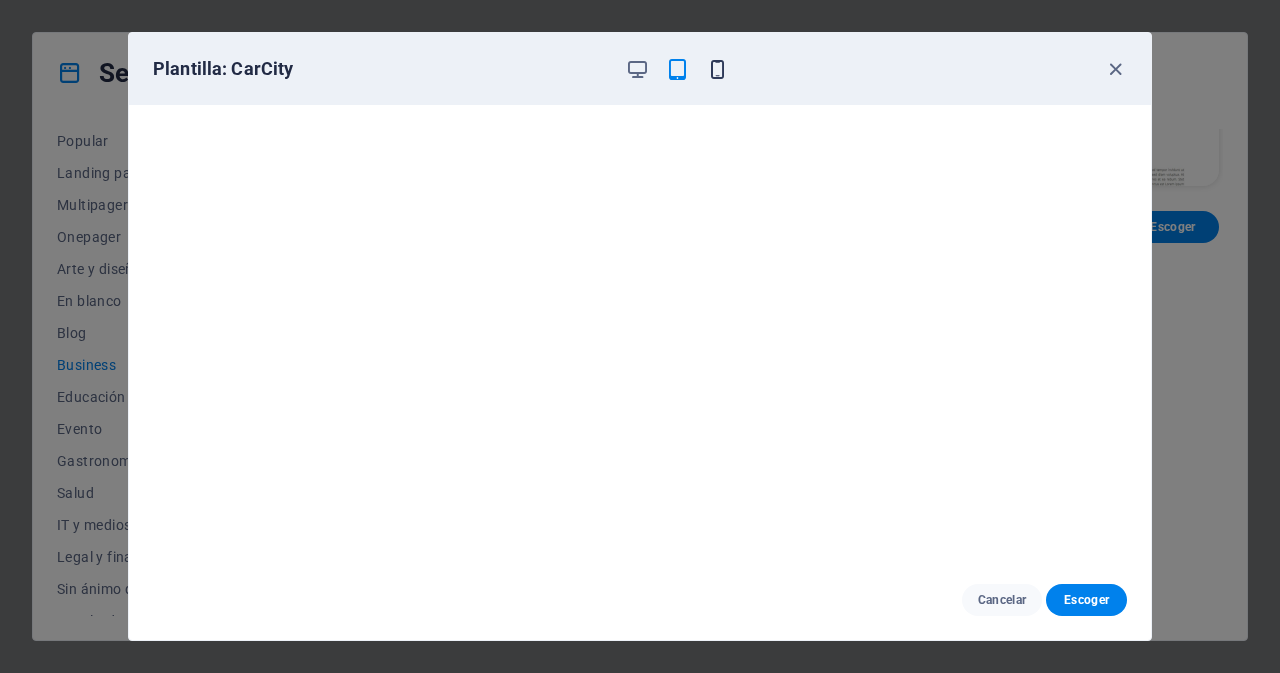click at bounding box center (717, 69) 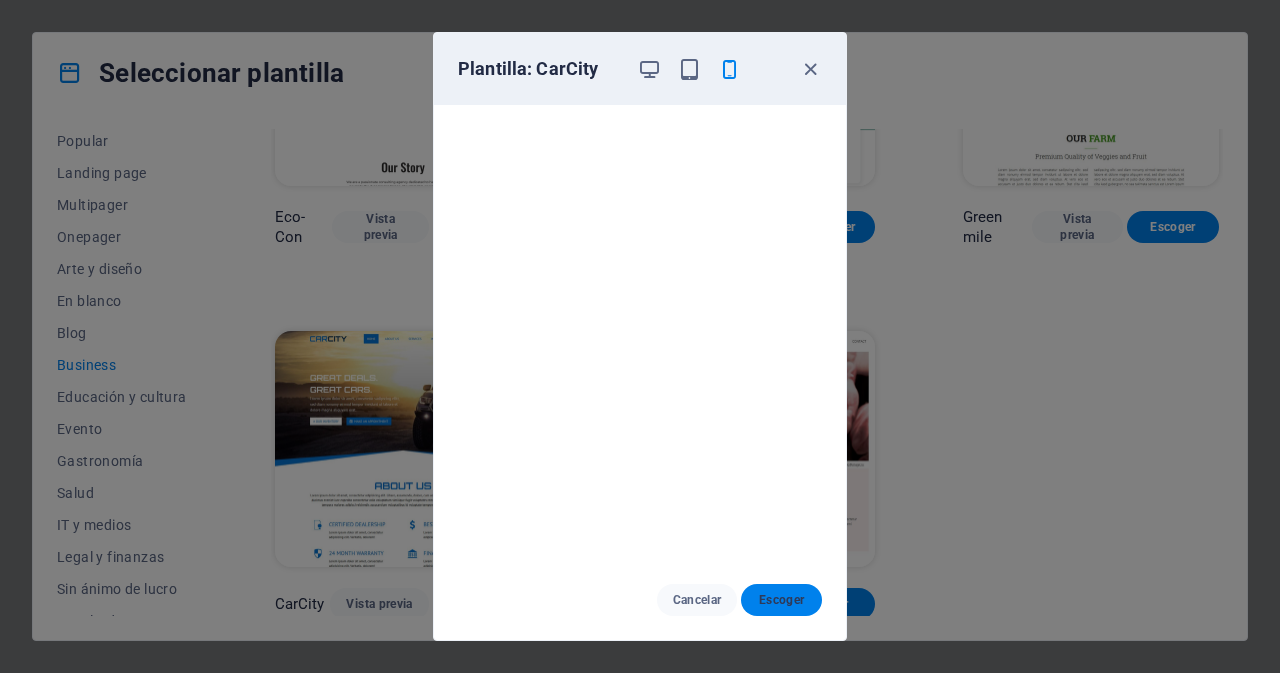click on "Escoger" at bounding box center (781, 600) 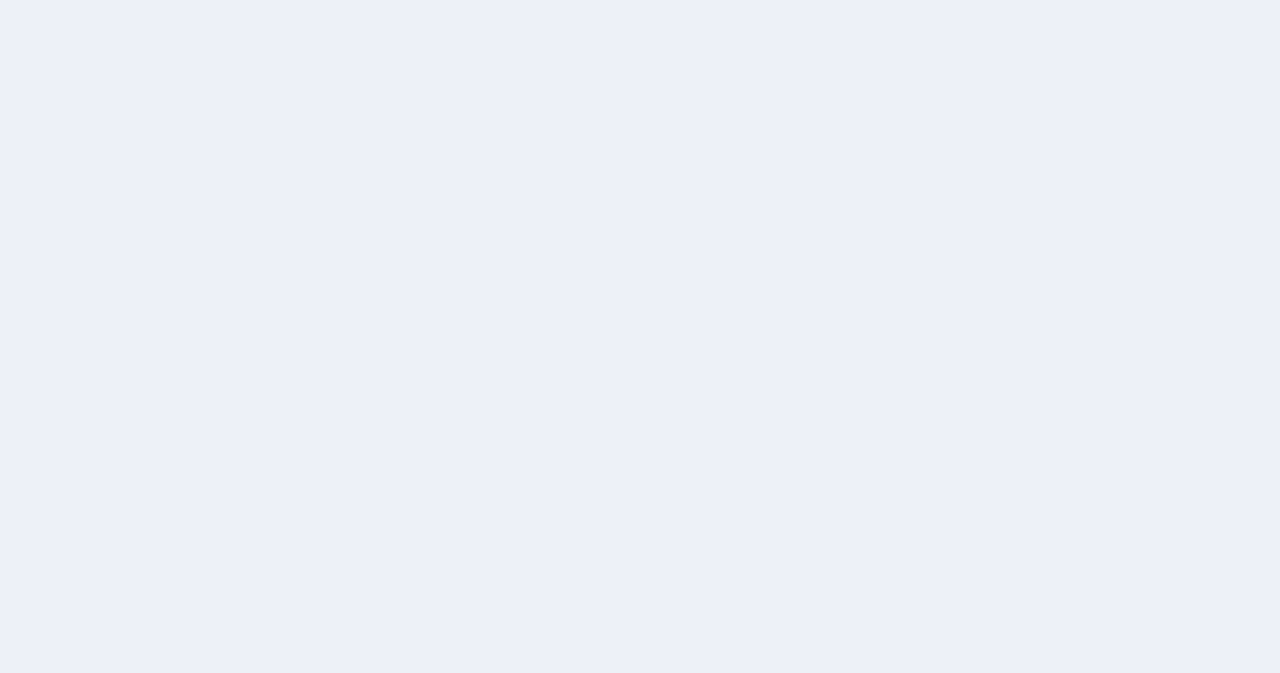 scroll, scrollTop: 0, scrollLeft: 0, axis: both 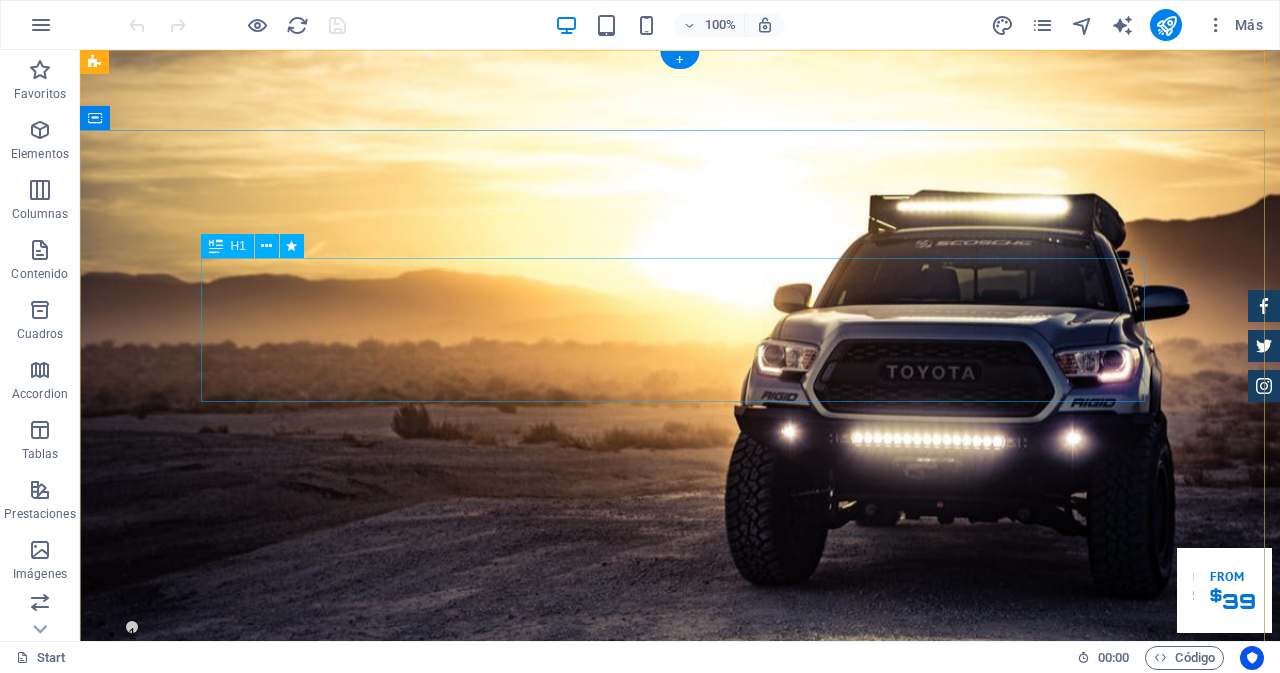 click on "GReat Deals. Great Cars." at bounding box center [680, 1060] 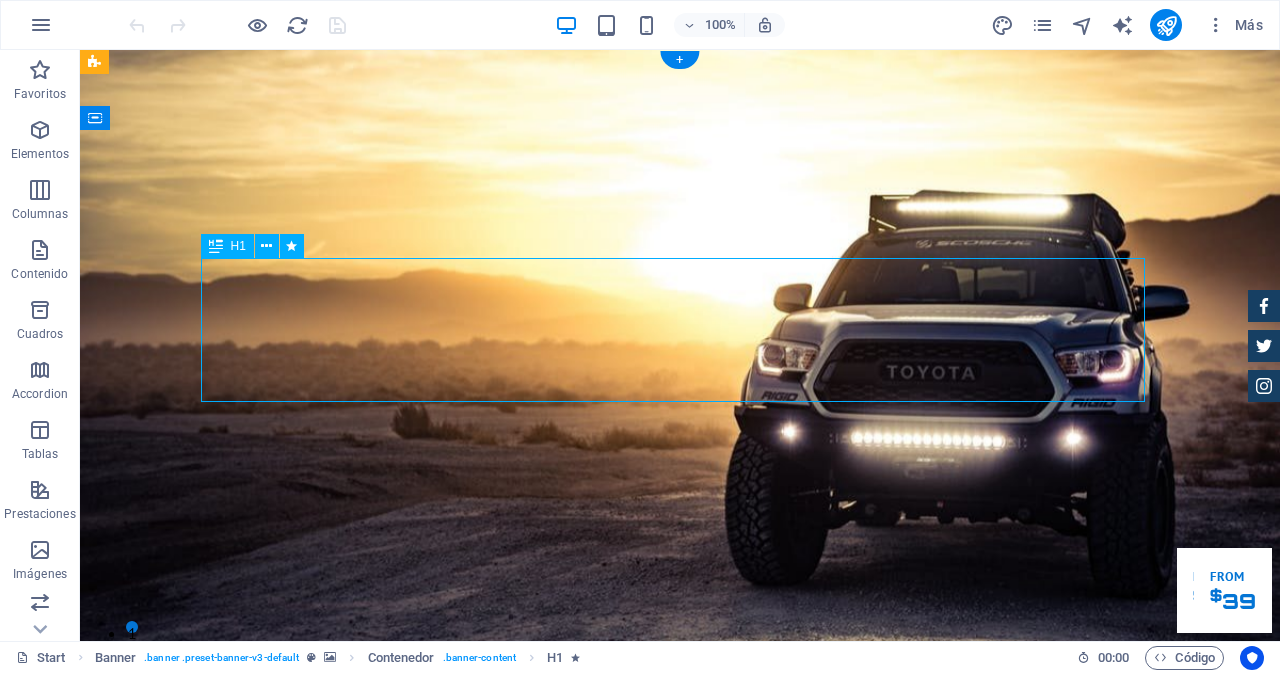click on "GReat Deals. Great Cars." at bounding box center [680, 1060] 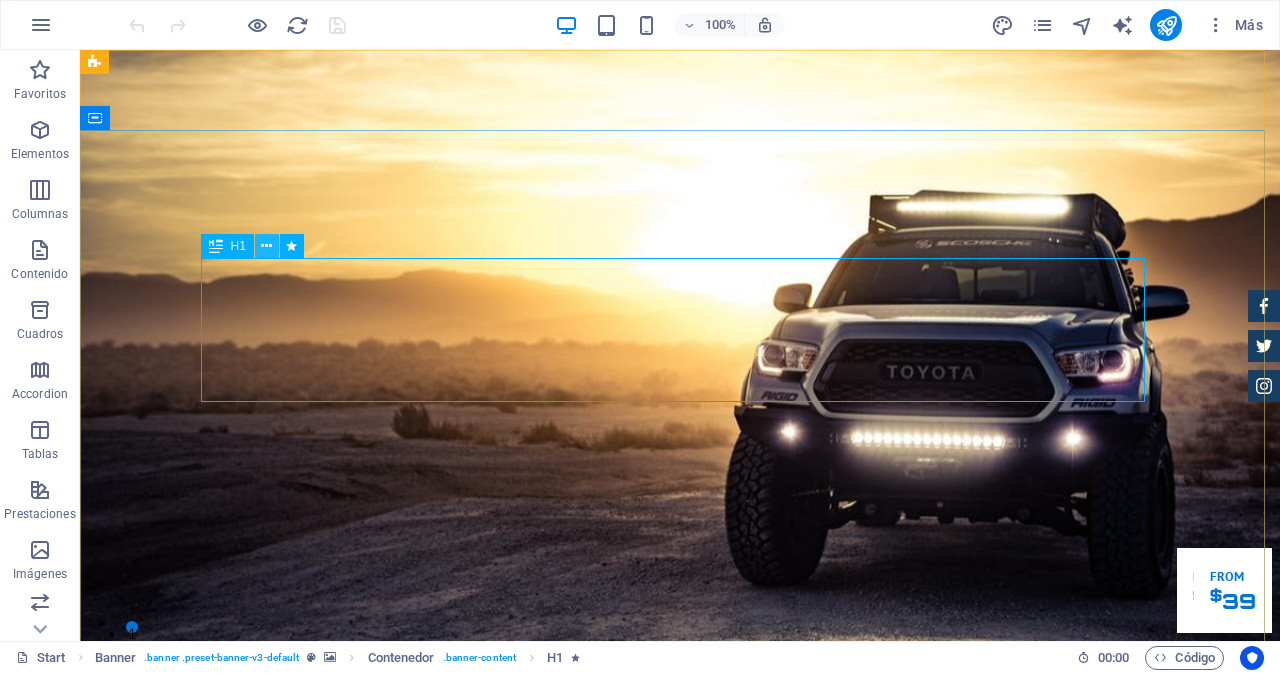 click at bounding box center [266, 246] 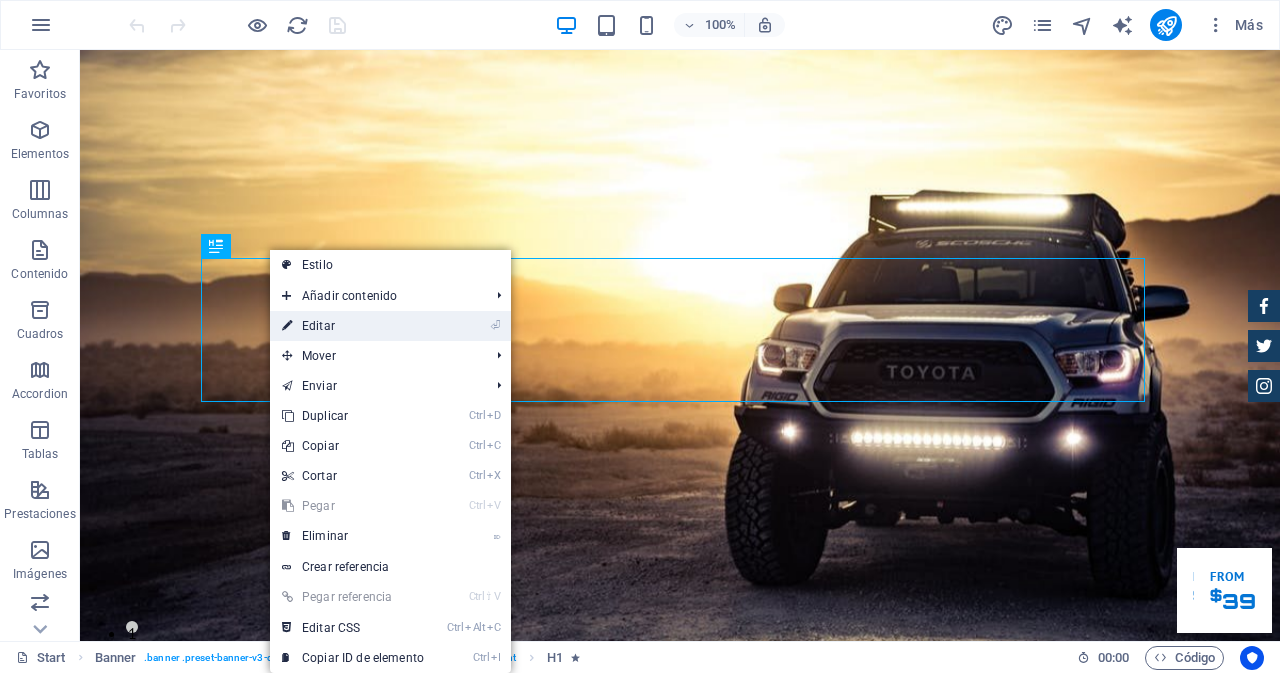 click on "⏎  Editar" at bounding box center [353, 326] 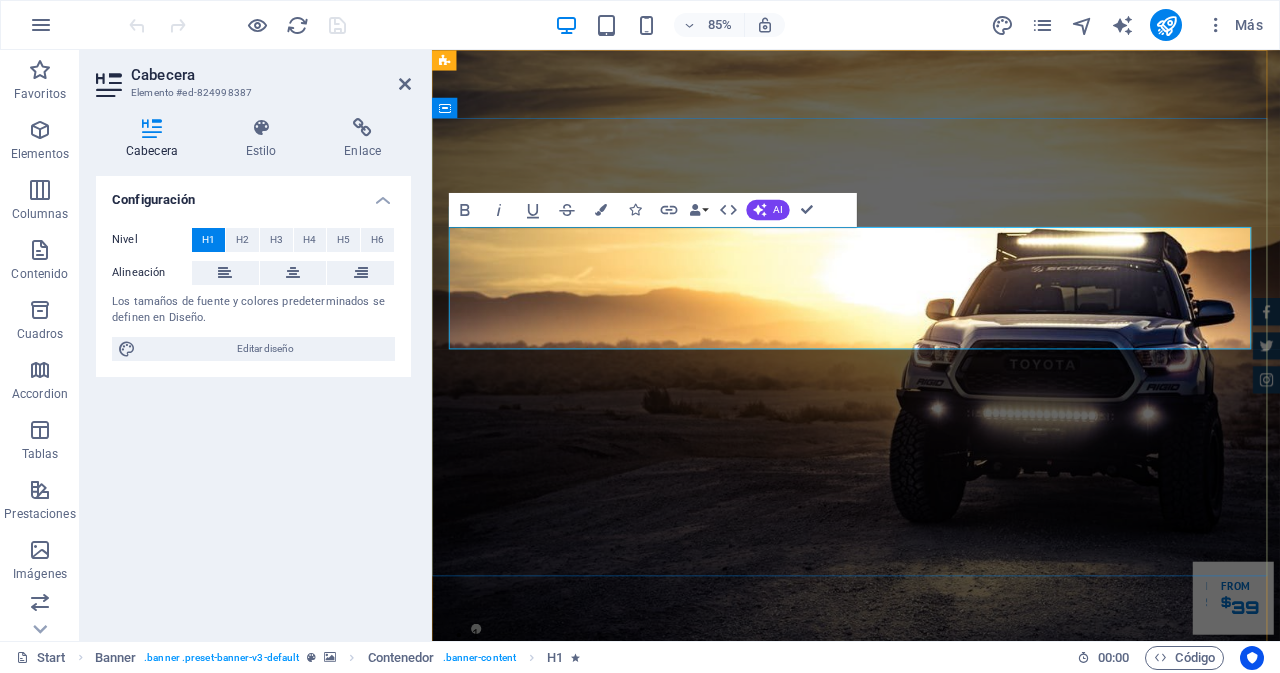 type 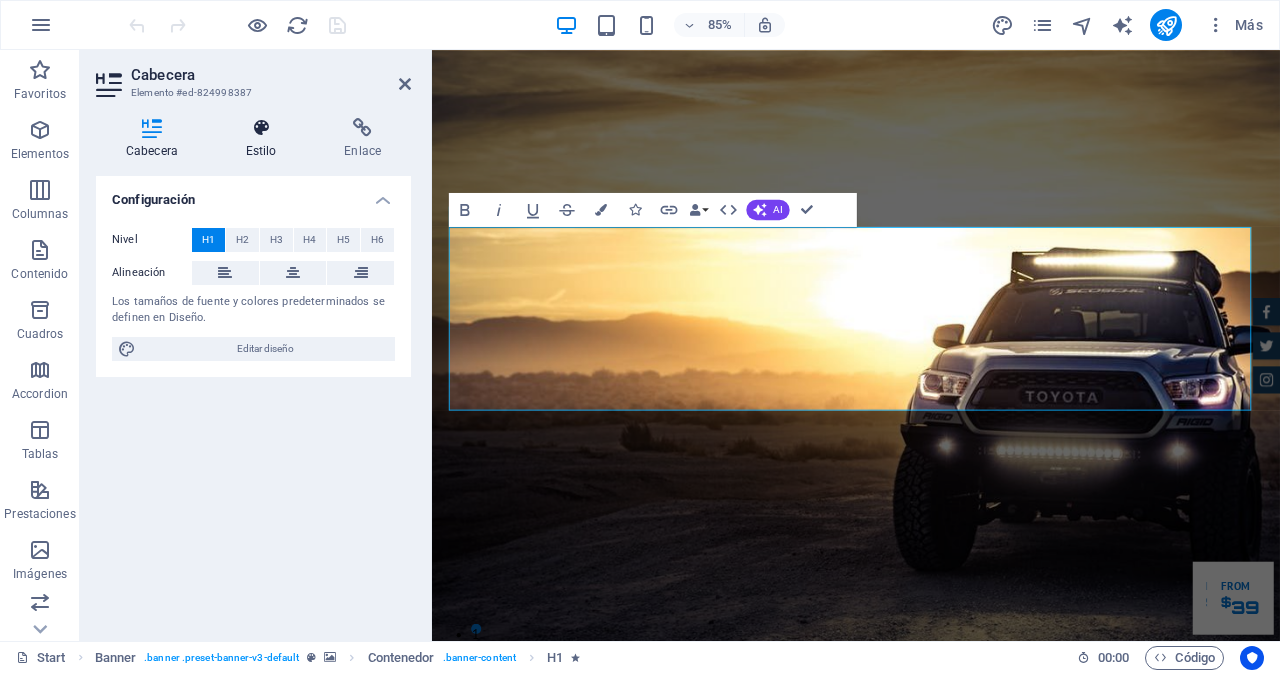click on "Estilo" at bounding box center (265, 139) 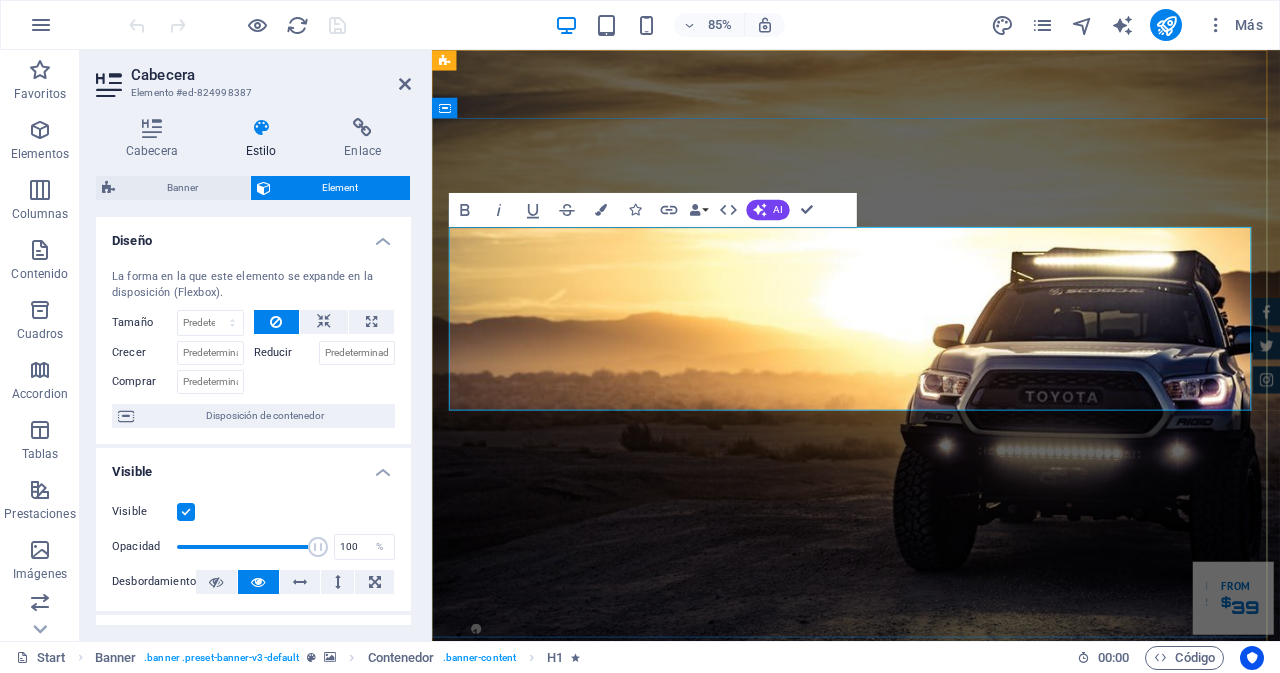 click on "UNA SOLUCION PARA TU NEGOCIO" at bounding box center (931, 1168) 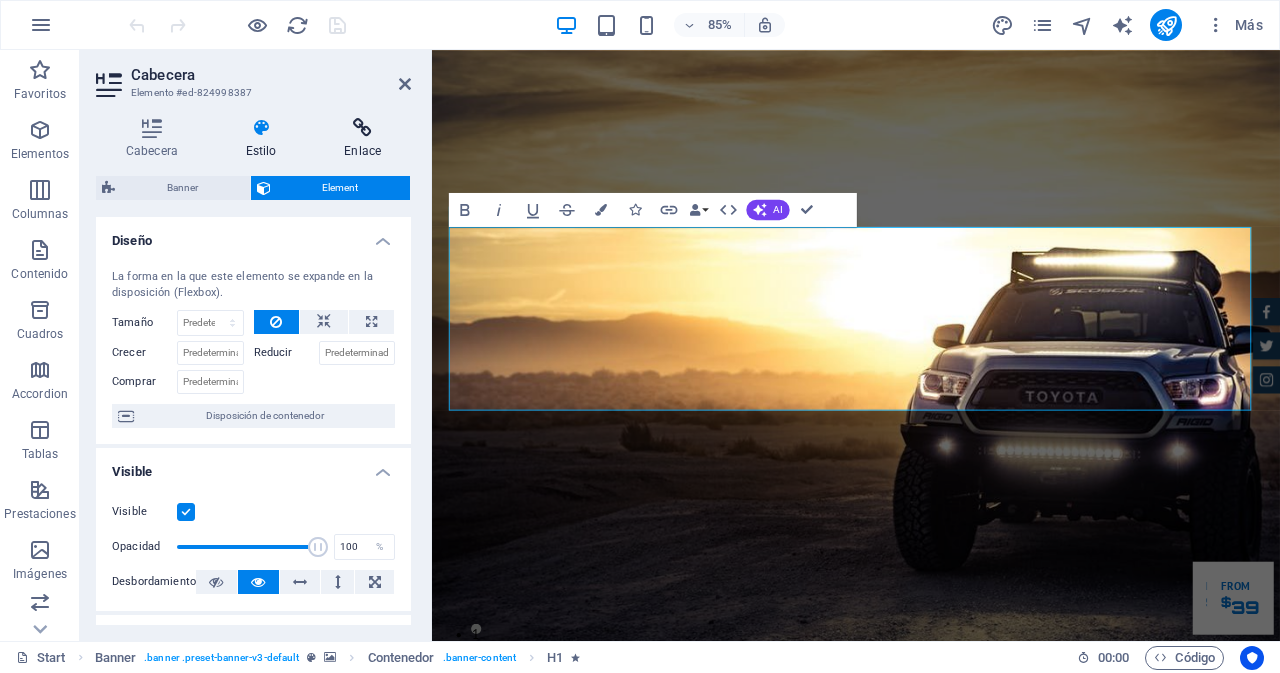 click at bounding box center [362, 128] 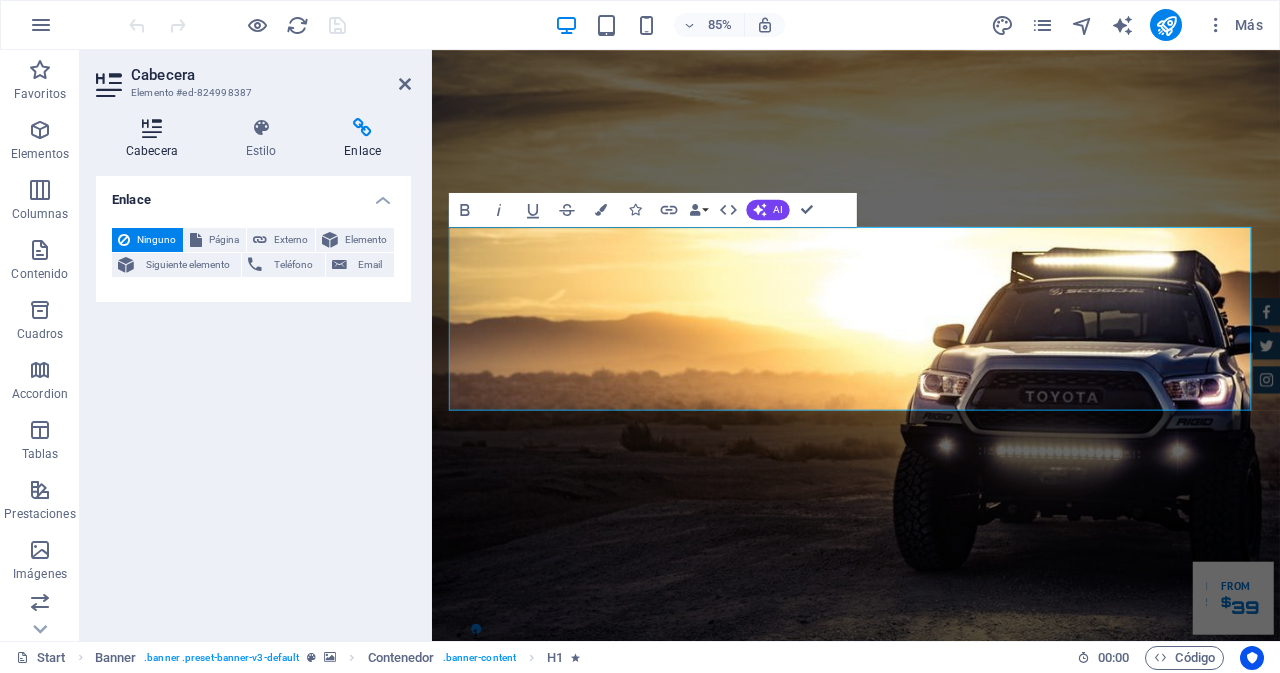 click on "Cabecera" at bounding box center (156, 139) 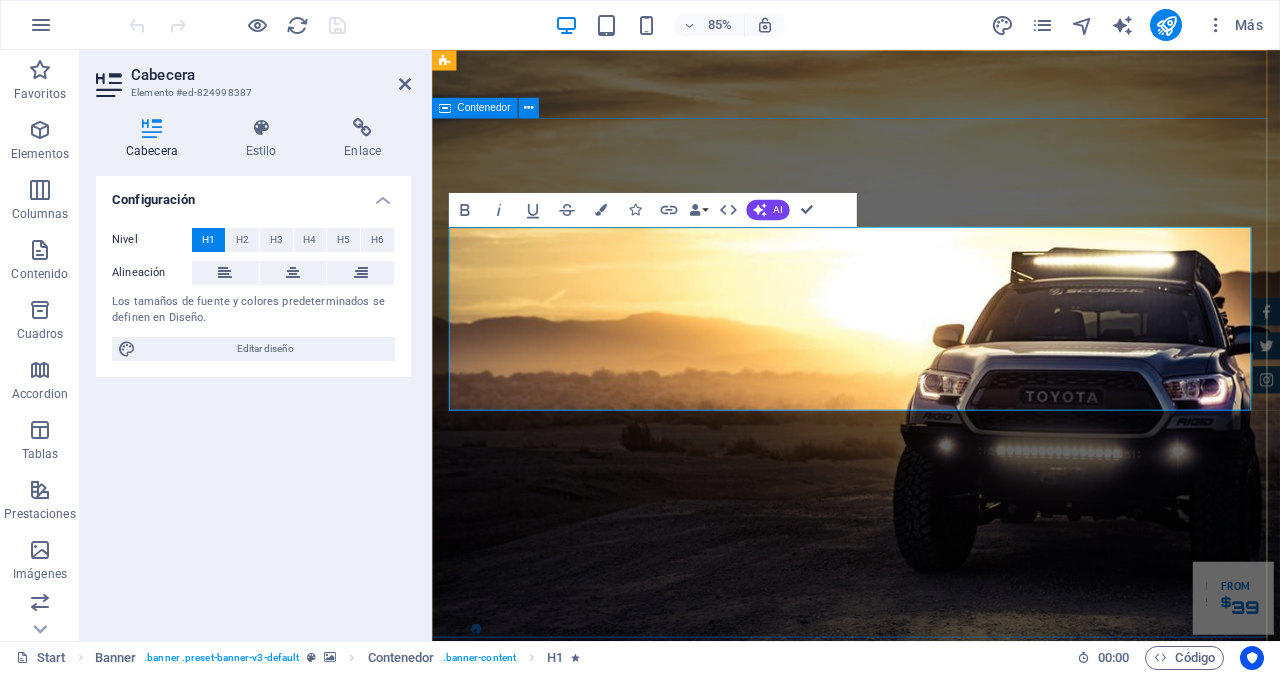 click on "UNA SOLUCION PARA CONTROLAR TU FLOTA Lorem ipsum dolor sit amet, consetetur sadipscing elitr, sed diam nonumy eirmod tempor invidunt ut labore et dolore magna aliquyam erat.  Our Inventory   Make an appointment" at bounding box center (931, 1264) 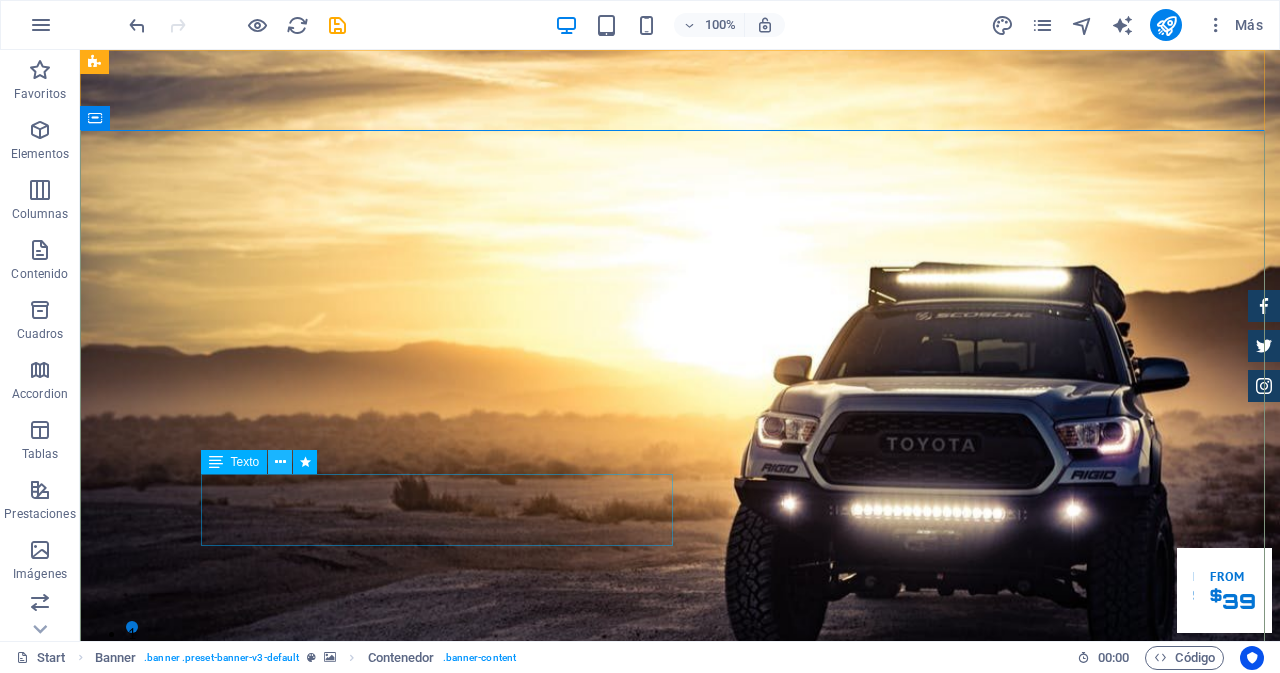 click at bounding box center [280, 462] 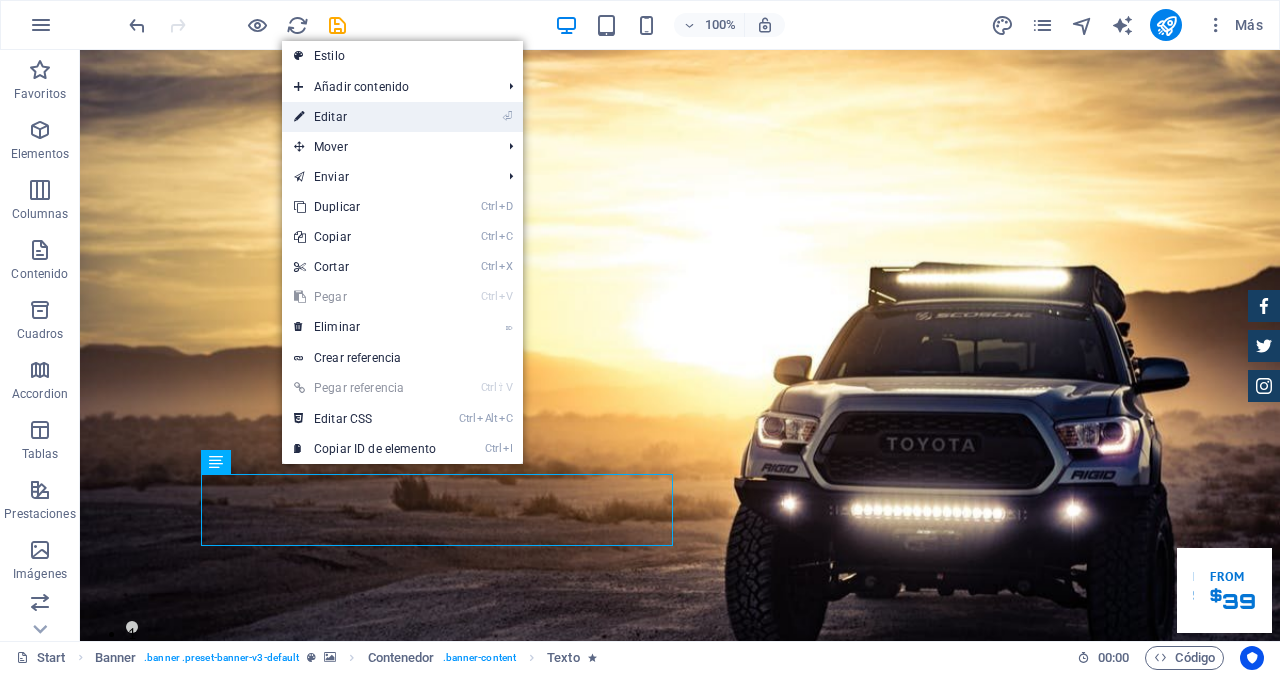 click on "⏎  Editar" at bounding box center (365, 117) 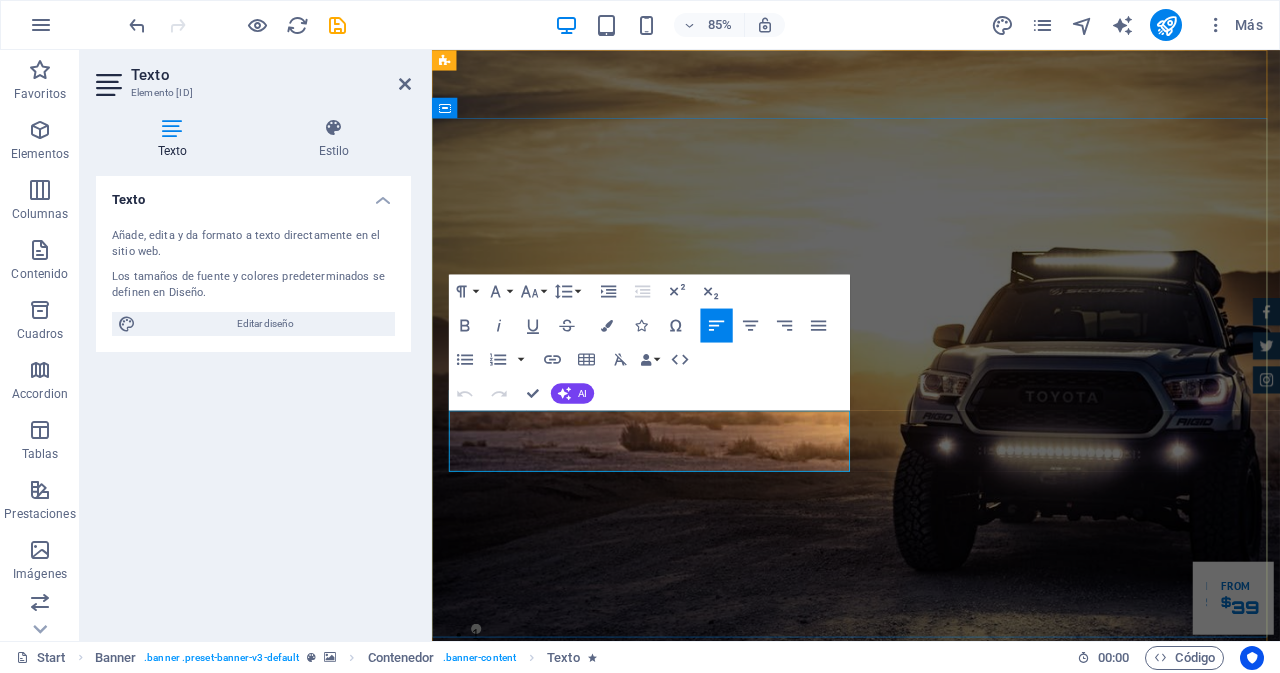 drag, startPoint x: 486, startPoint y: 537, endPoint x: 455, endPoint y: 484, distance: 61.400326 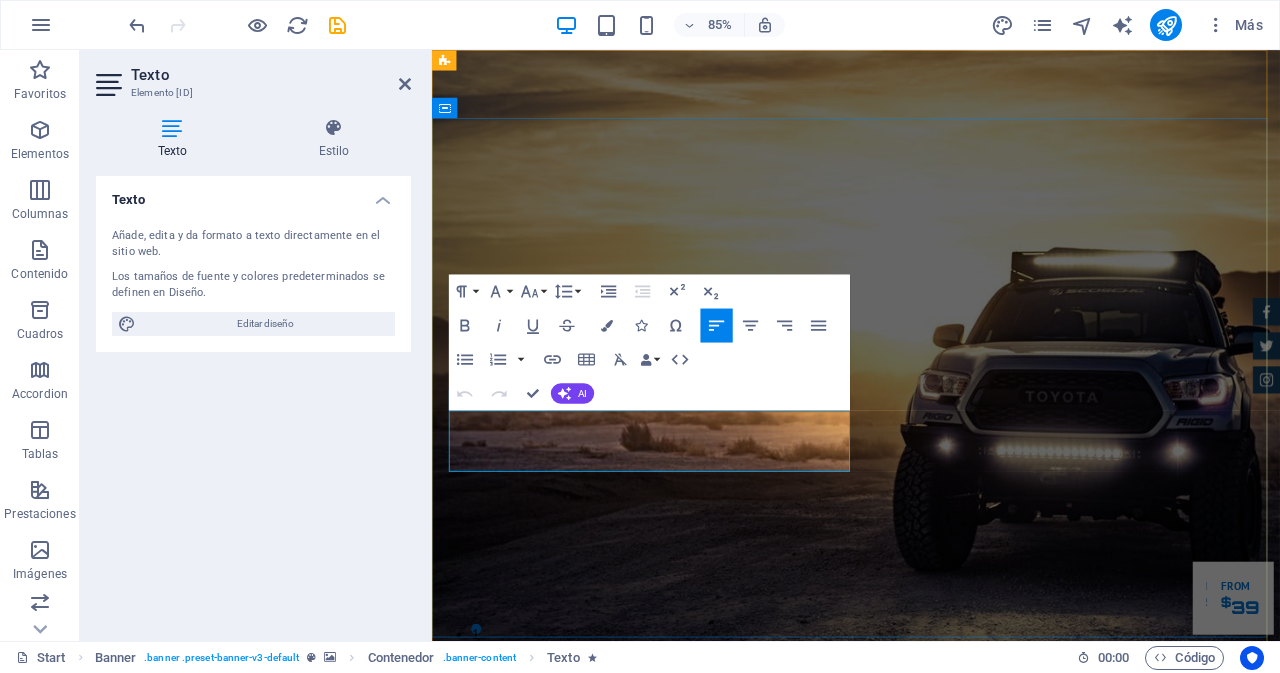 type 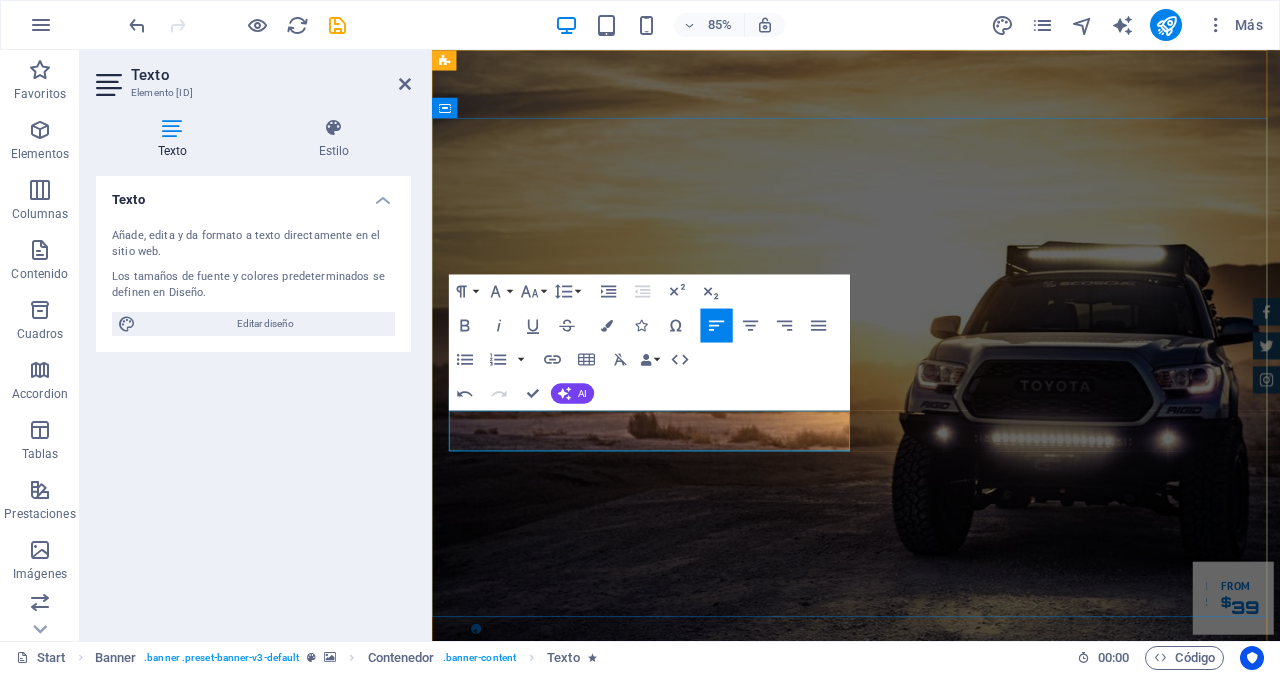 click on "Entendemos lo importante que es poder tener el control de tus activos, ofrecemos una herramienta que mejorara" at bounding box center (910, 1288) 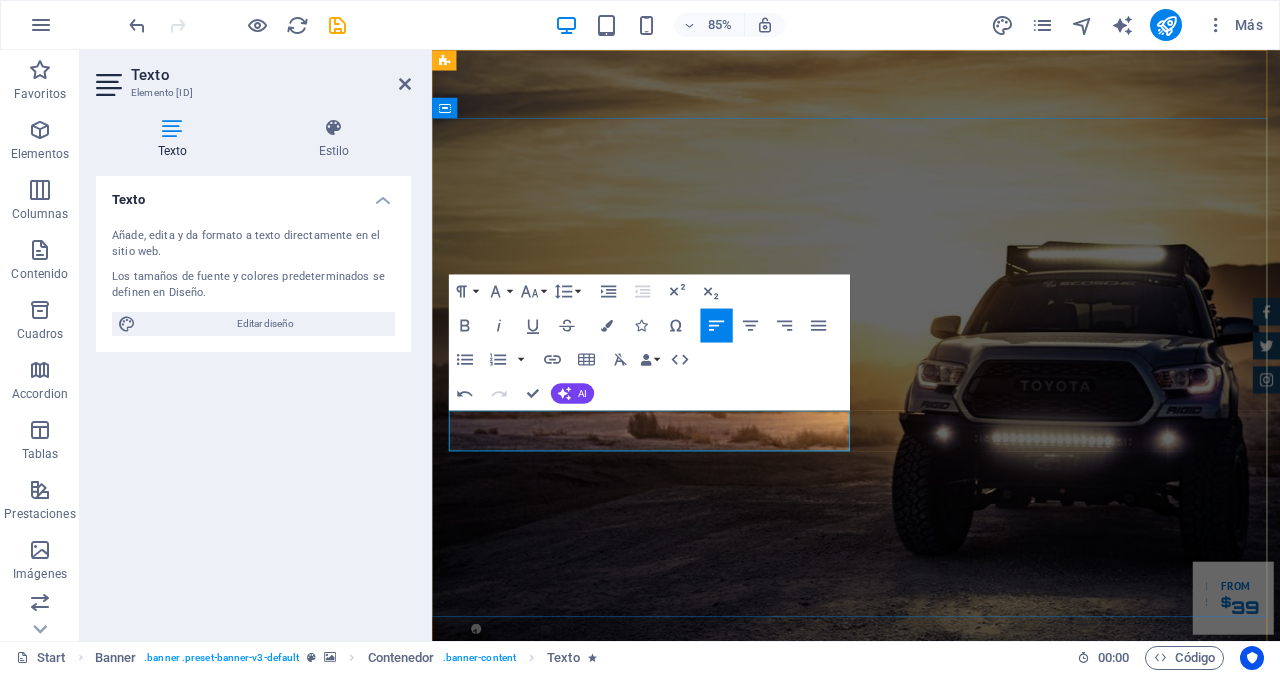 click on "Entendemos lo importante que es poder tener el control de tus activos, por eso te  ofrecemos una herramienta que mejorara" at bounding box center [910, 1288] 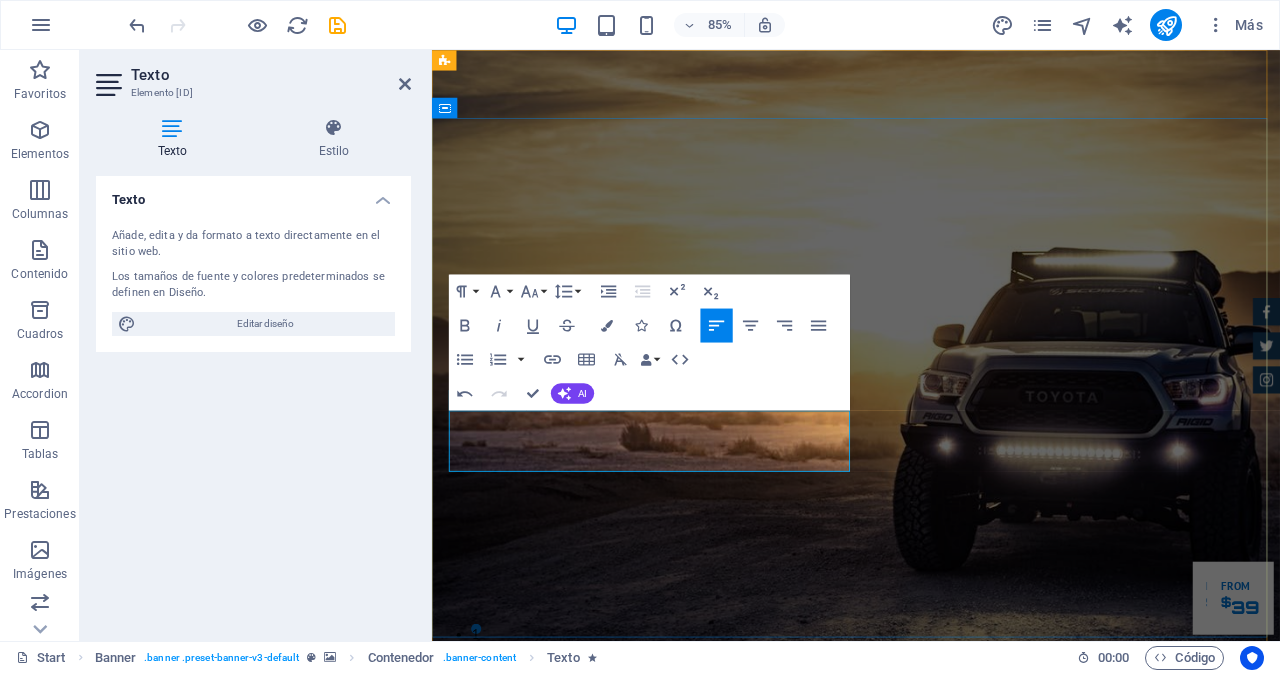 click on "Entendemos lo importante que es poder tener el control de tus activos, por eso te ofrecemos una herramienta que se austa a tus necesidades." at bounding box center [911, 1312] 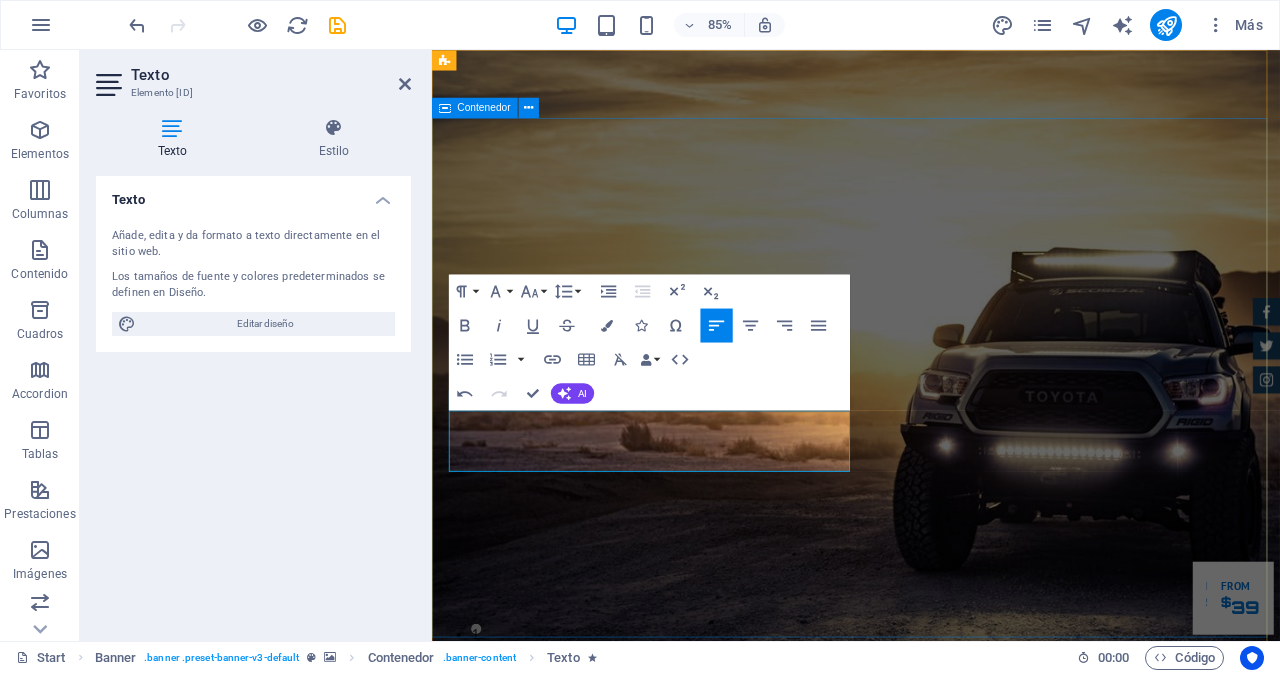 click on "UNA SOLUCION PARA CONTROLAR TU FLOTA Entendemos lo importante que es poder tener el control de tus activos, por eso te ofrecemos una herramienta que se ajusta a tus necesidades.    Our Inventory   Make an appointment" at bounding box center (931, 1264) 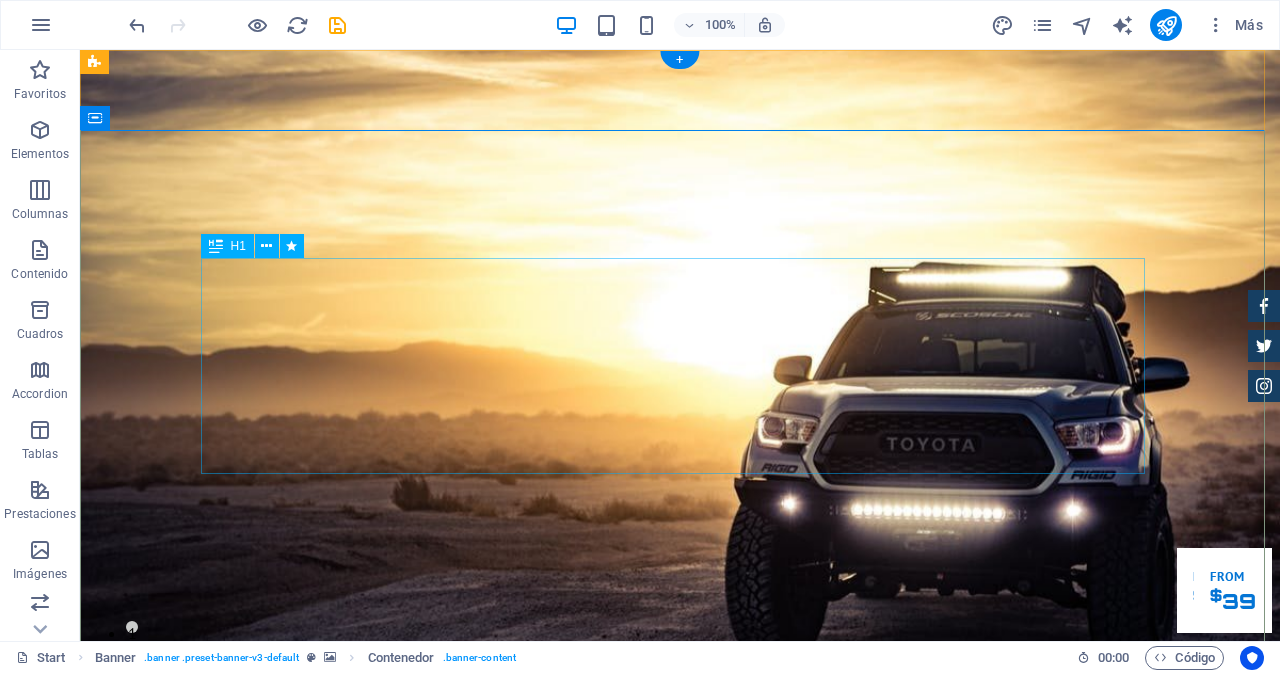 click on "UNA SOLUCION PARA CONTROLAR TU FLOTA" at bounding box center (680, 1168) 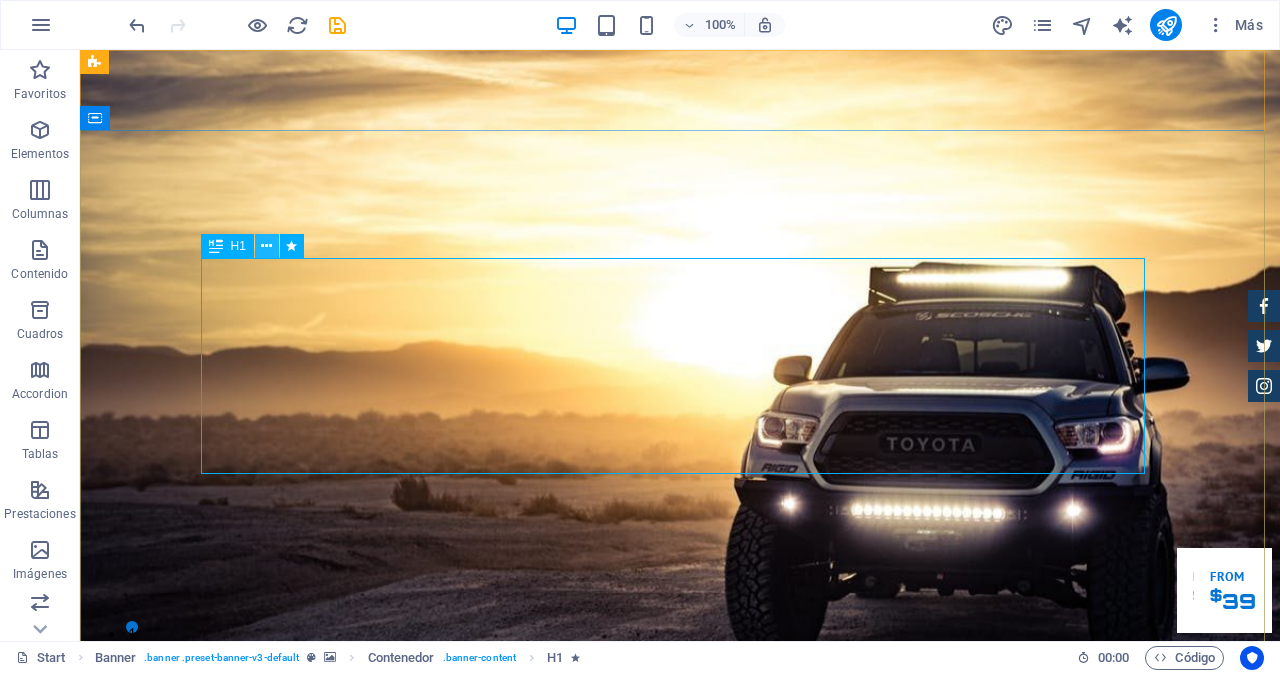 click at bounding box center [266, 246] 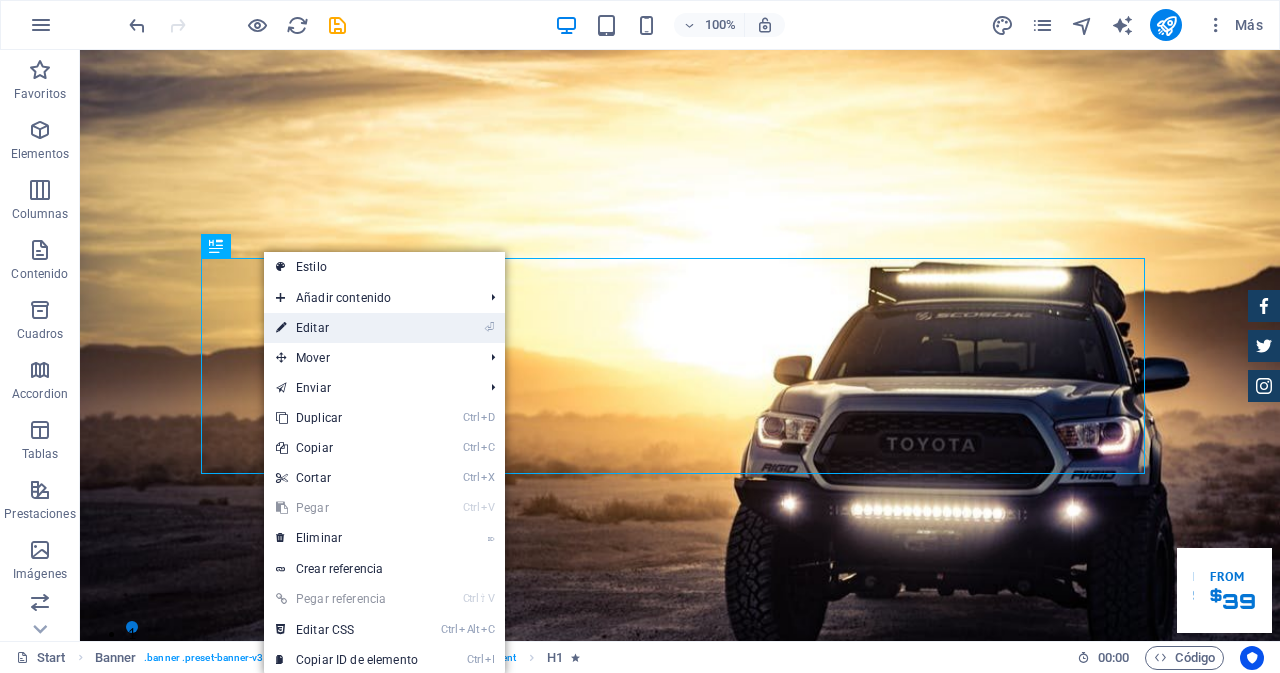 click on "⏎  Editar" at bounding box center (347, 328) 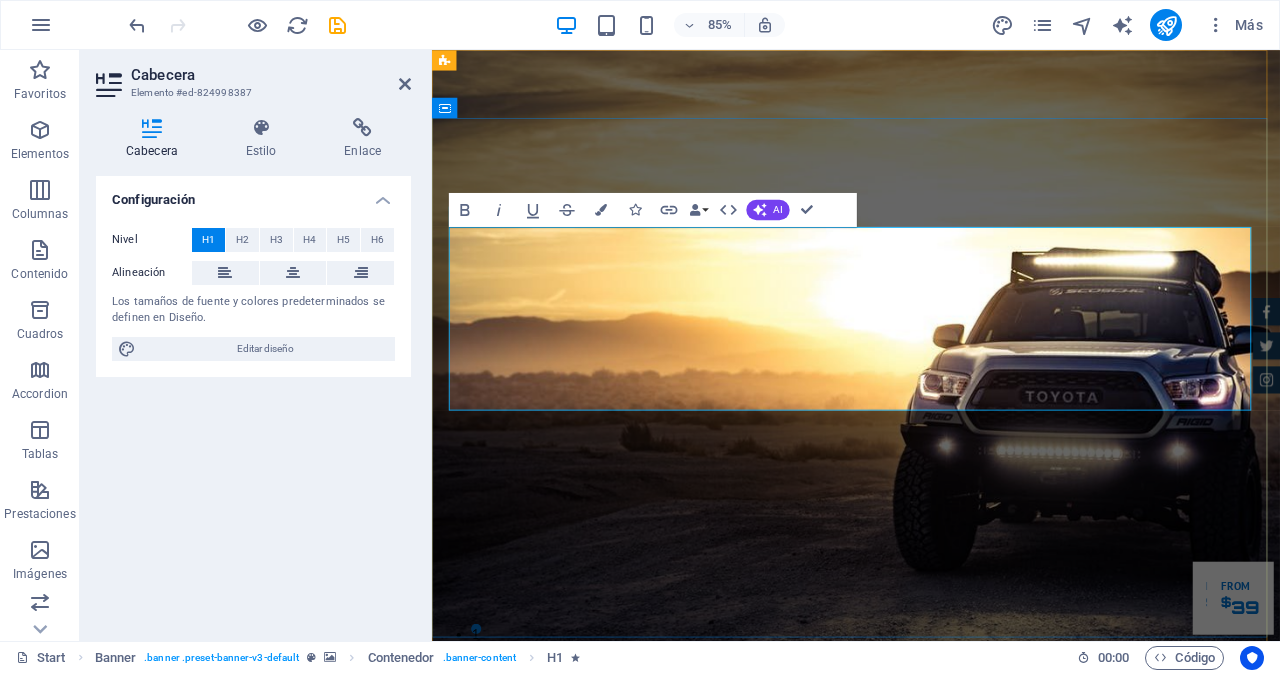 click on "UNA SOLUCION PARA CONTROLAR TU FLOTA" at bounding box center [782, 1203] 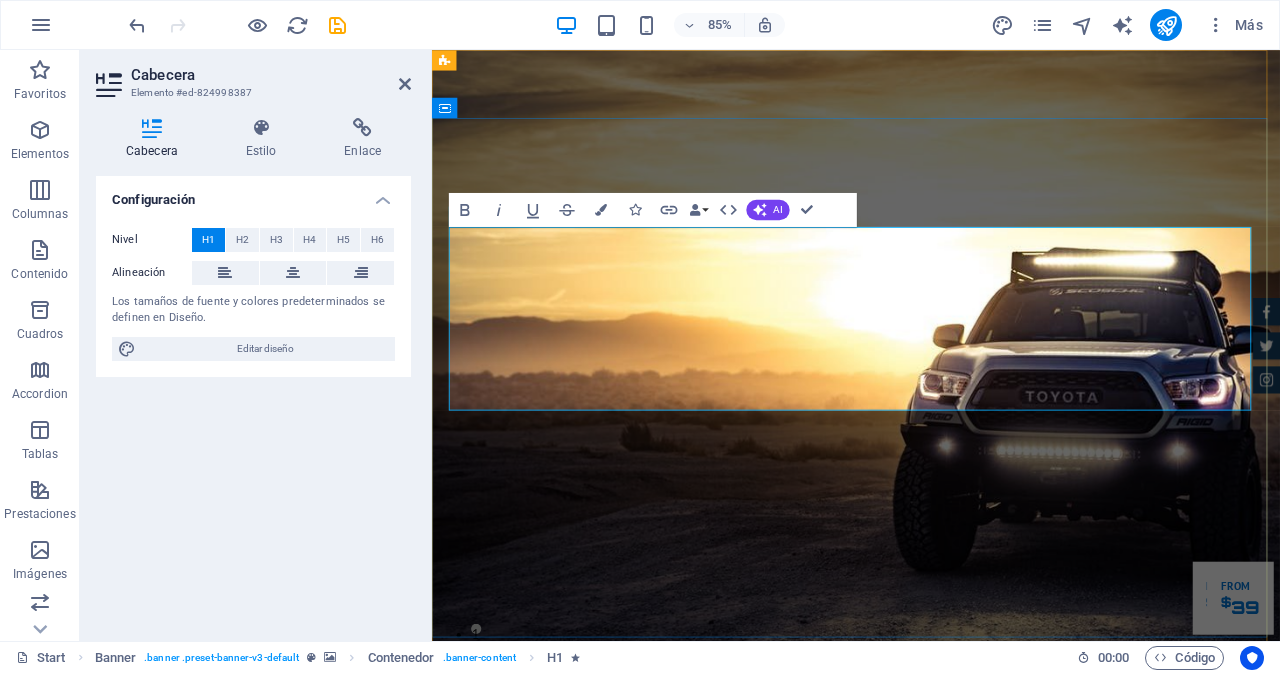 click on "UNA SOLUCION PARA CONTROLAR TU FLOTA" at bounding box center (931, 1168) 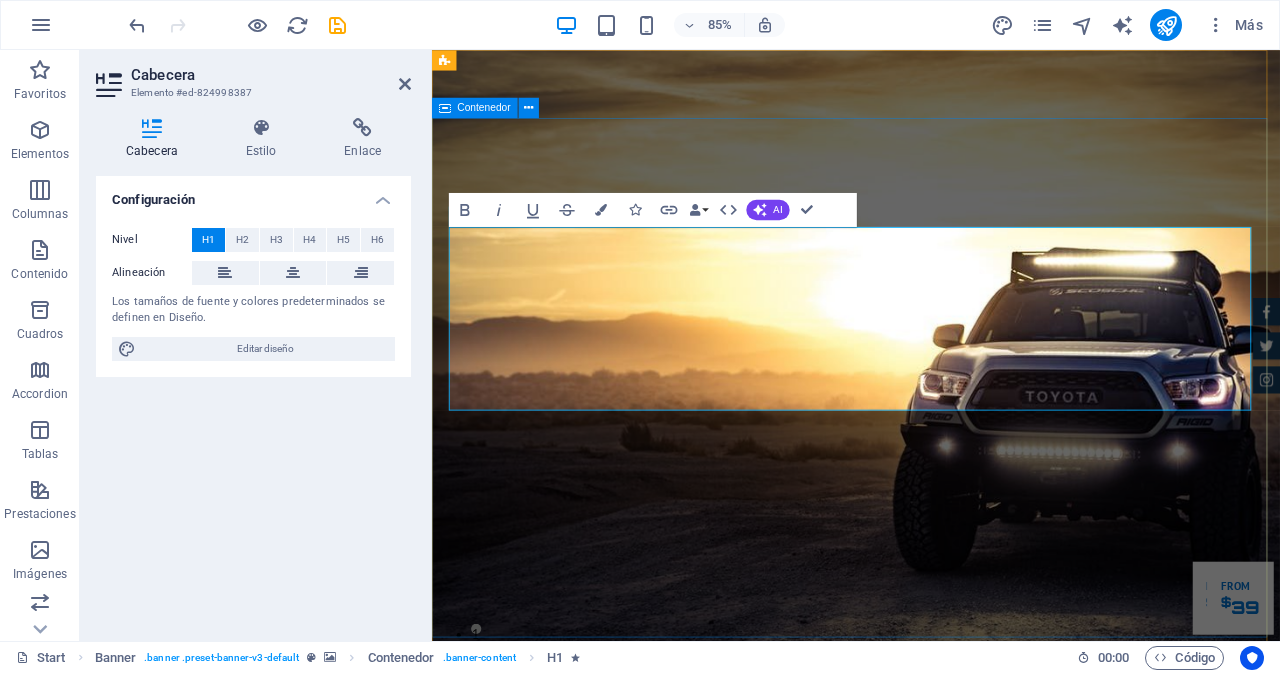 click on "UNA SOLUCION PARA EL CONTROL DE TU FLOTA Entendemos lo importante que es poder tener el control de tus activos, por eso te ofrecemos una herramienta que se ajusta a tus necesidades.   Our Inventory   Make an appointment" at bounding box center [931, 1264] 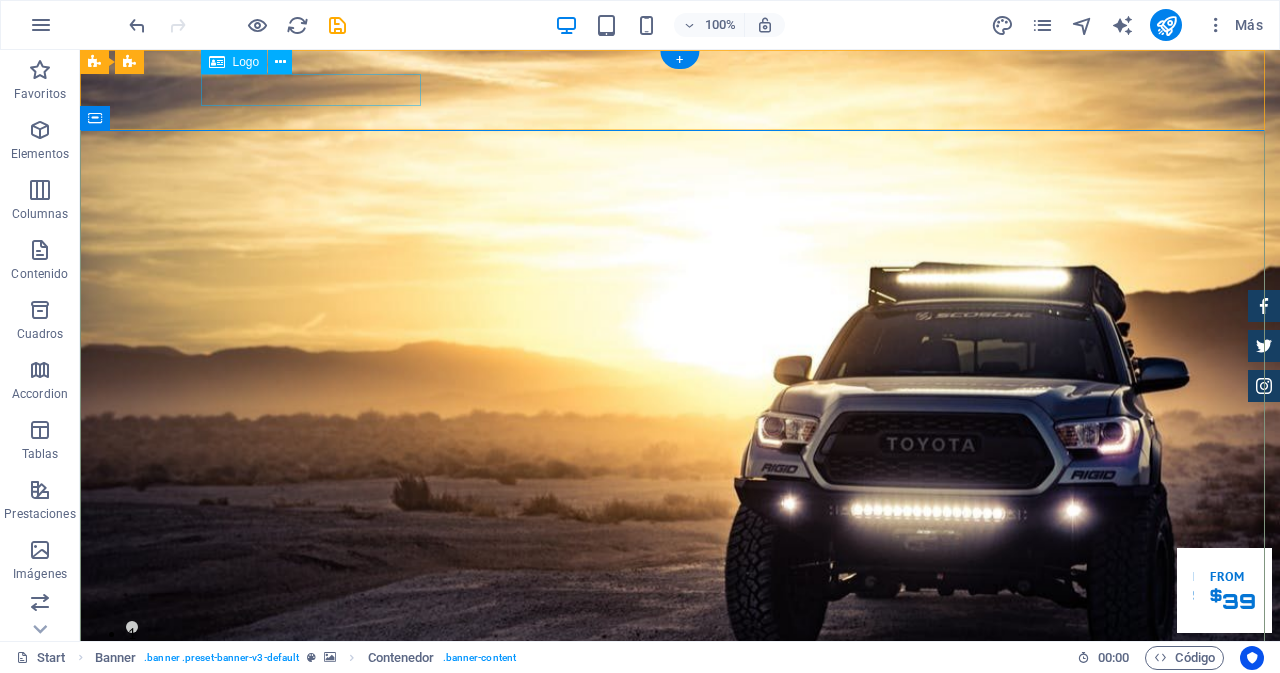click at bounding box center (680, 852) 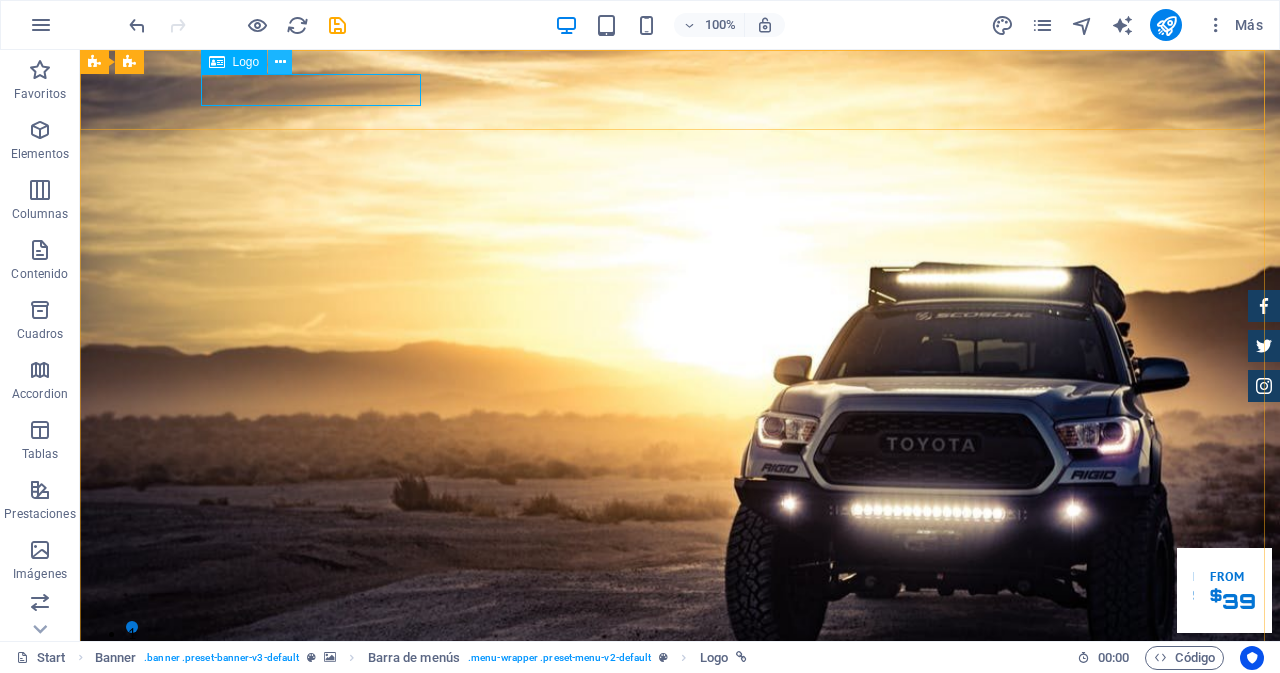 click at bounding box center (280, 62) 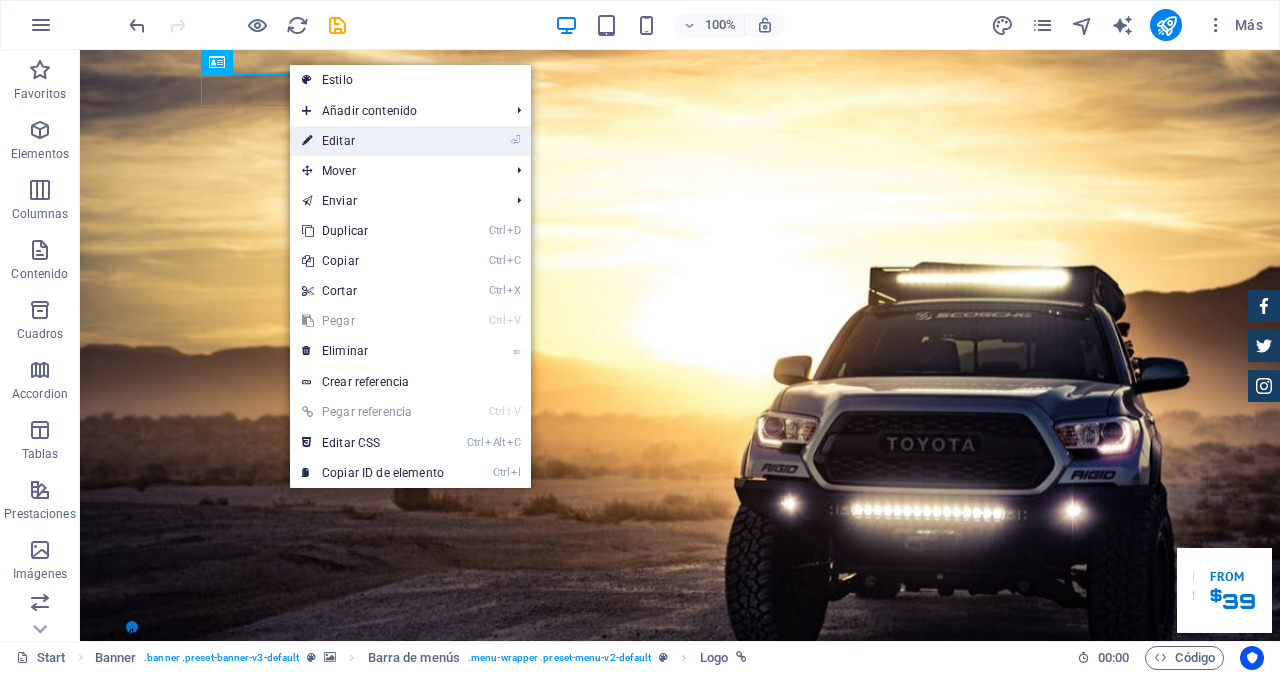 click on "⏎  Editar" at bounding box center (373, 141) 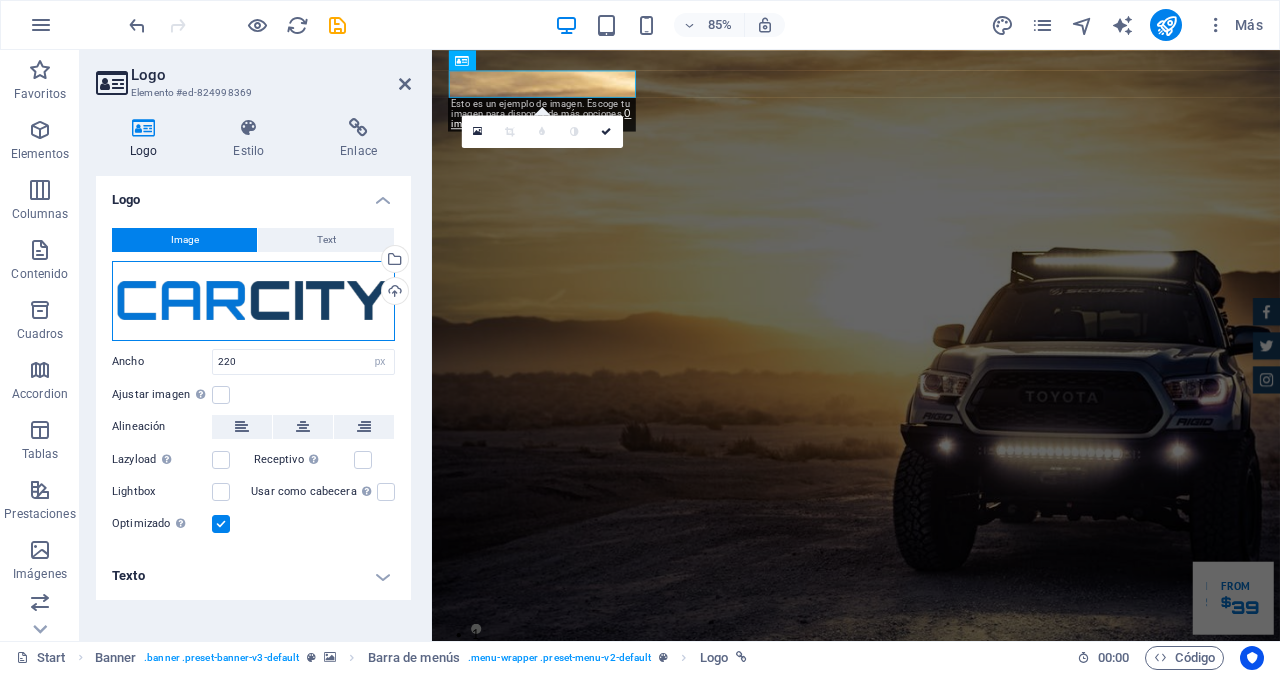 click on "Arrastra archivos aquí, haz clic para escoger archivos o  selecciona archivos de Archivos o de nuestra galería gratuita de fotos y vídeos" at bounding box center [253, 301] 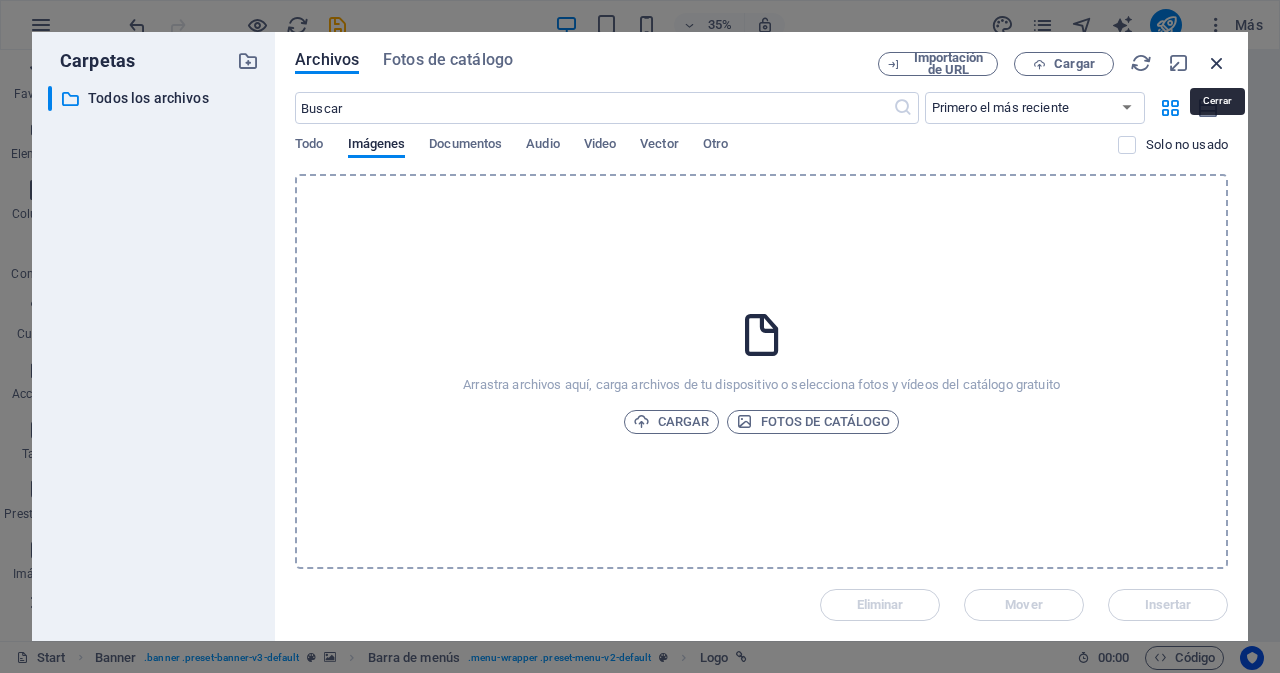drag, startPoint x: 1214, startPoint y: 59, endPoint x: 608, endPoint y: 165, distance: 615.2008 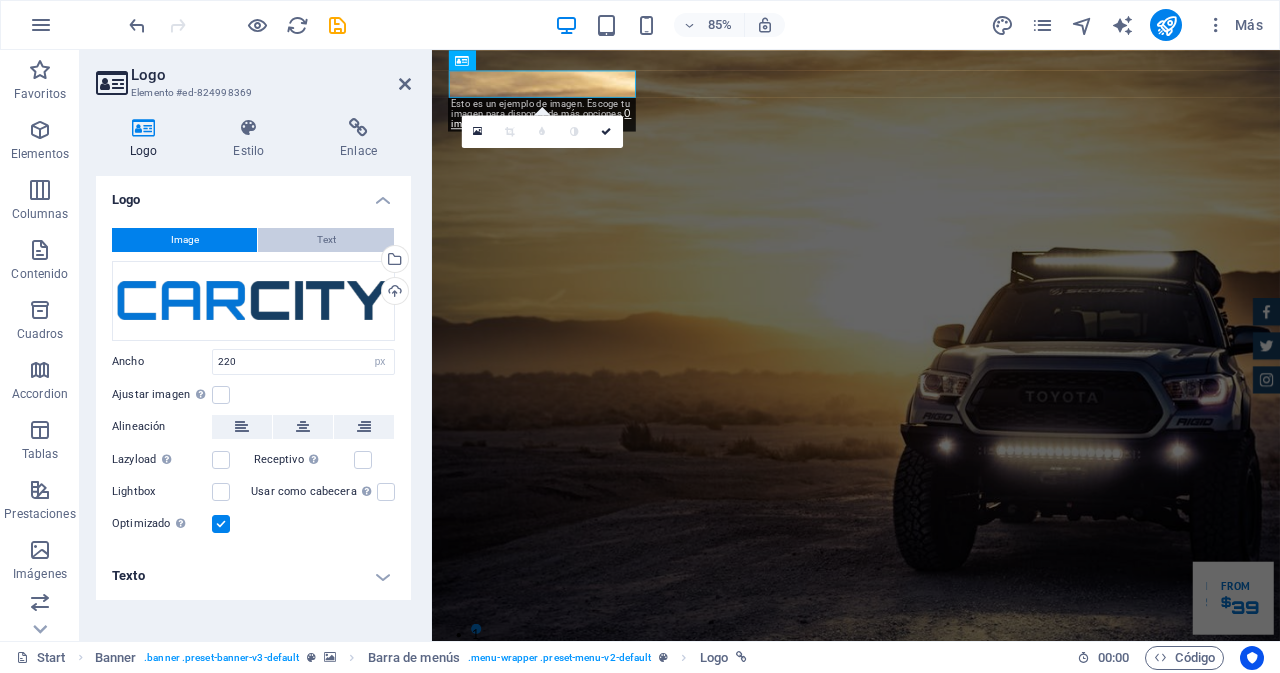 click on "Text" at bounding box center (326, 240) 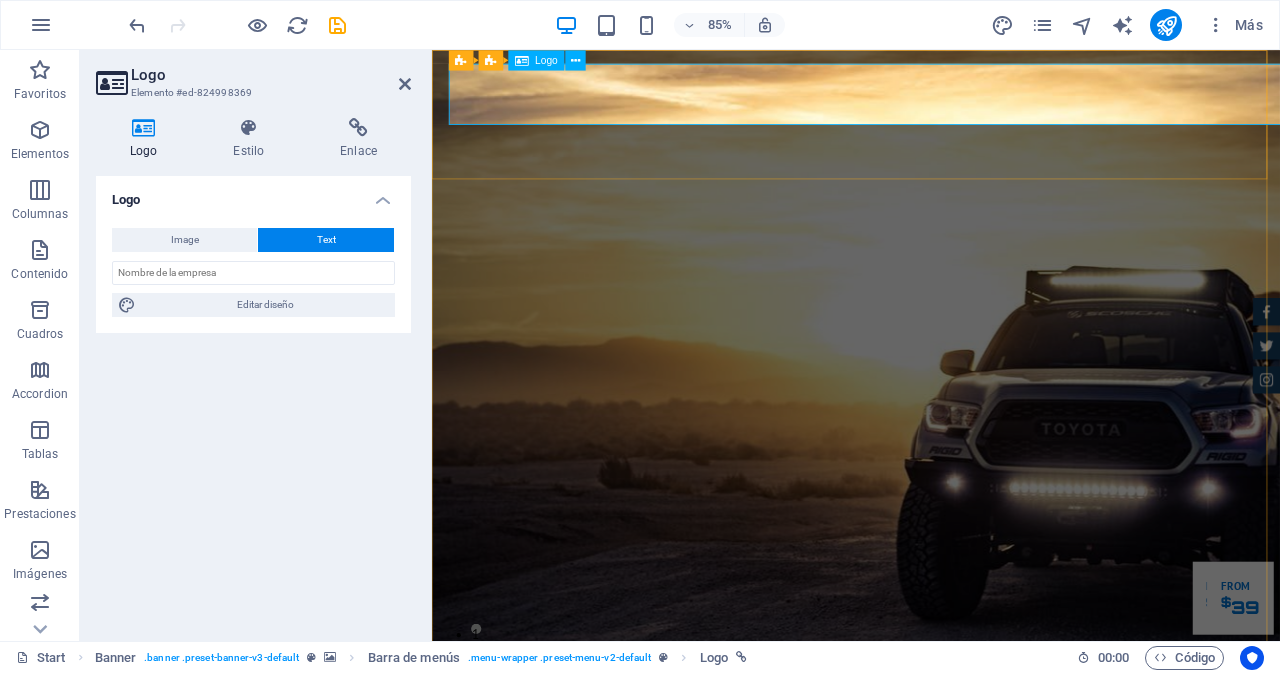 click on "serviciosjr.cl.serviciosjrgps.cl" at bounding box center (931, 945) 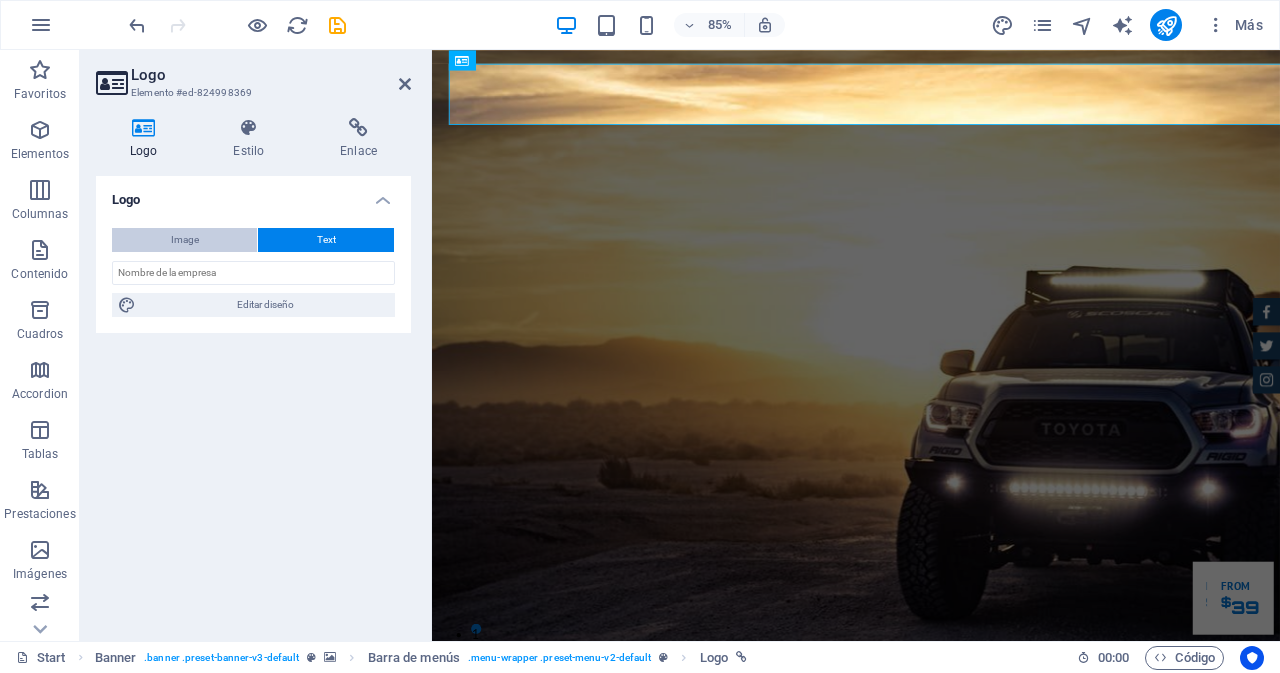 click on "Image" at bounding box center [185, 240] 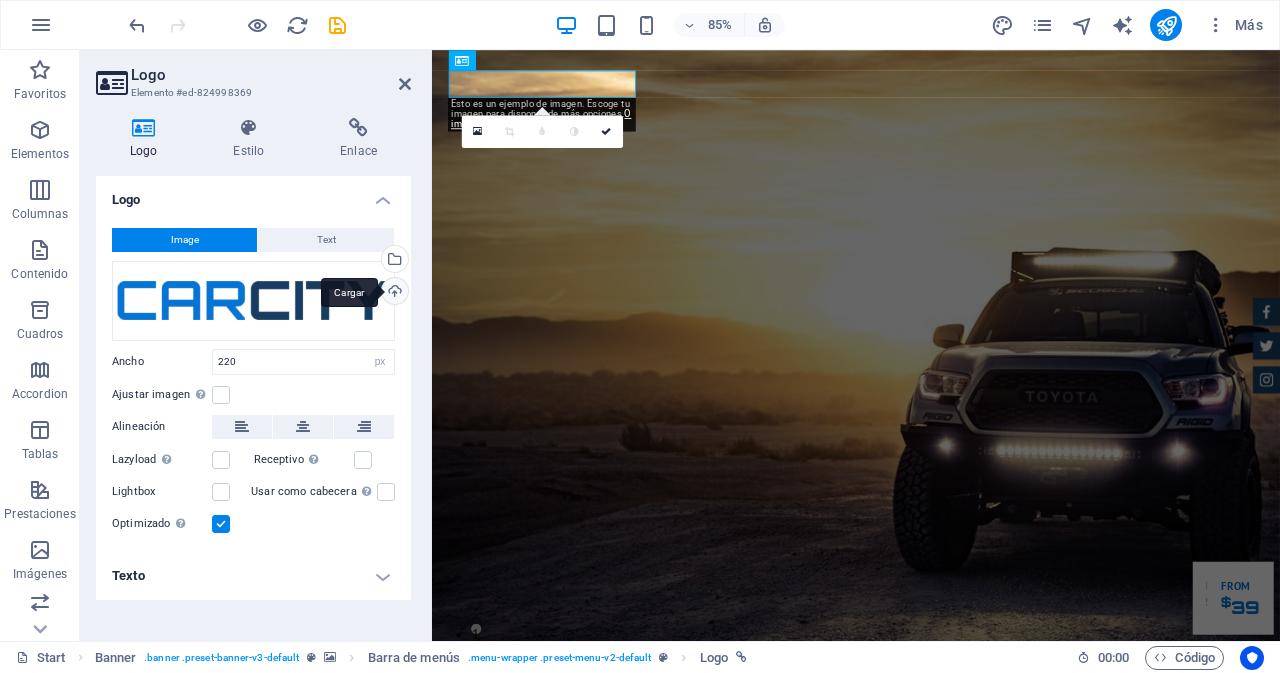 click on "Cargar" at bounding box center (393, 293) 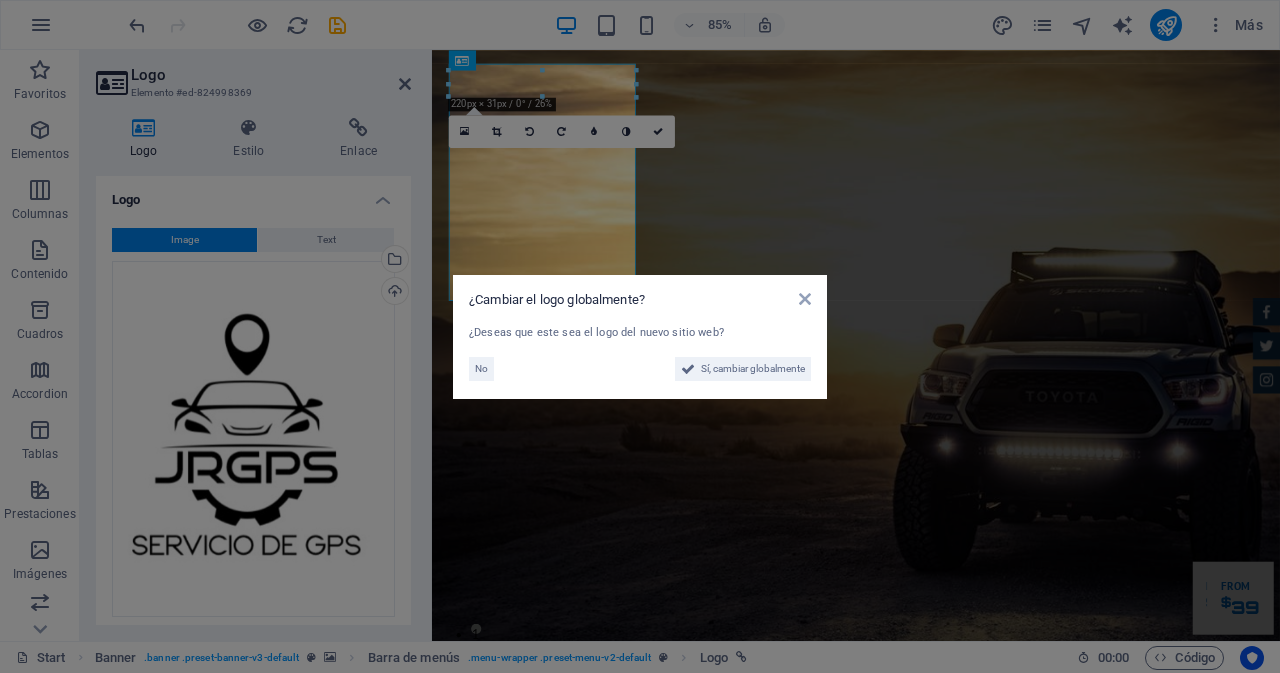 drag, startPoint x: 751, startPoint y: 371, endPoint x: 426, endPoint y: 369, distance: 325.00616 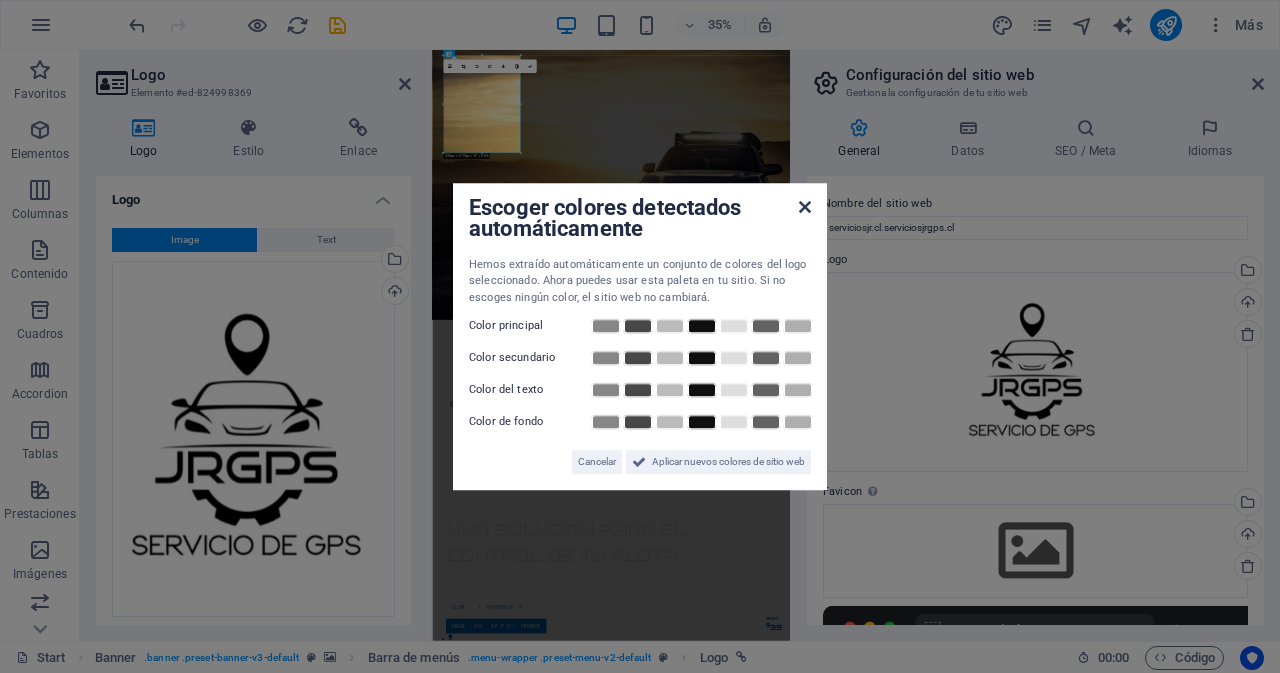click at bounding box center [805, 207] 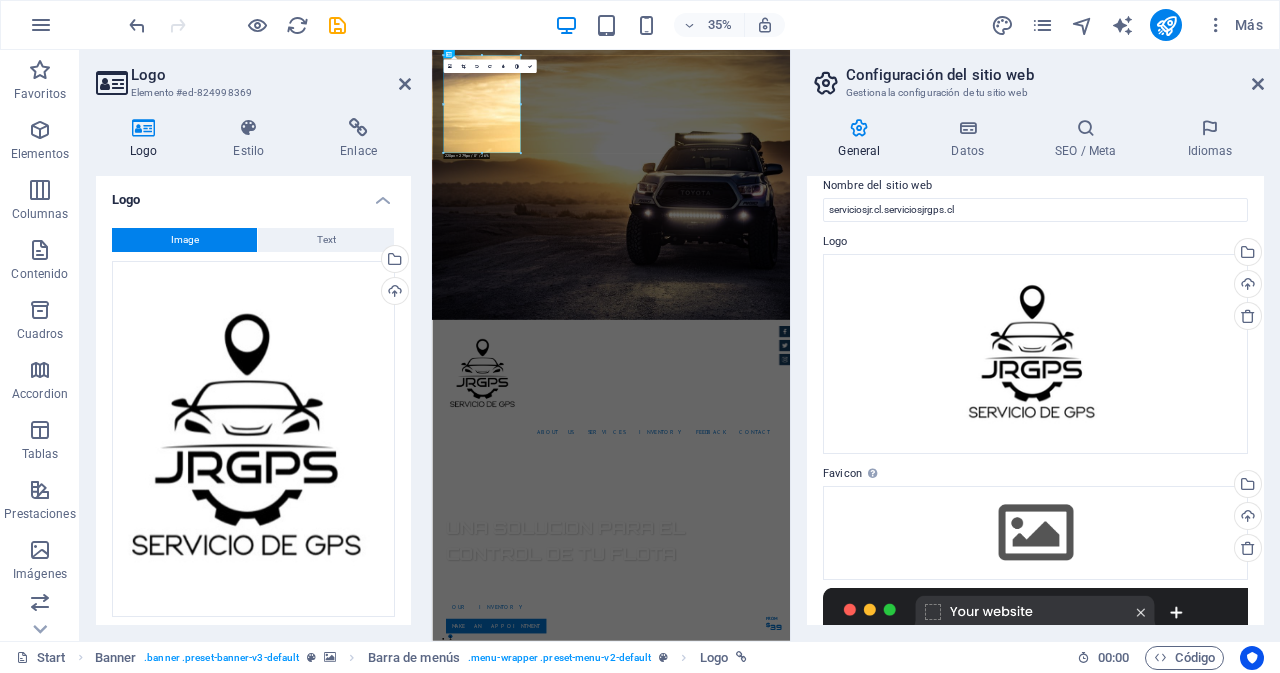 scroll, scrollTop: 0, scrollLeft: 0, axis: both 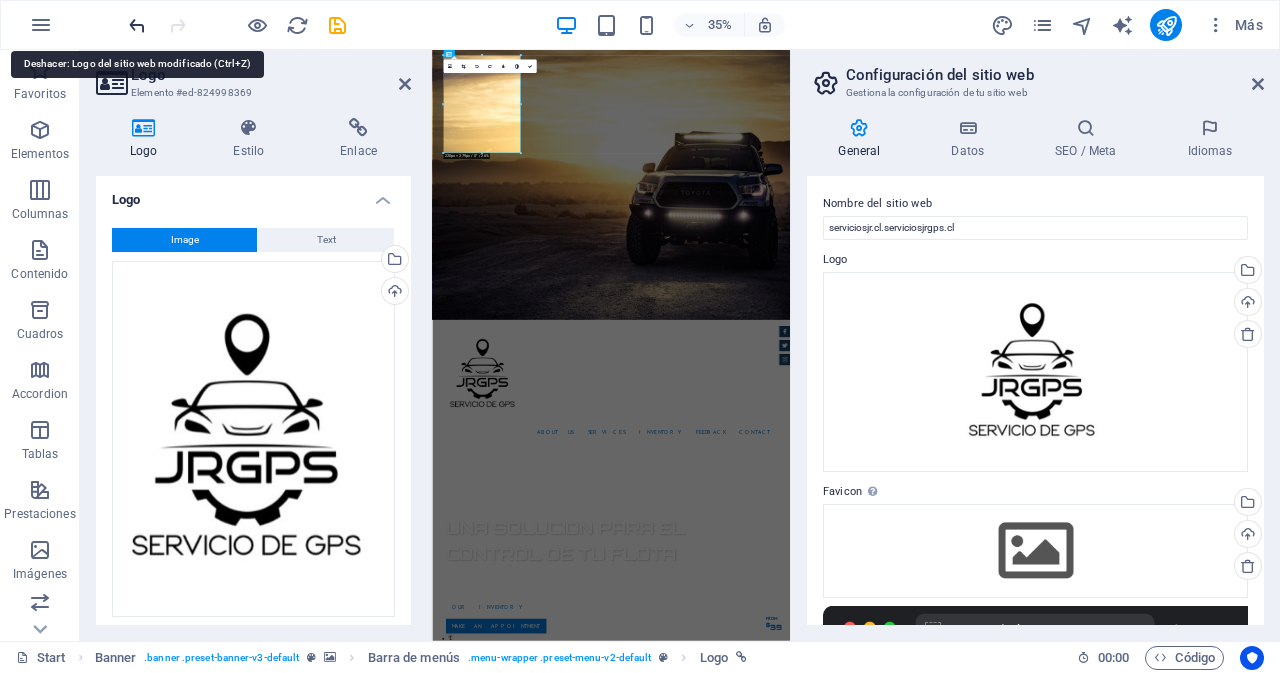 drag, startPoint x: 132, startPoint y: 29, endPoint x: 159, endPoint y: 402, distance: 373.97592 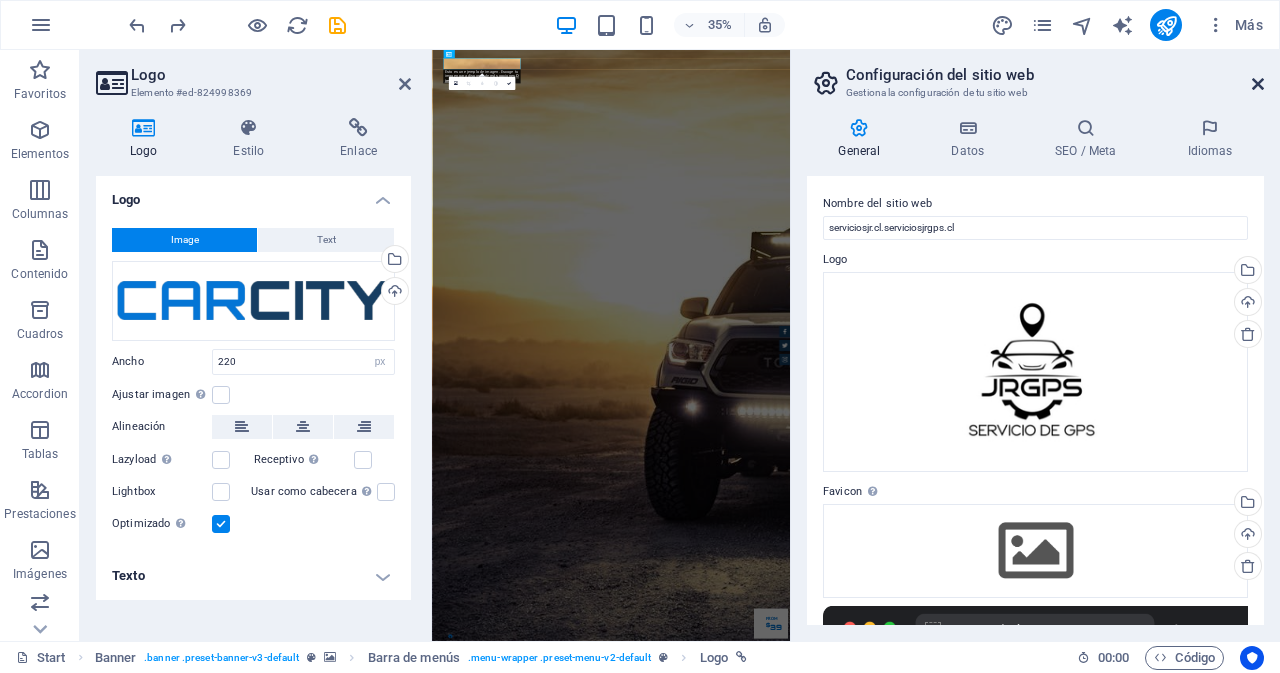 drag, startPoint x: 1259, startPoint y: 87, endPoint x: 699, endPoint y: 131, distance: 561.7259 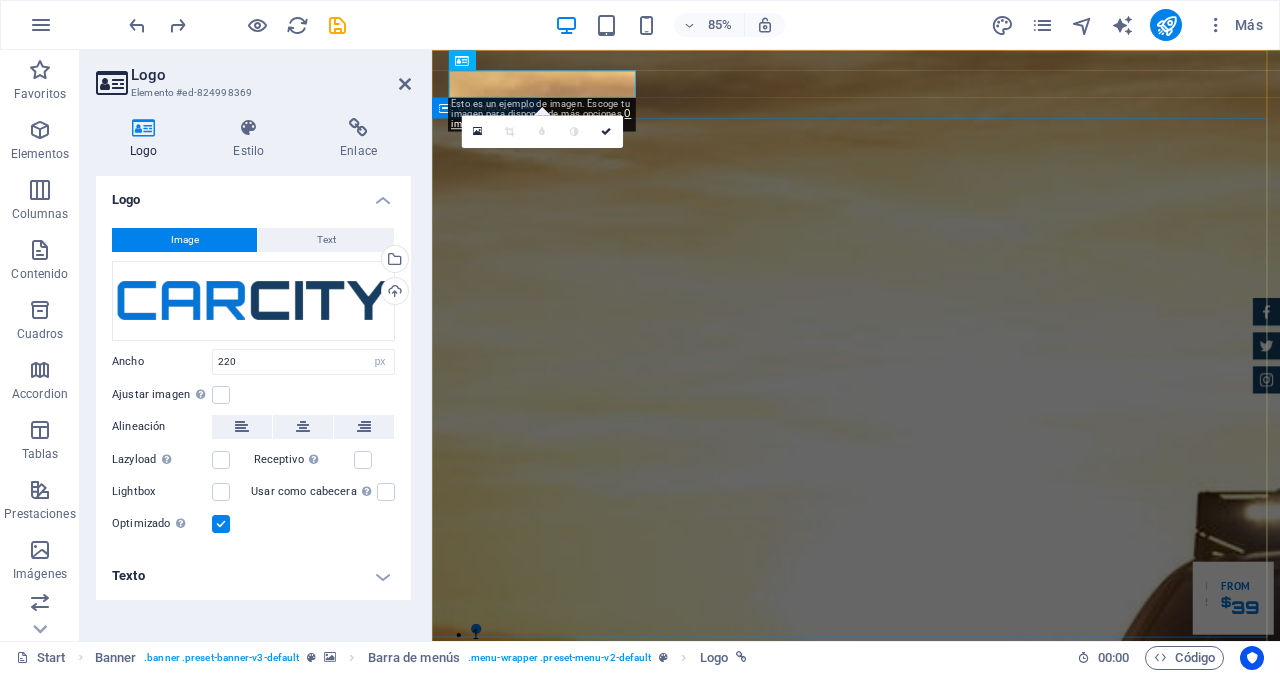 click on "UNA SOLUCION PARA EL CONTROL DE TU FLOTA Entendemos lo importante que es poder tener el control de tus activos, por eso te ofrecemos una herramienta que se ajusta a tus necesidades.   Our Inventory   Make an appointment" at bounding box center (931, 2182) 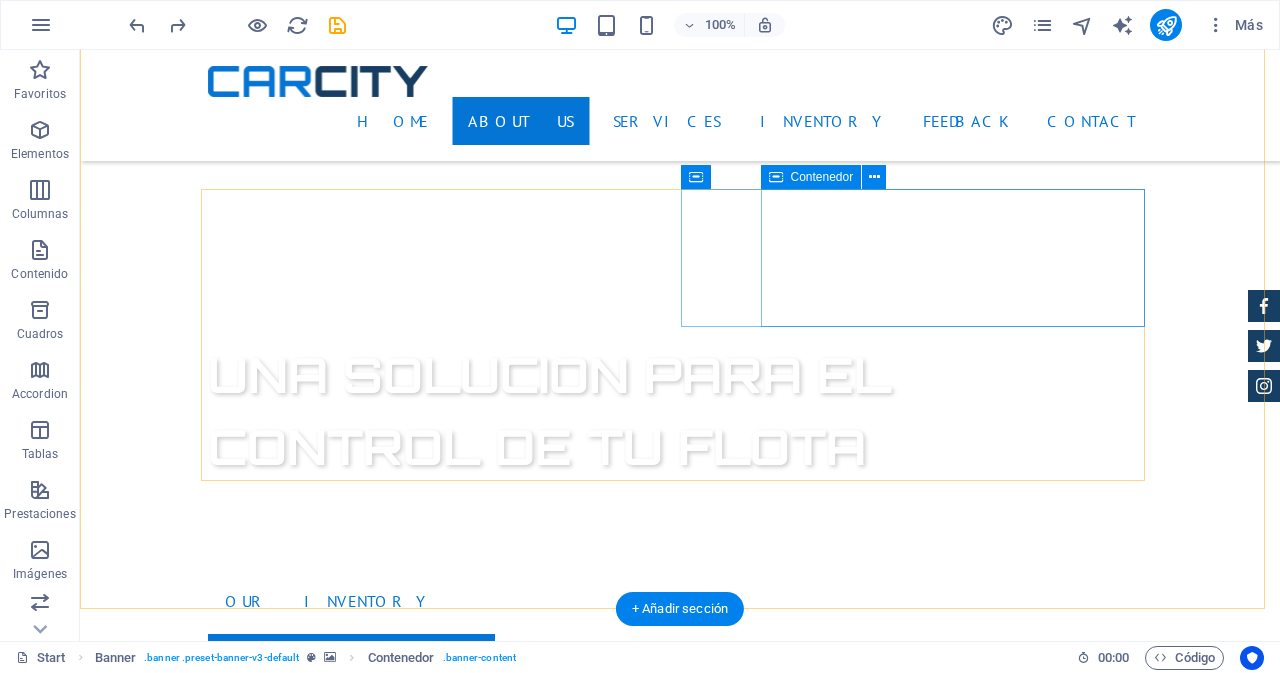scroll, scrollTop: 900, scrollLeft: 0, axis: vertical 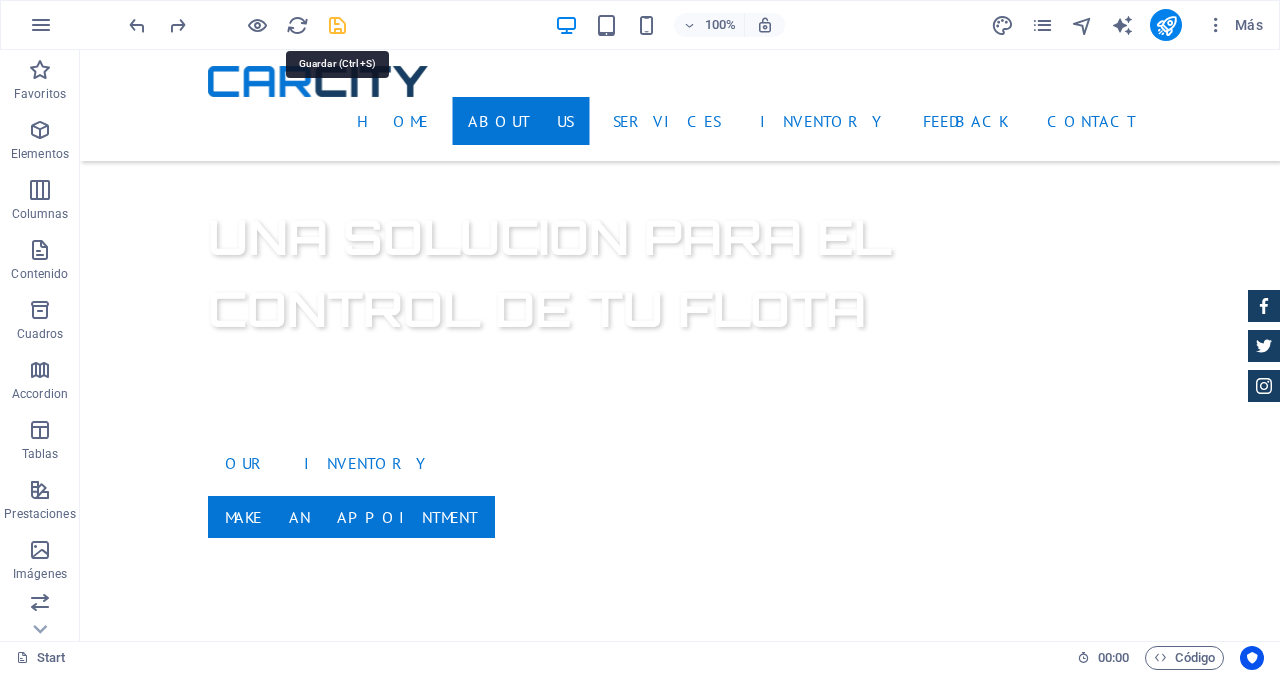 click at bounding box center (337, 25) 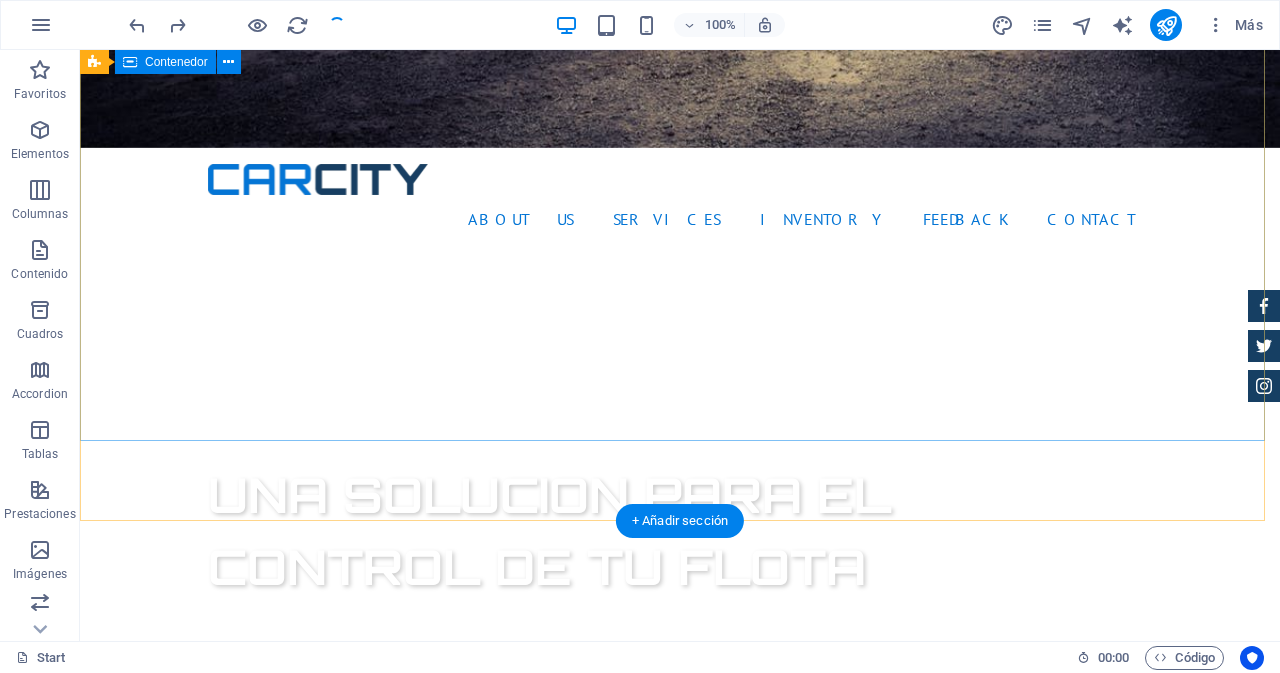 scroll, scrollTop: 300, scrollLeft: 0, axis: vertical 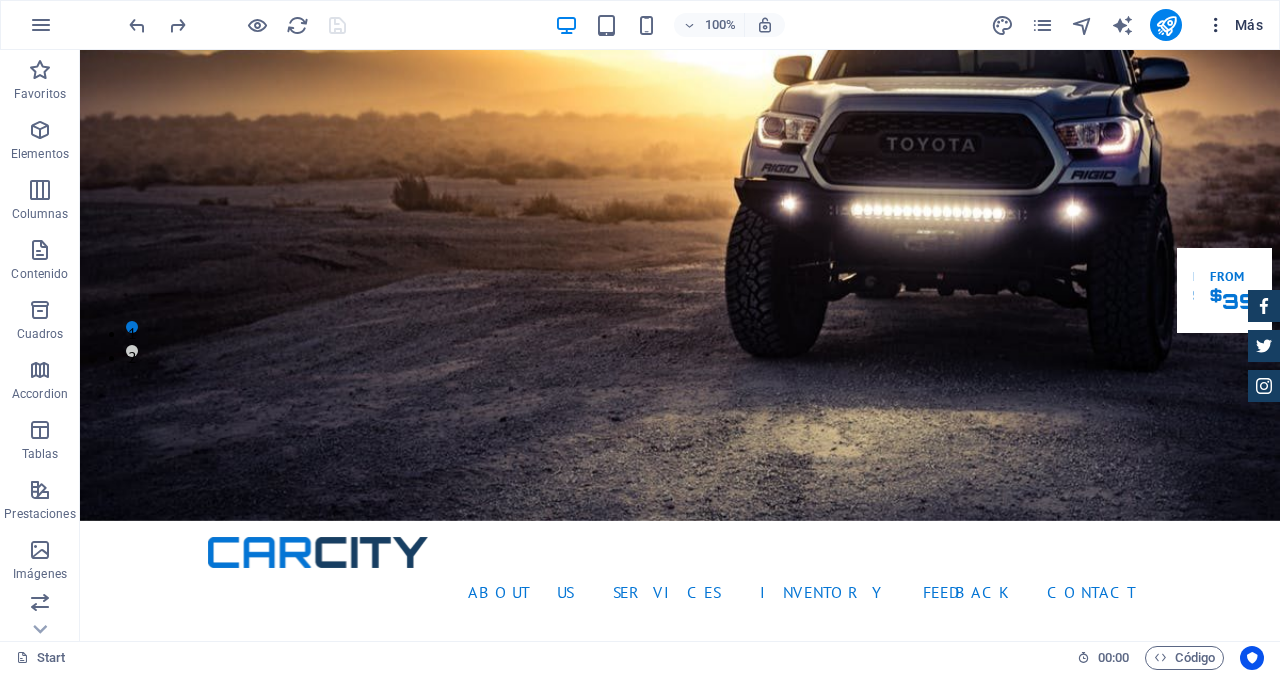 click at bounding box center [1216, 25] 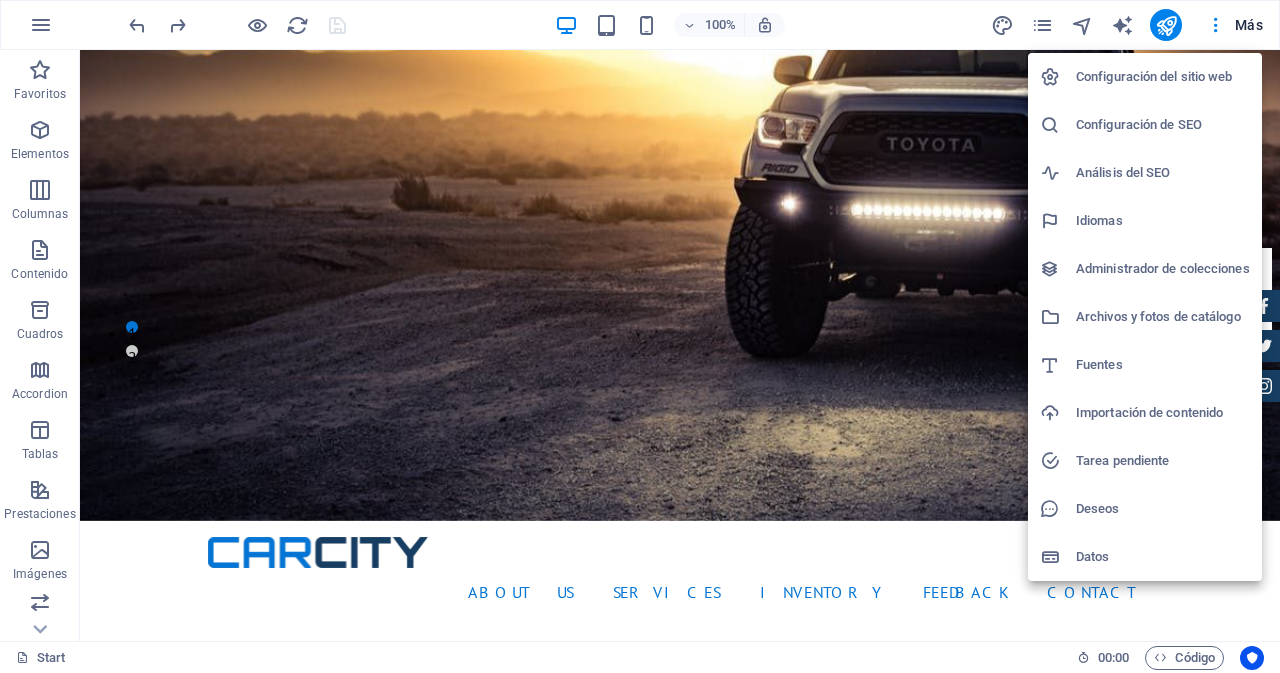 click on "Configuración del sitio web" at bounding box center [1163, 77] 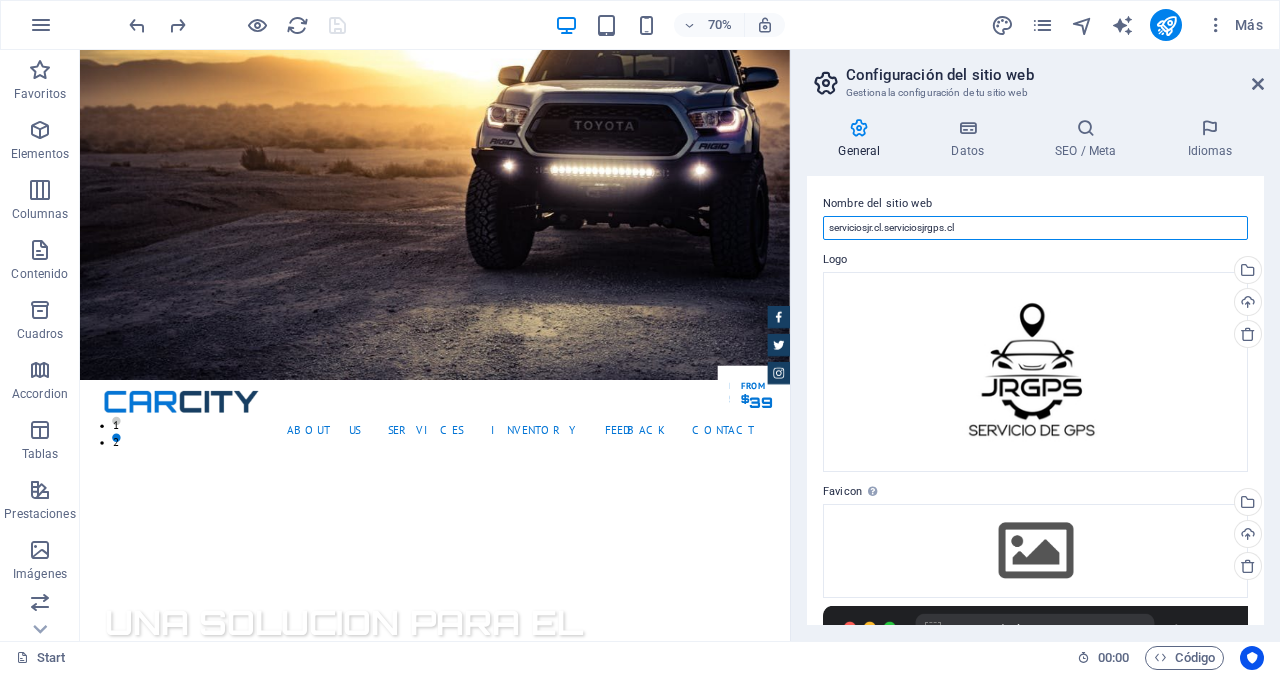 click on "serviciosjr.cl.serviciosjrgps.cl" at bounding box center (1035, 228) 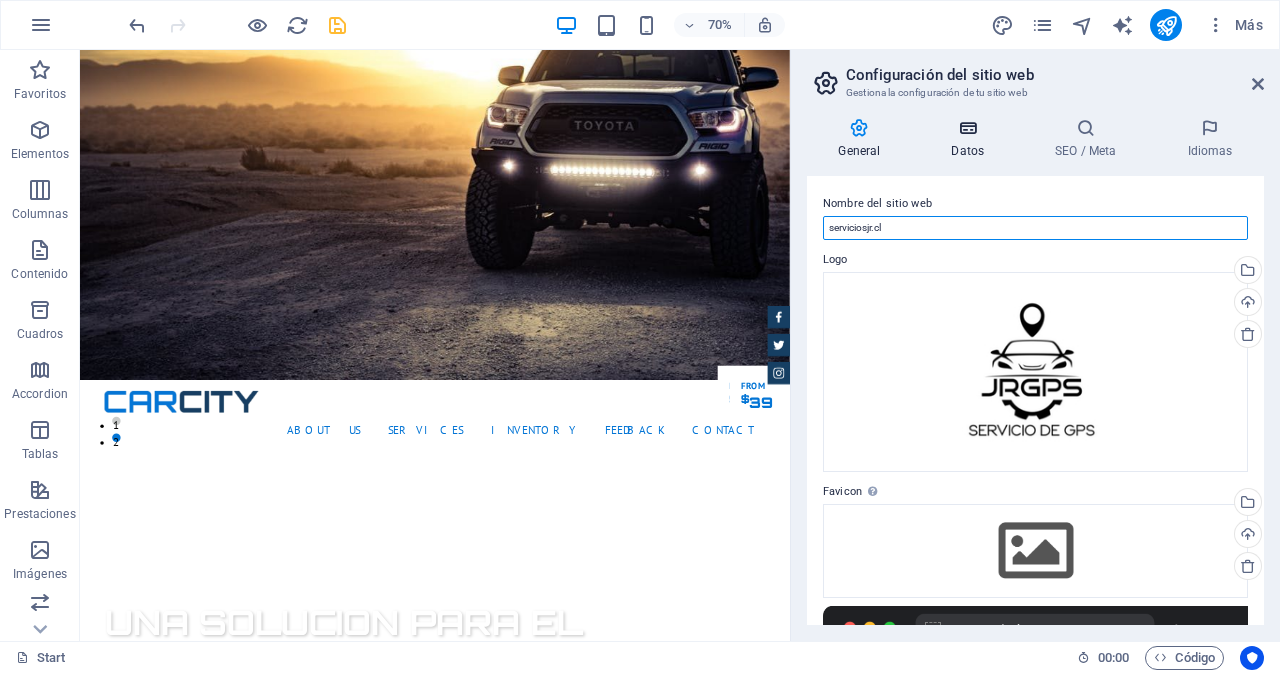 type on "serviciosjr.cl" 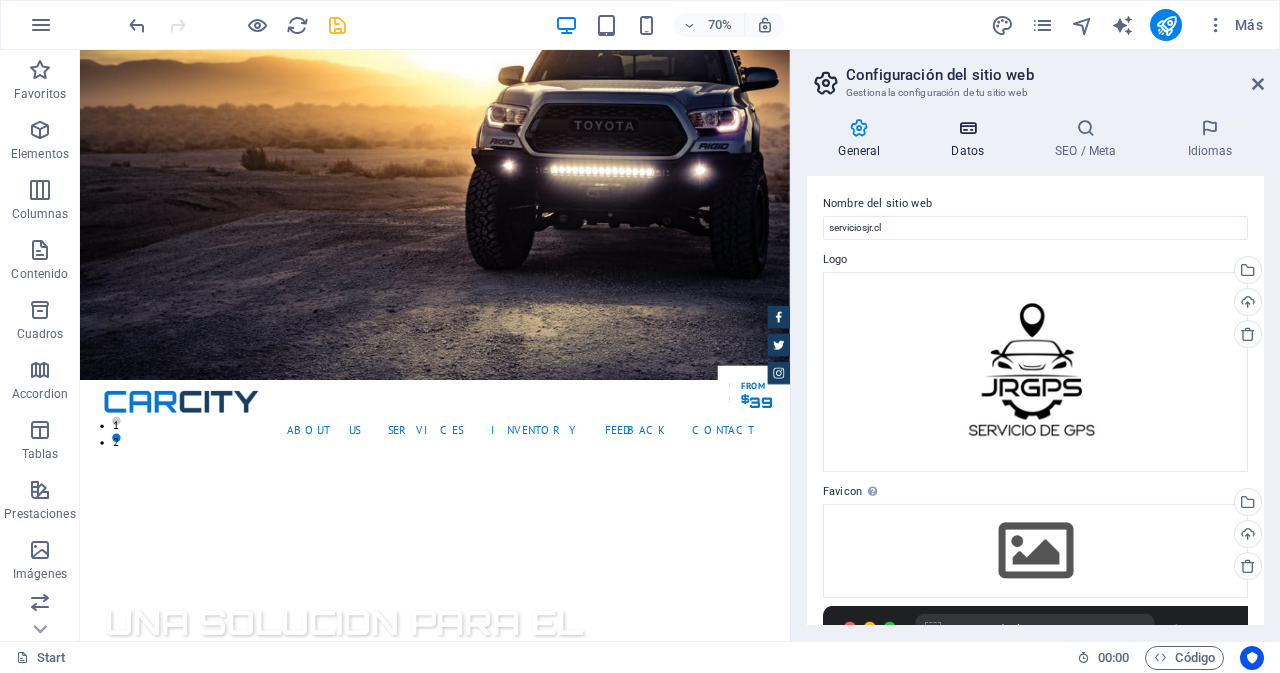 click at bounding box center (968, 128) 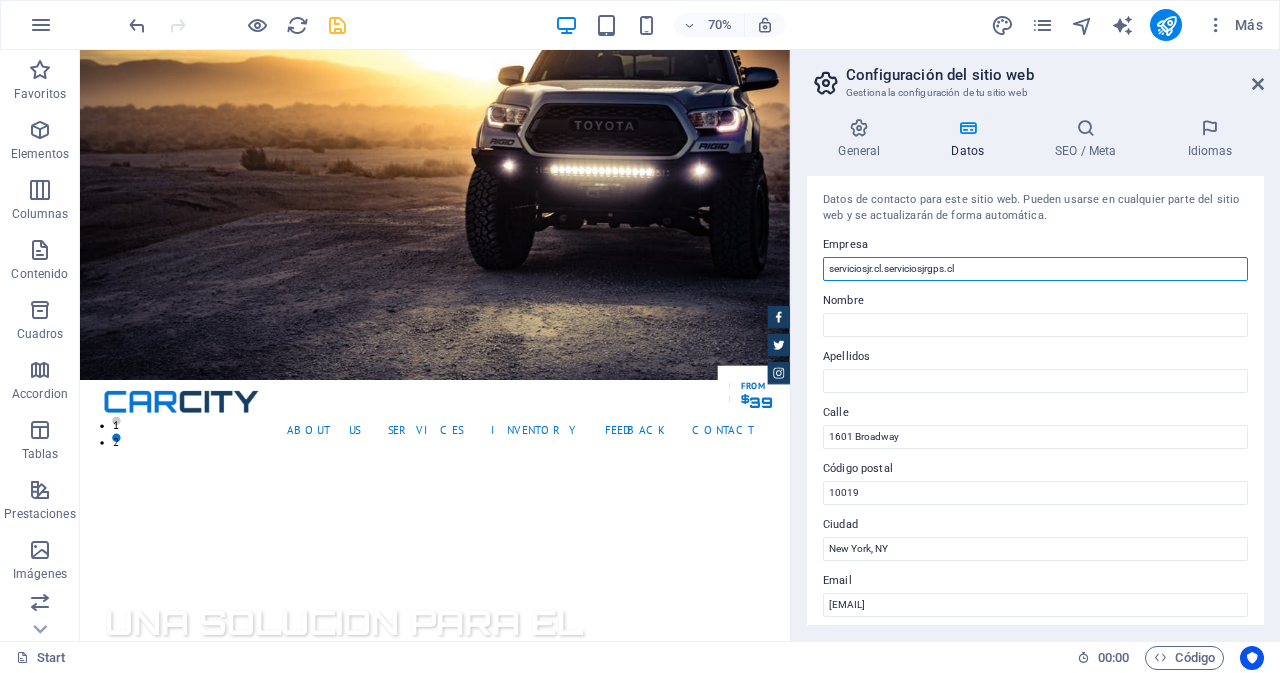 click on "serviciosjr.cl.serviciosjrgps.cl" at bounding box center (1035, 269) 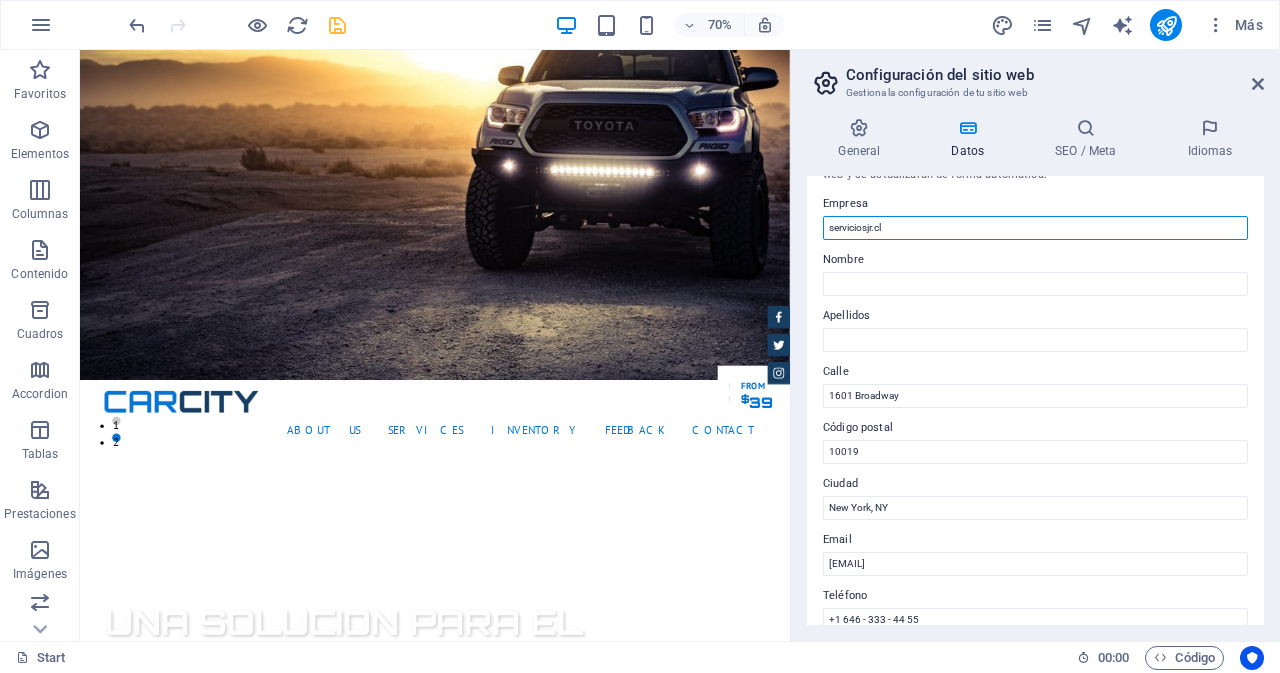 scroll, scrollTop: 0, scrollLeft: 0, axis: both 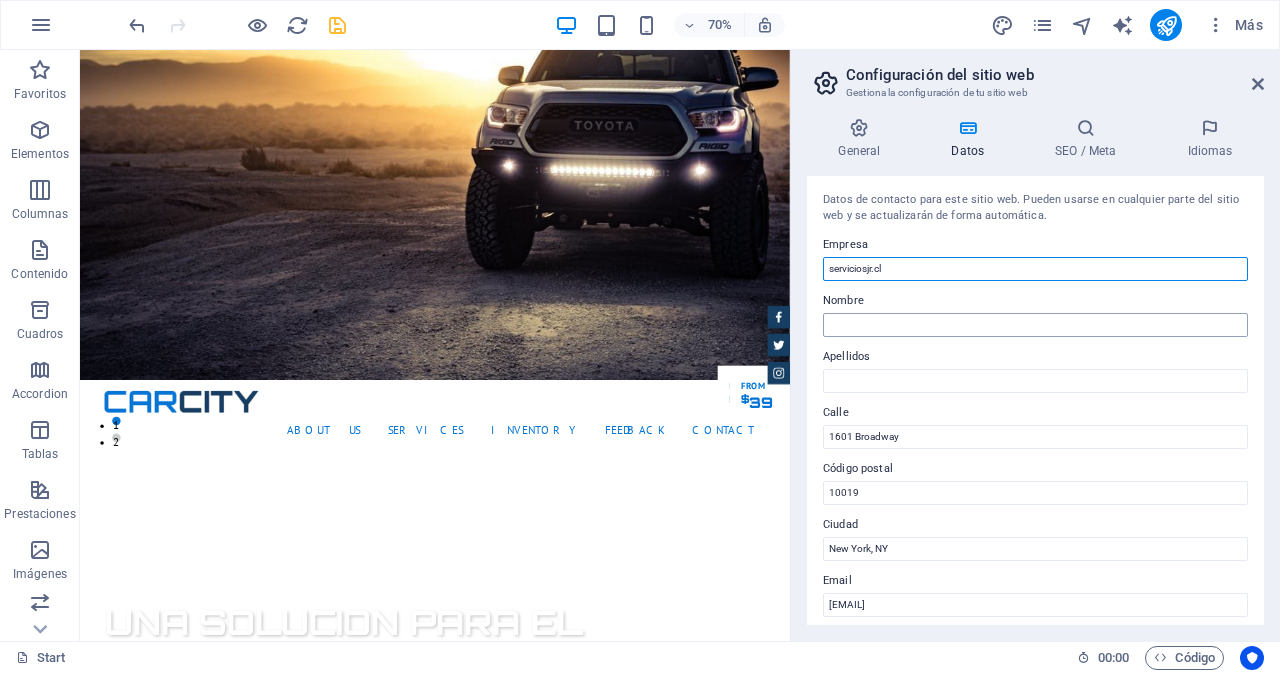 type on "serviciosjr.cl" 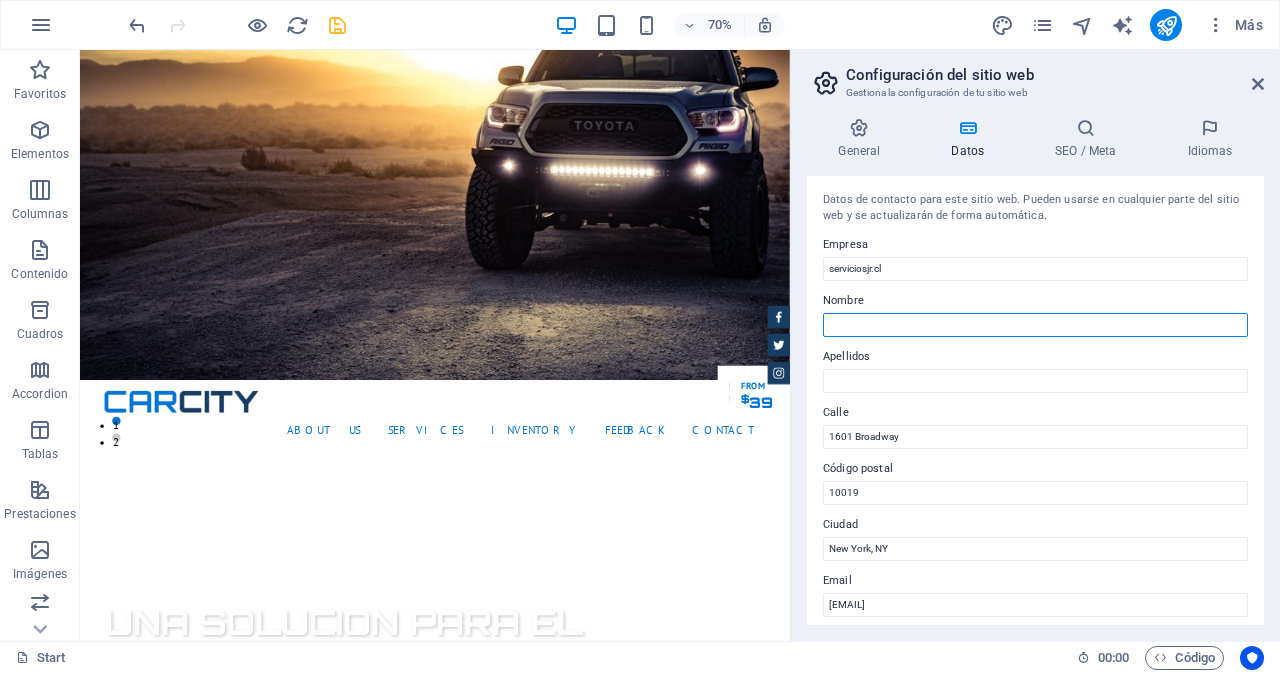 click on "Nombre" at bounding box center (1035, 325) 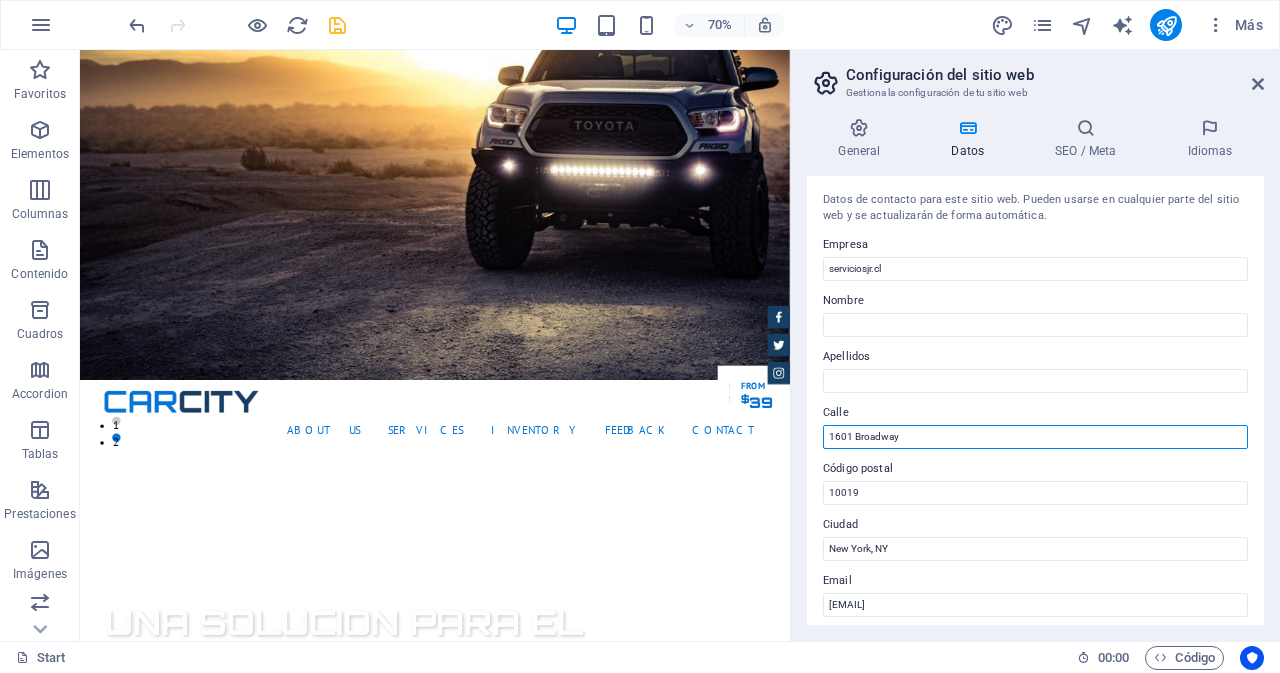 drag, startPoint x: 896, startPoint y: 439, endPoint x: 814, endPoint y: 446, distance: 82.29824 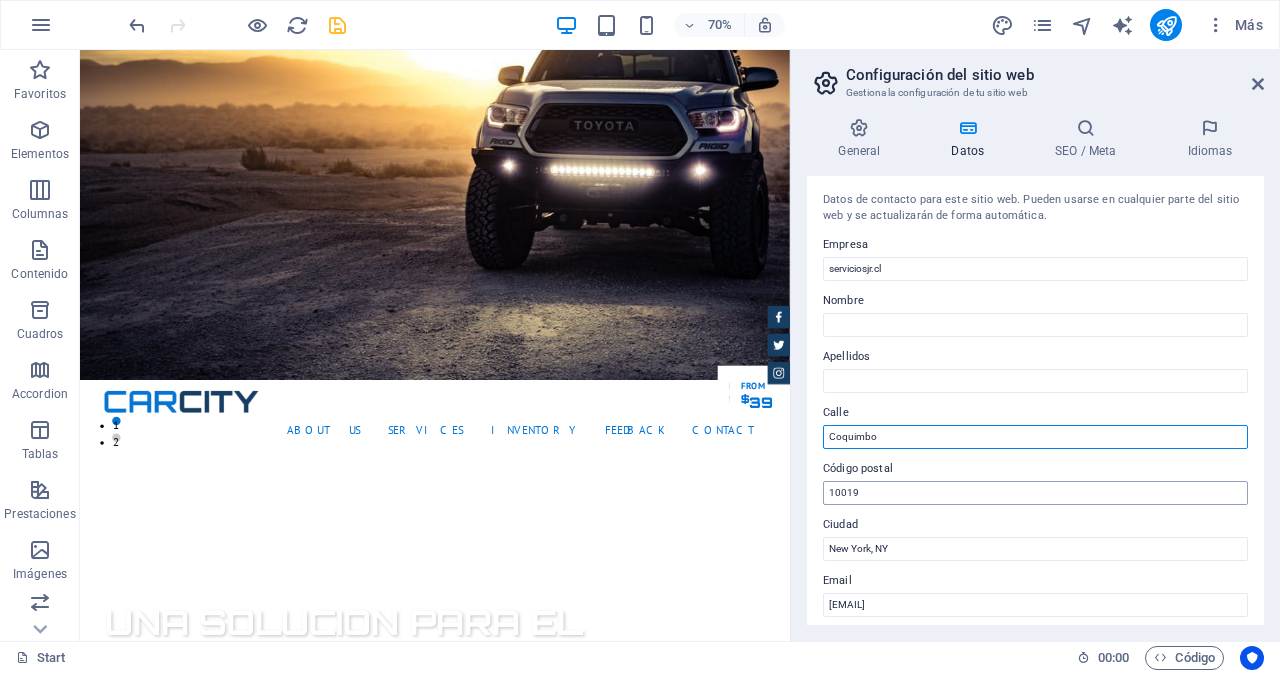 type on "Coquimbo" 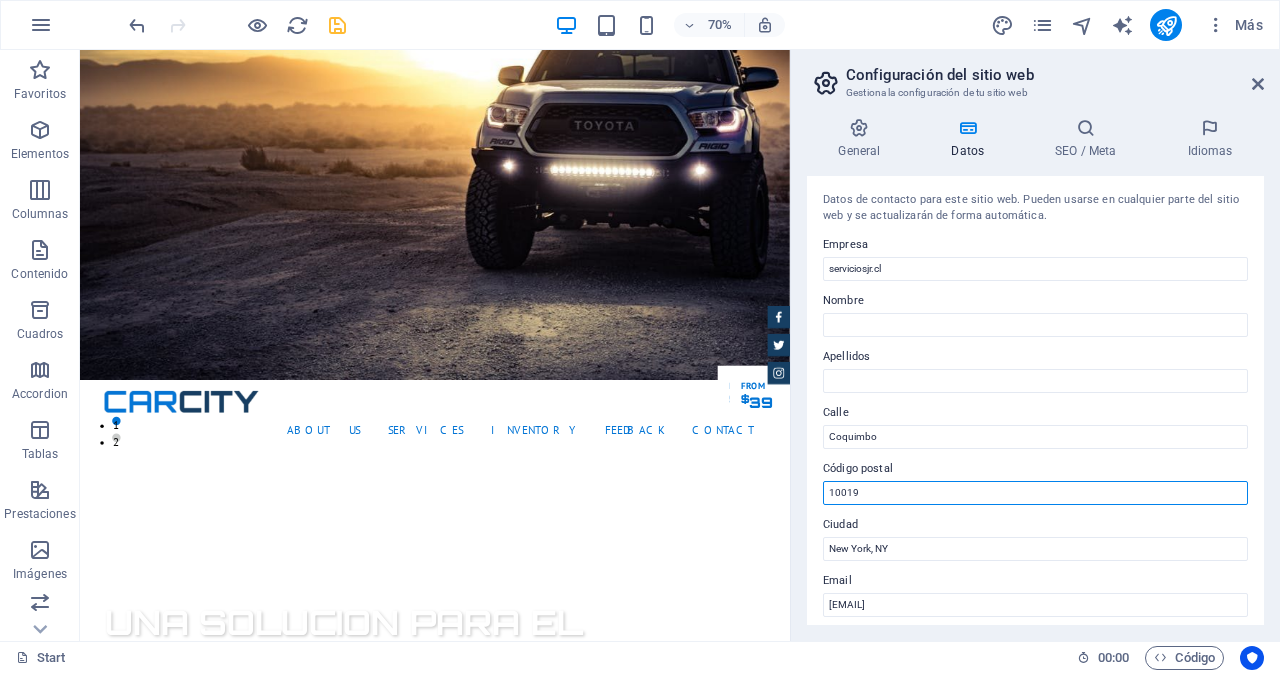 drag, startPoint x: 864, startPoint y: 494, endPoint x: 812, endPoint y: 500, distance: 52.34501 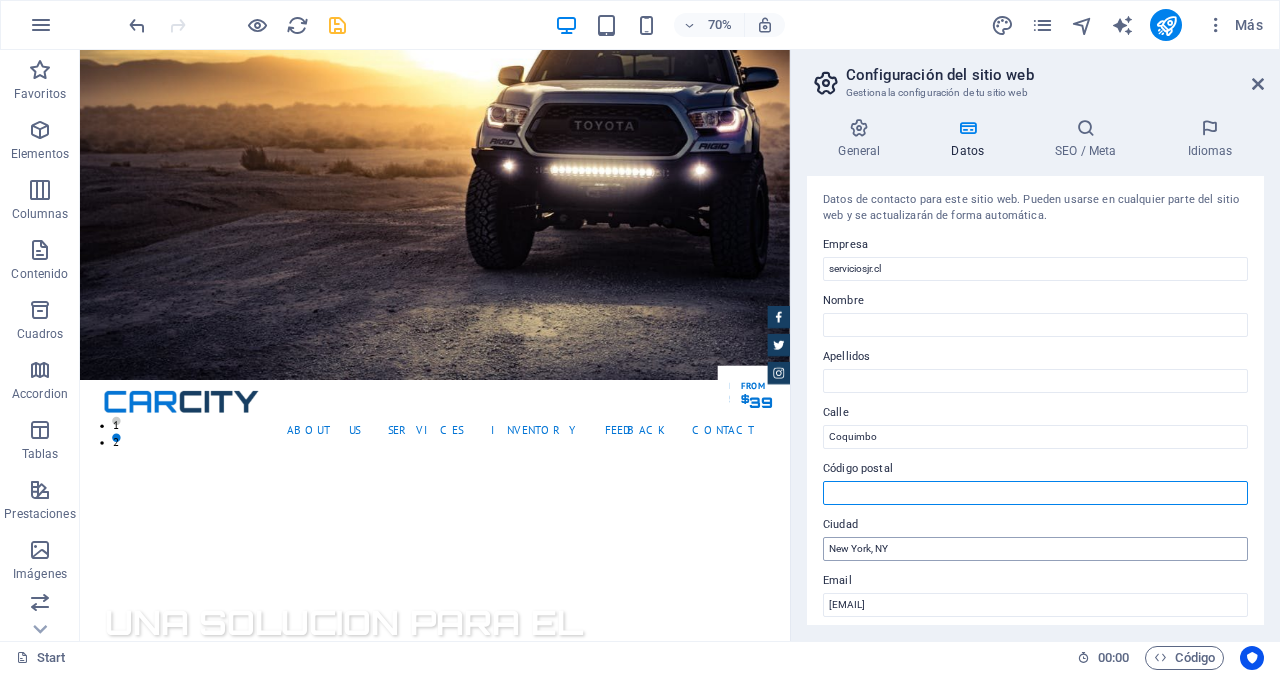 type 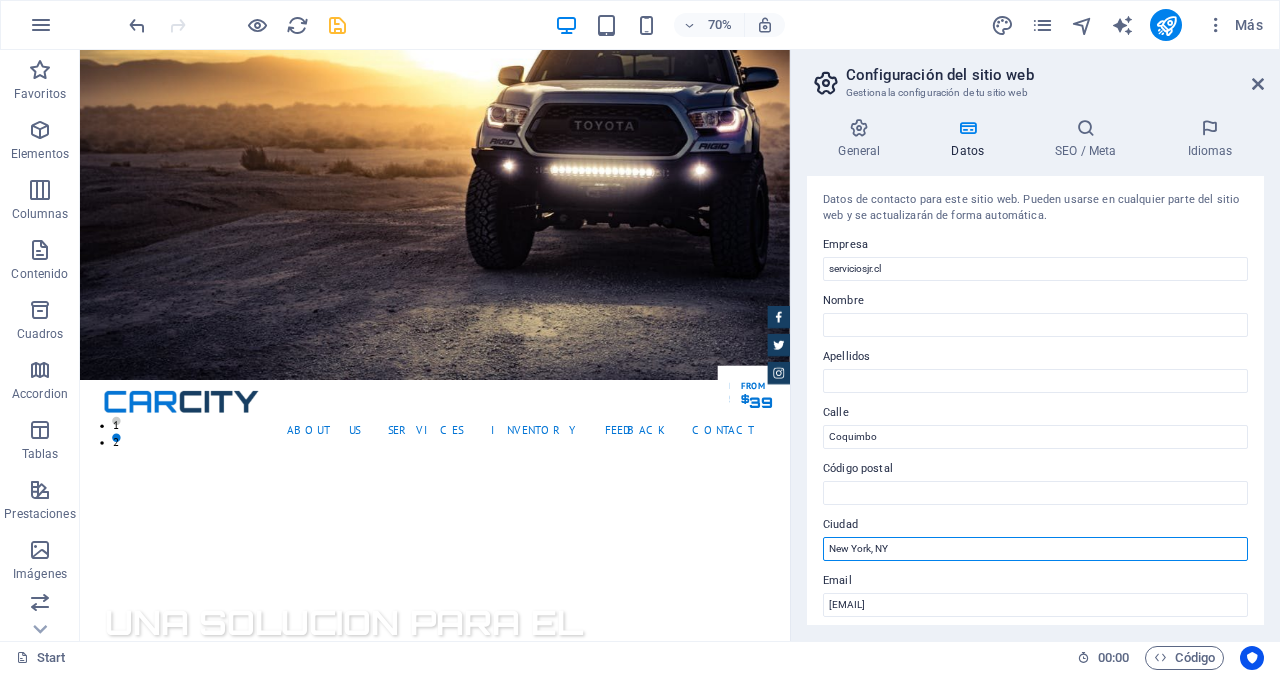 click on "New York, NY" at bounding box center [1035, 549] 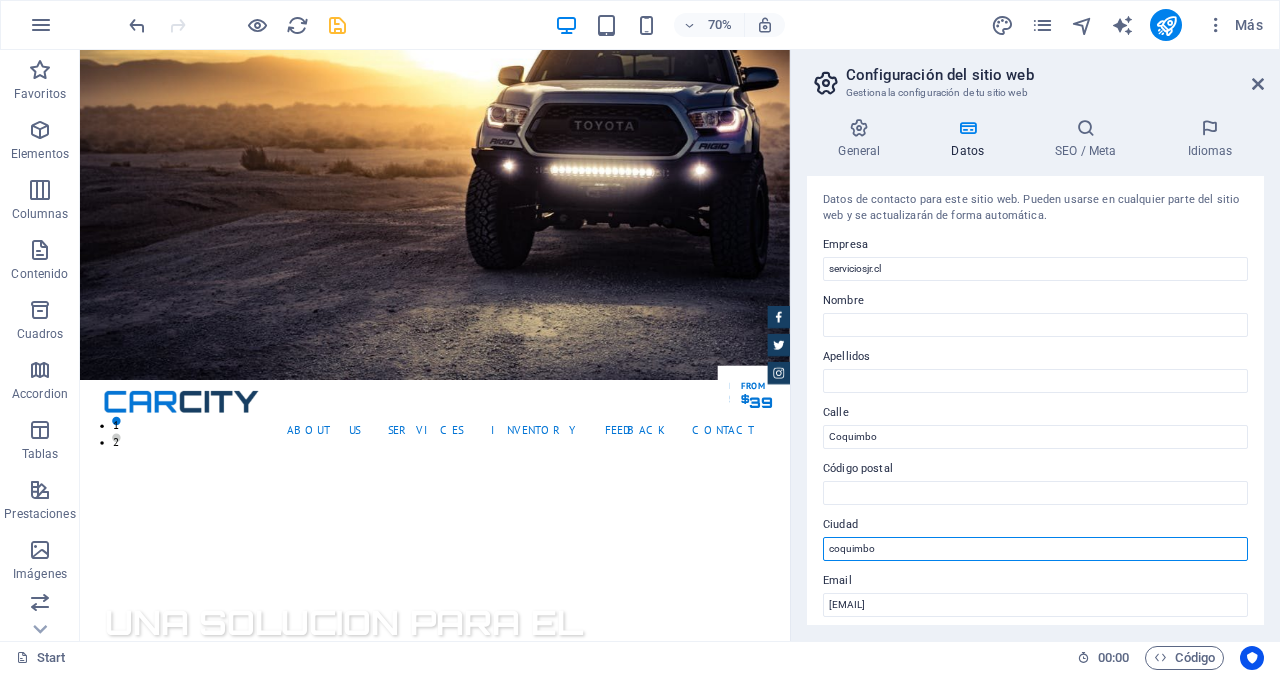 click on "coquimbo" at bounding box center (1035, 549) 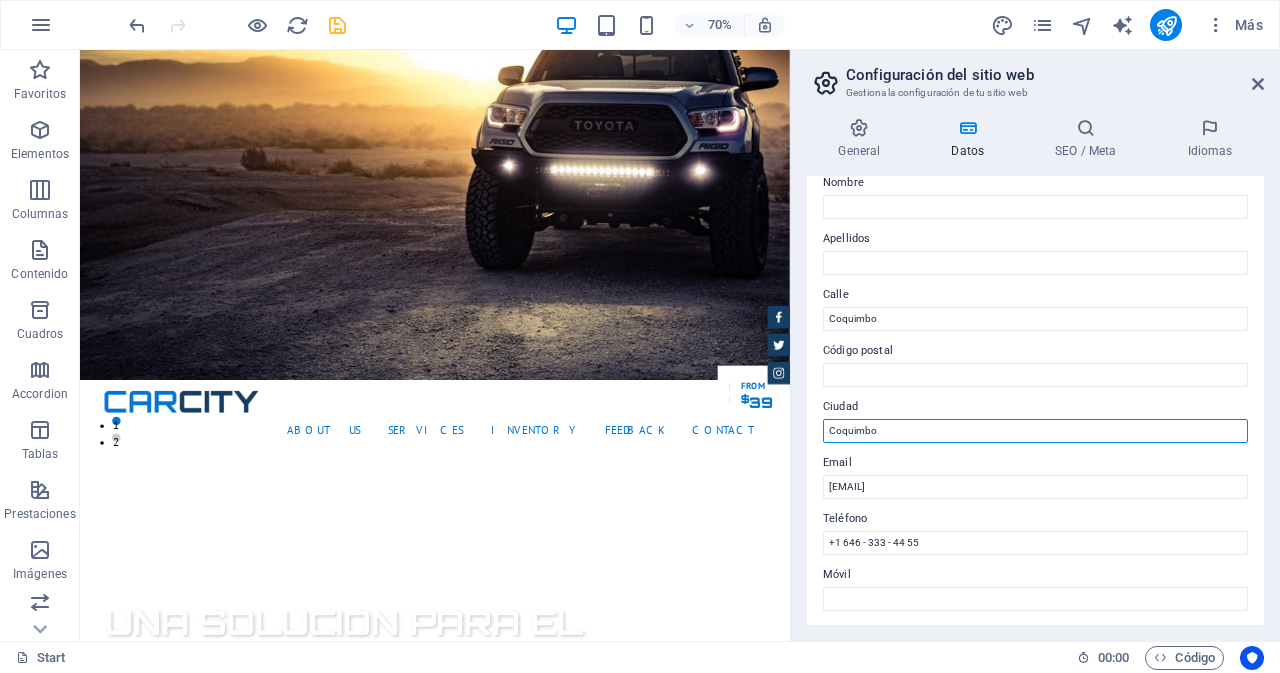 scroll, scrollTop: 200, scrollLeft: 0, axis: vertical 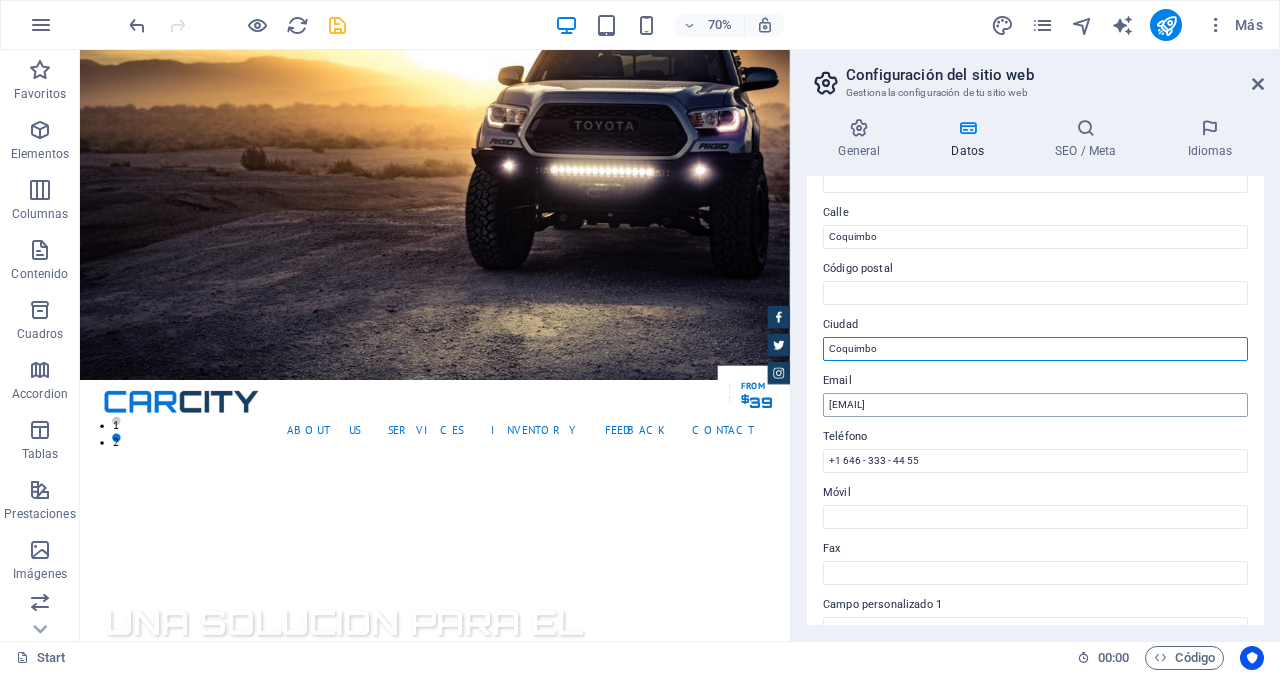 type on "Coquimbo" 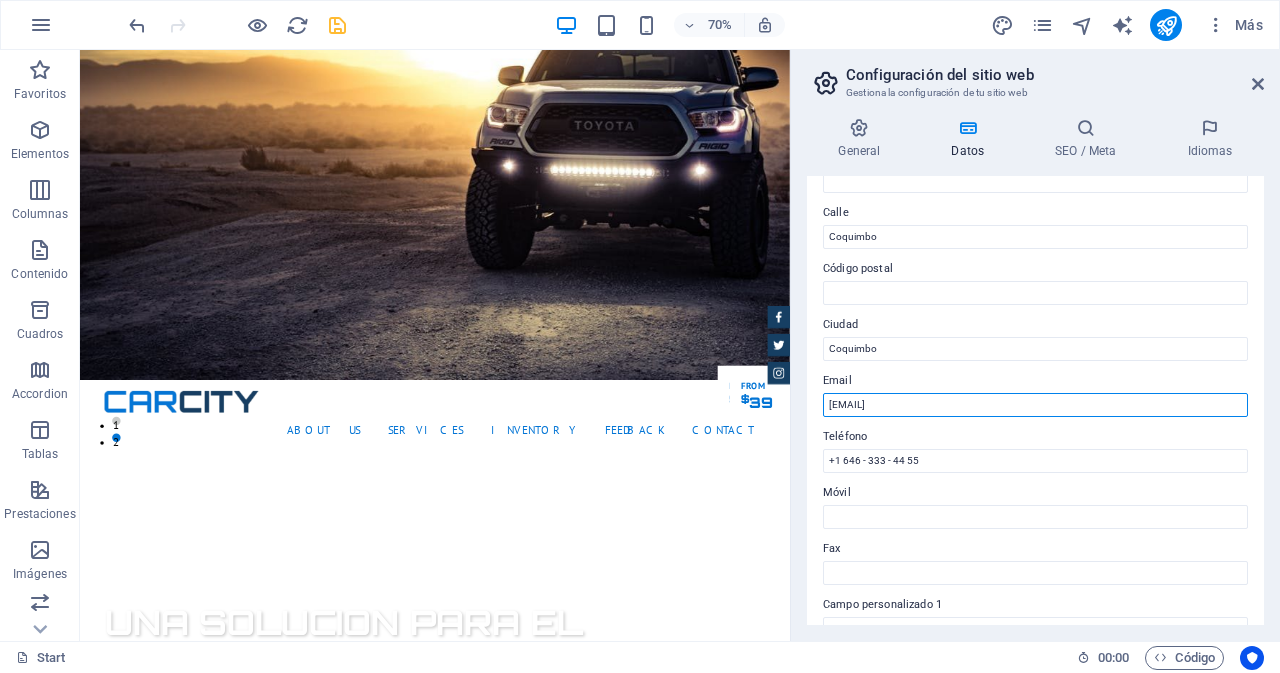drag, startPoint x: 1150, startPoint y: 456, endPoint x: 1082, endPoint y: 567, distance: 130.17296 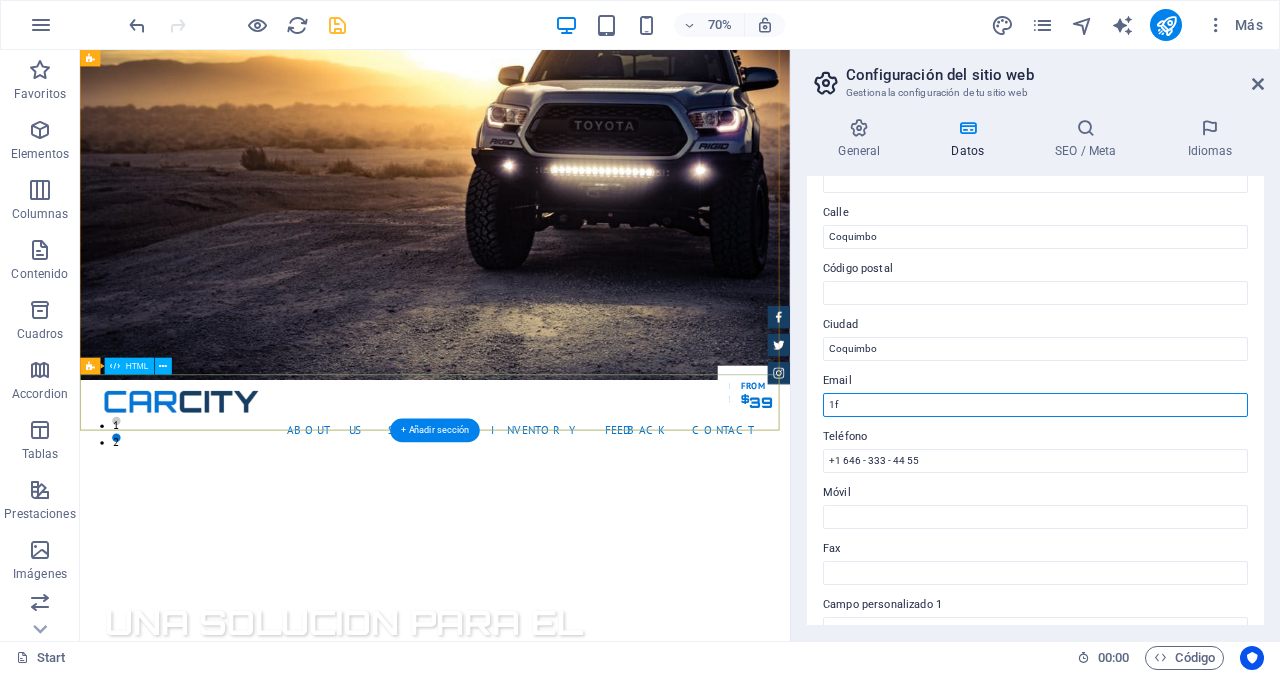 type on "1" 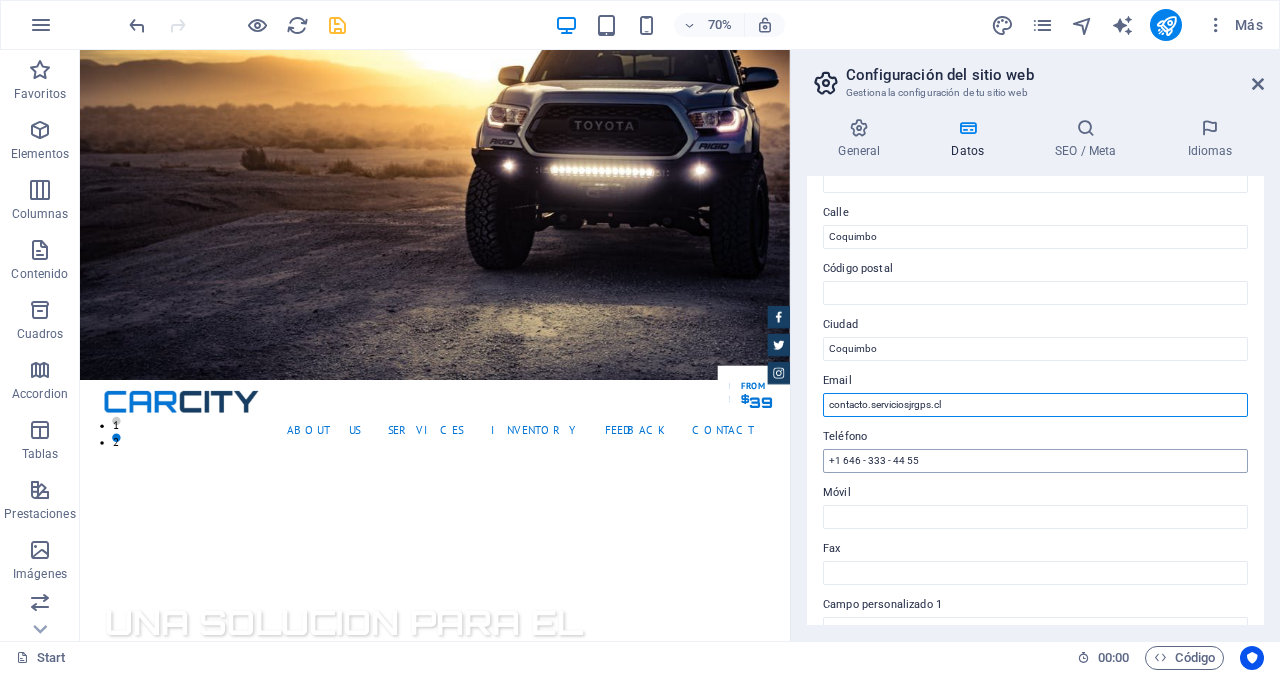 type on "contacto.serviciosjrgps.cl" 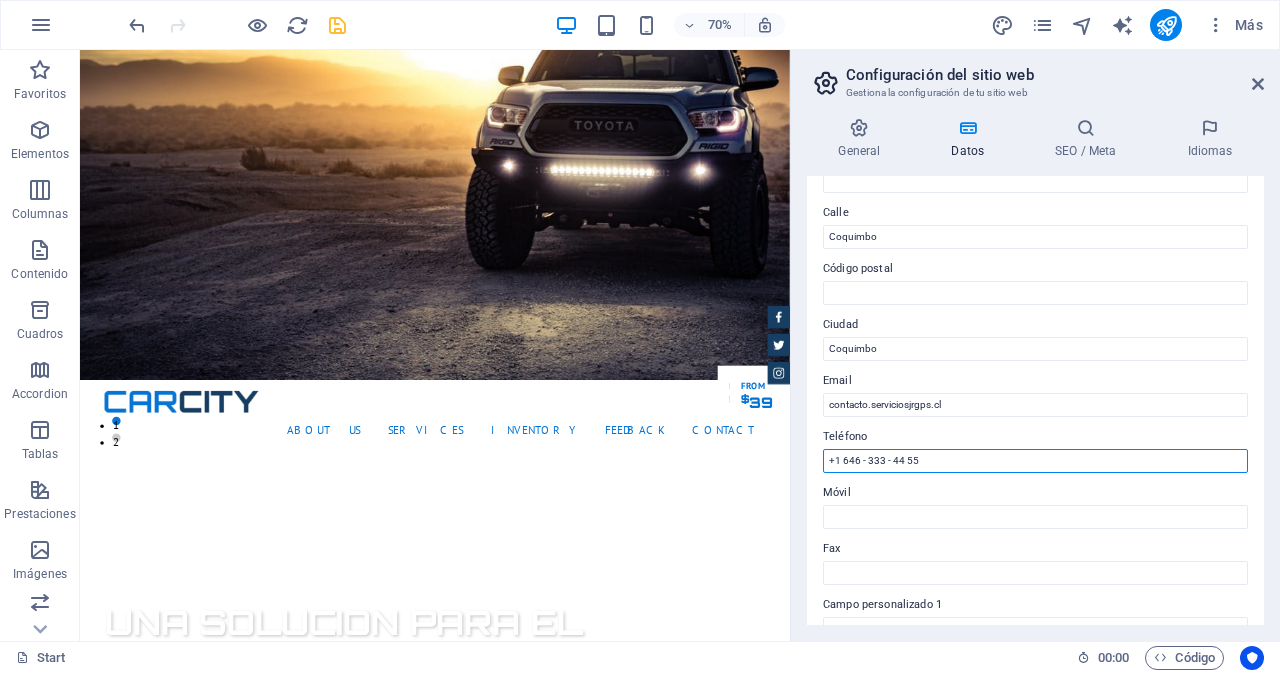 drag, startPoint x: 927, startPoint y: 459, endPoint x: 812, endPoint y: 468, distance: 115.35164 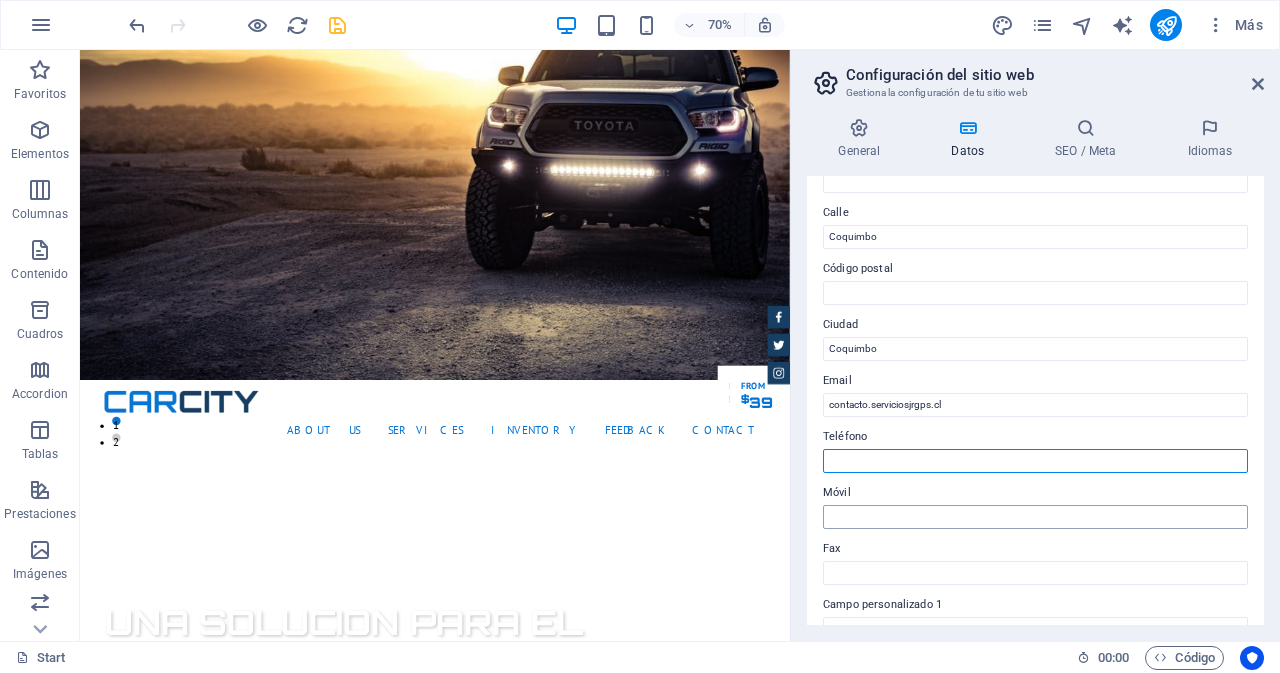 scroll, scrollTop: 300, scrollLeft: 0, axis: vertical 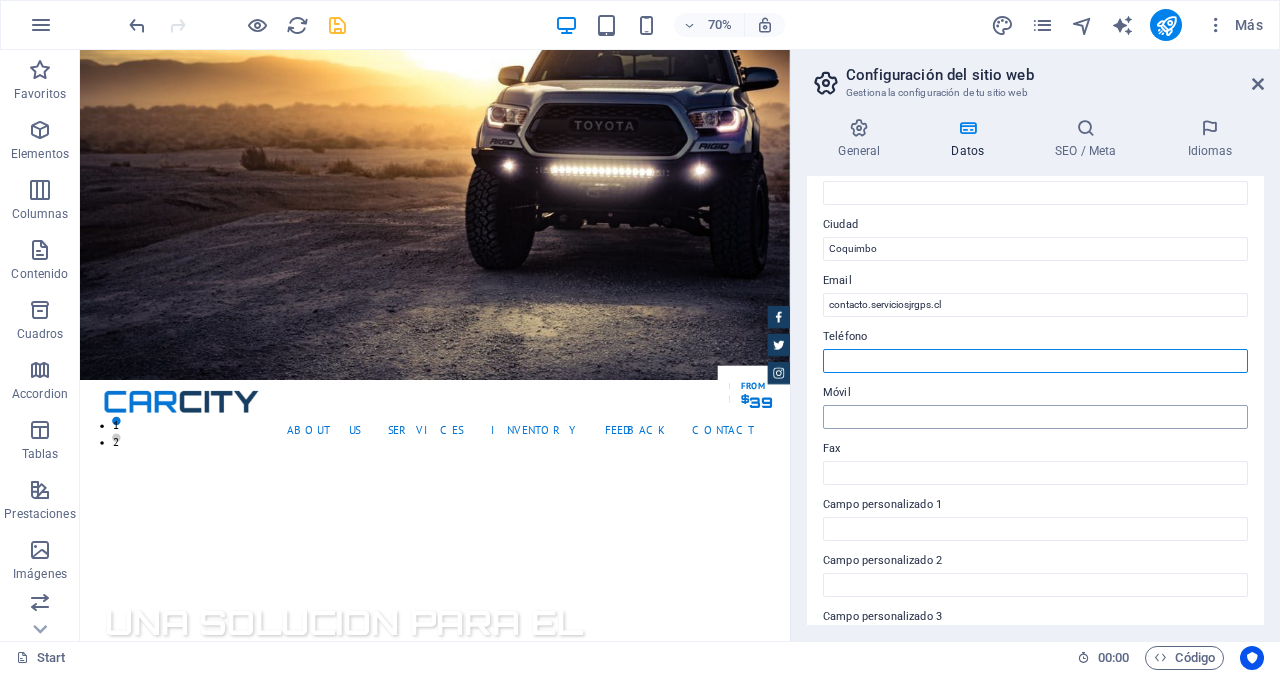 type 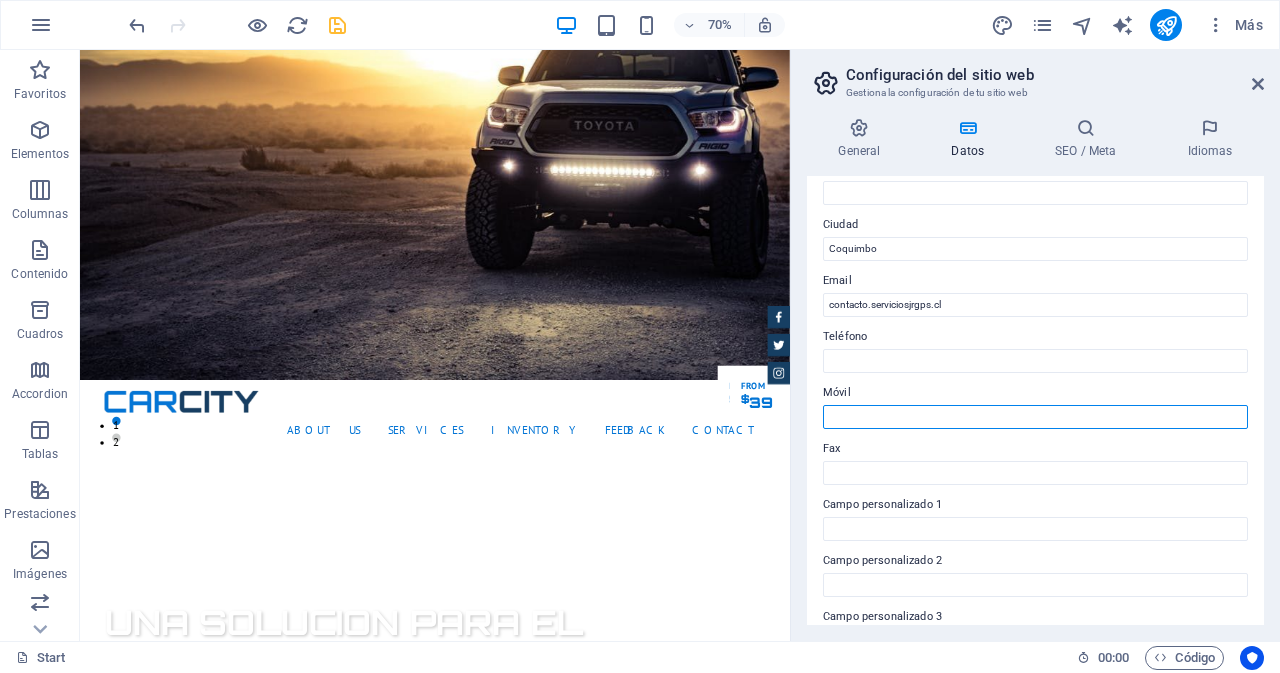 click on "Móvil" at bounding box center [1035, 417] 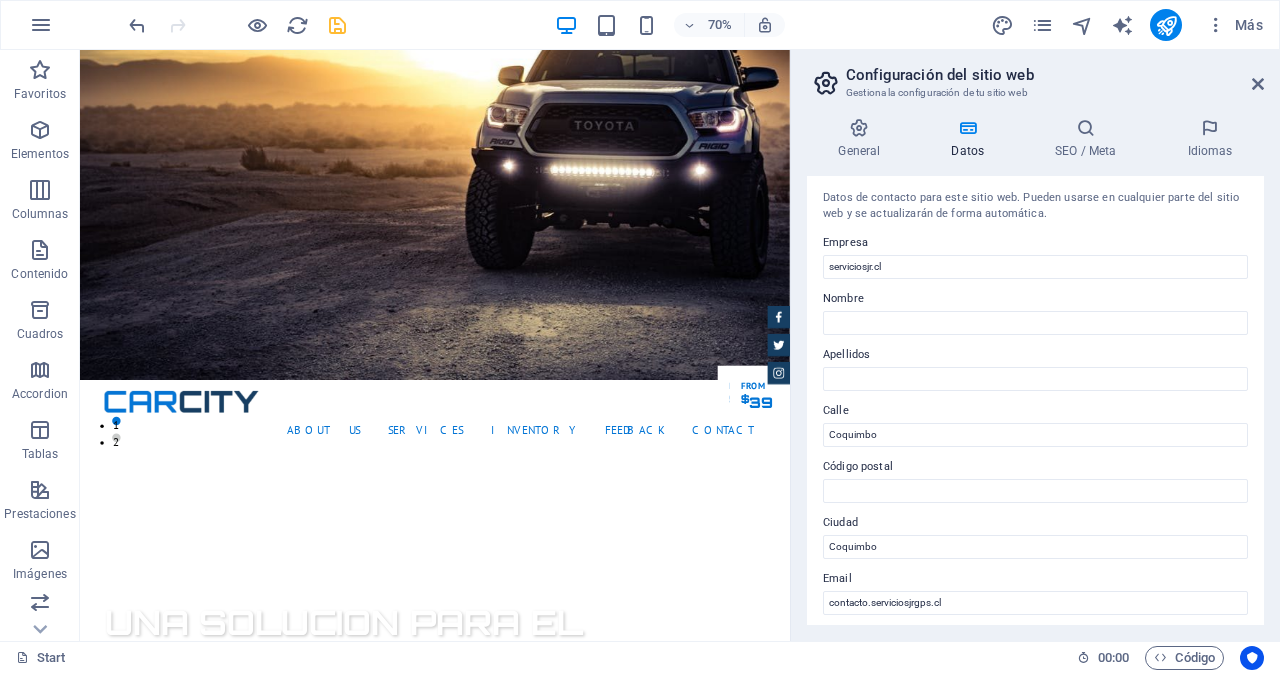 scroll, scrollTop: 0, scrollLeft: 0, axis: both 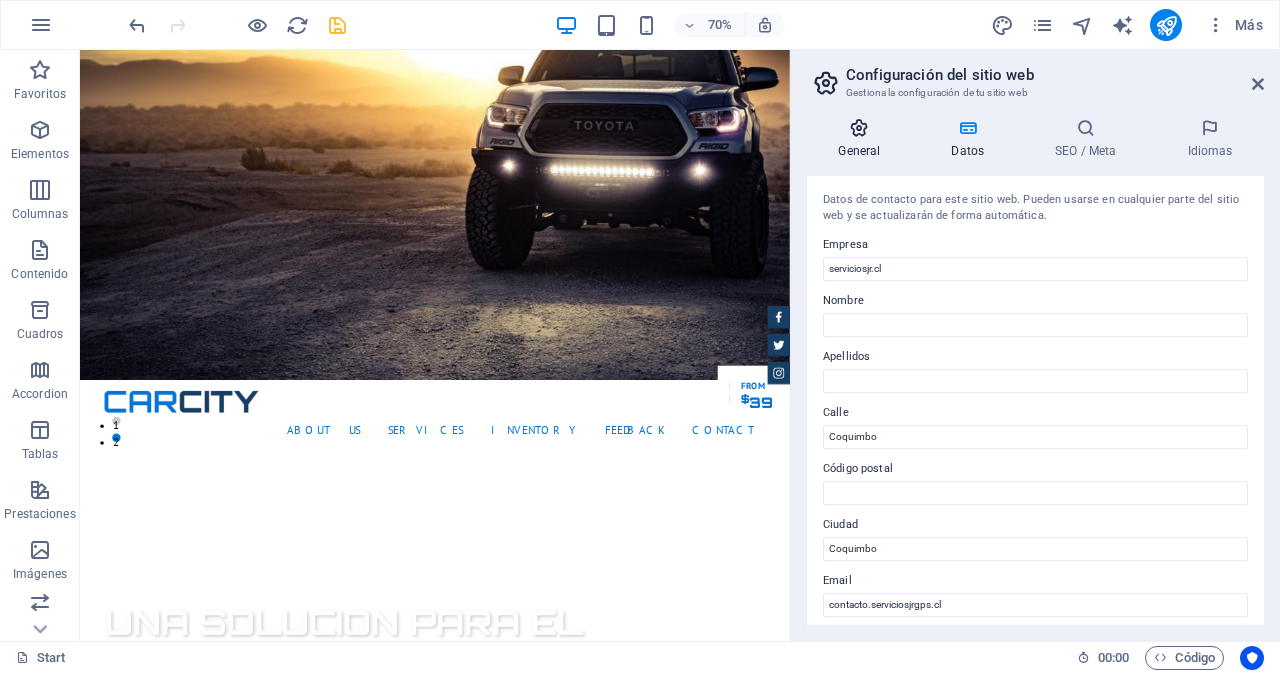 type on "[PHONE]" 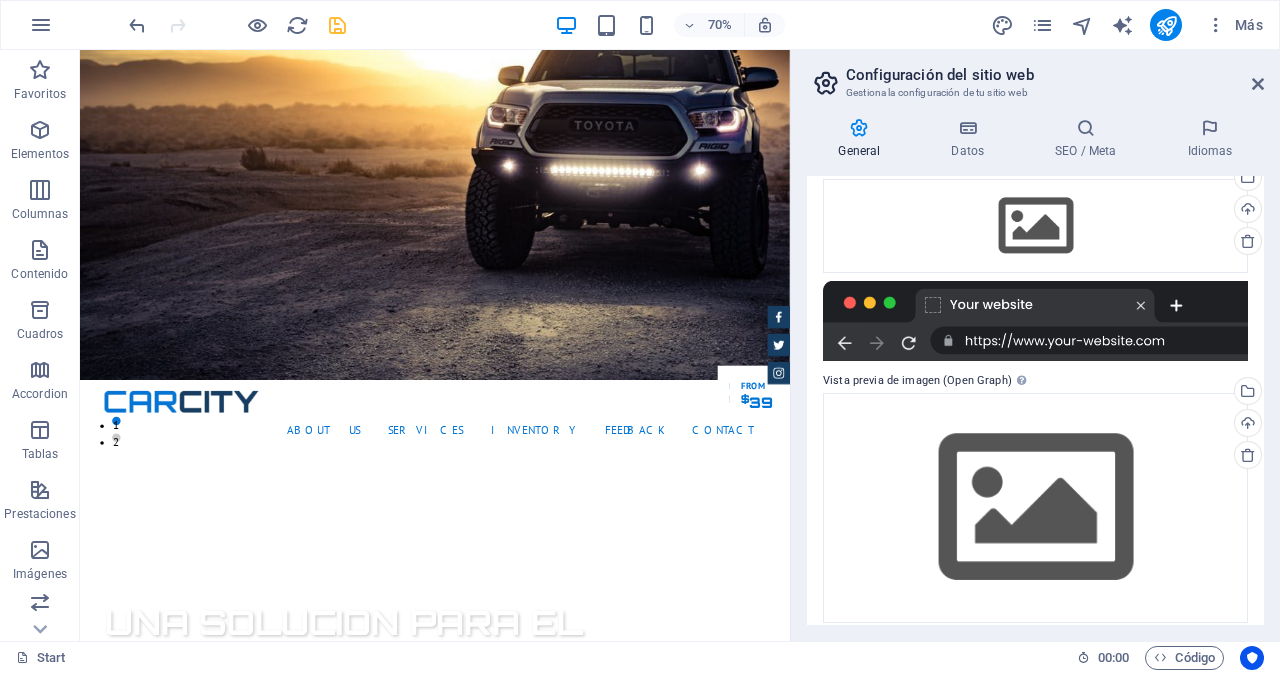 scroll, scrollTop: 339, scrollLeft: 0, axis: vertical 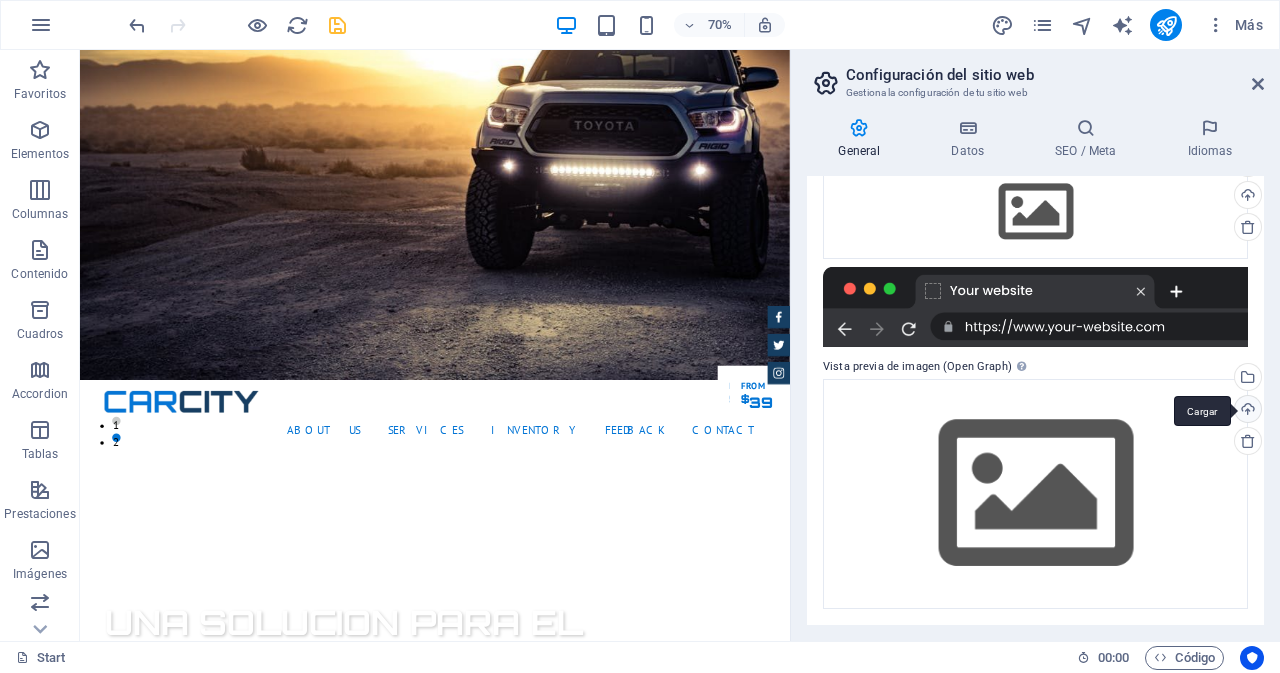 click on "Cargar" at bounding box center (1246, 411) 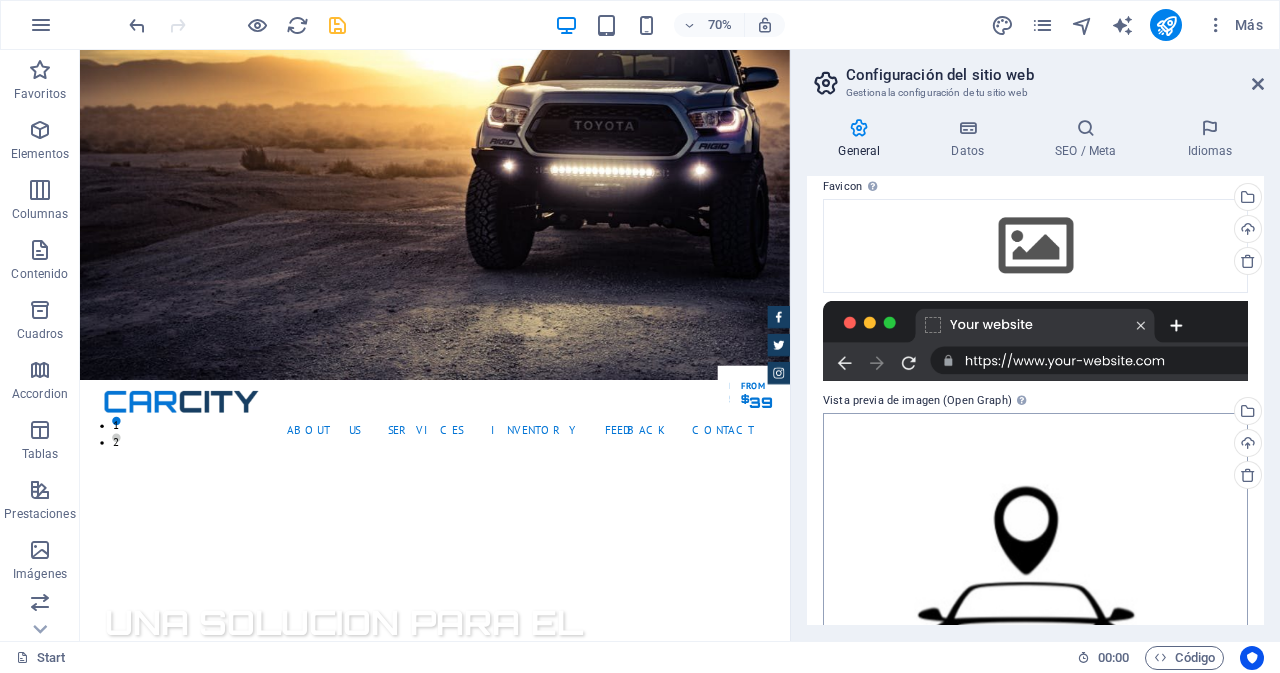 scroll, scrollTop: 215, scrollLeft: 0, axis: vertical 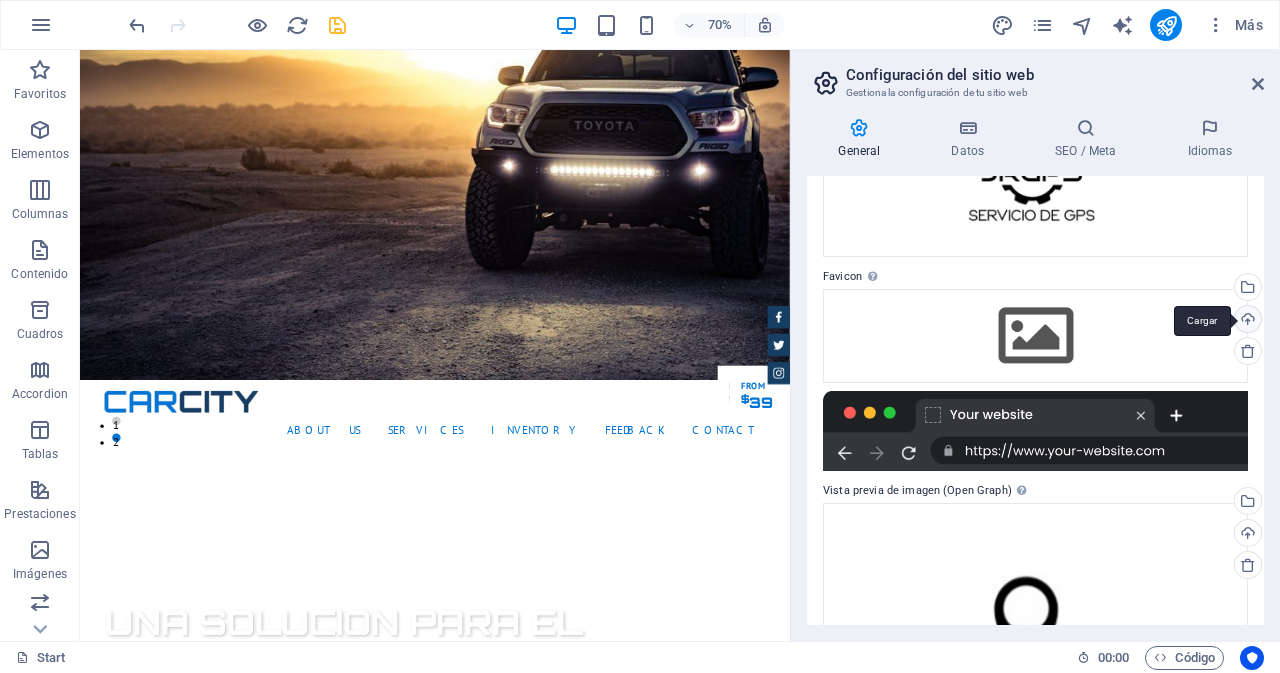 click on "Cargar" at bounding box center [1246, 321] 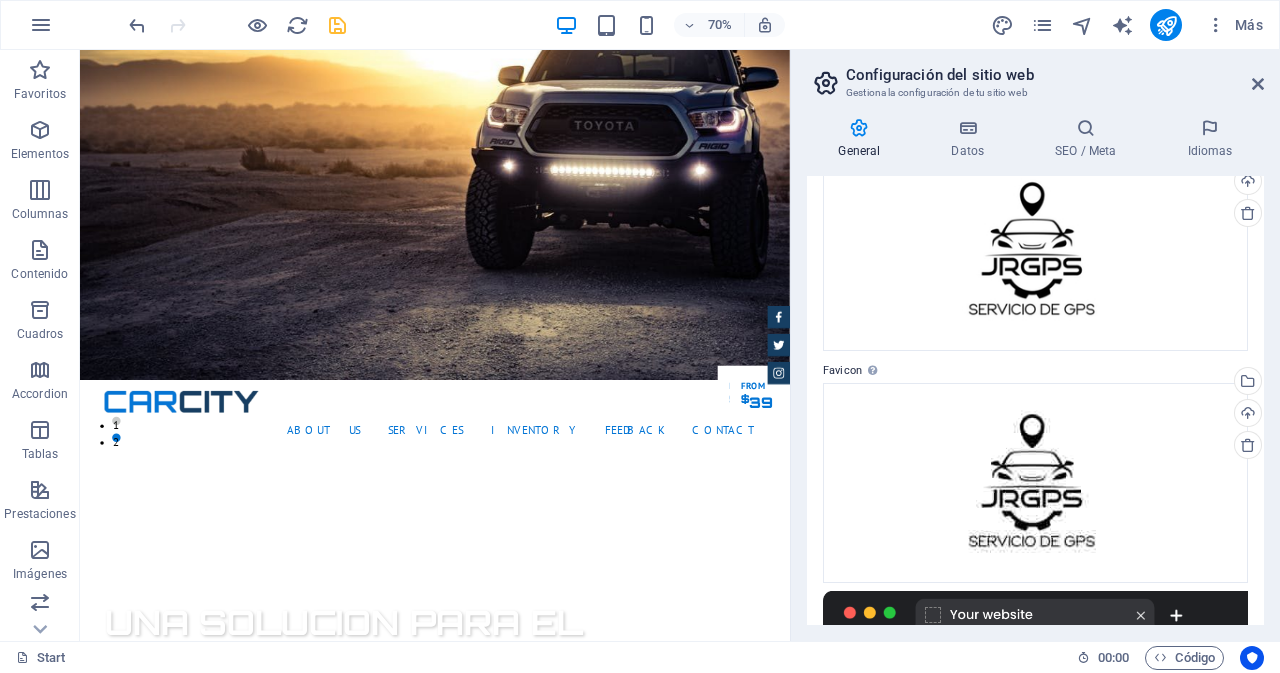 scroll, scrollTop: 0, scrollLeft: 0, axis: both 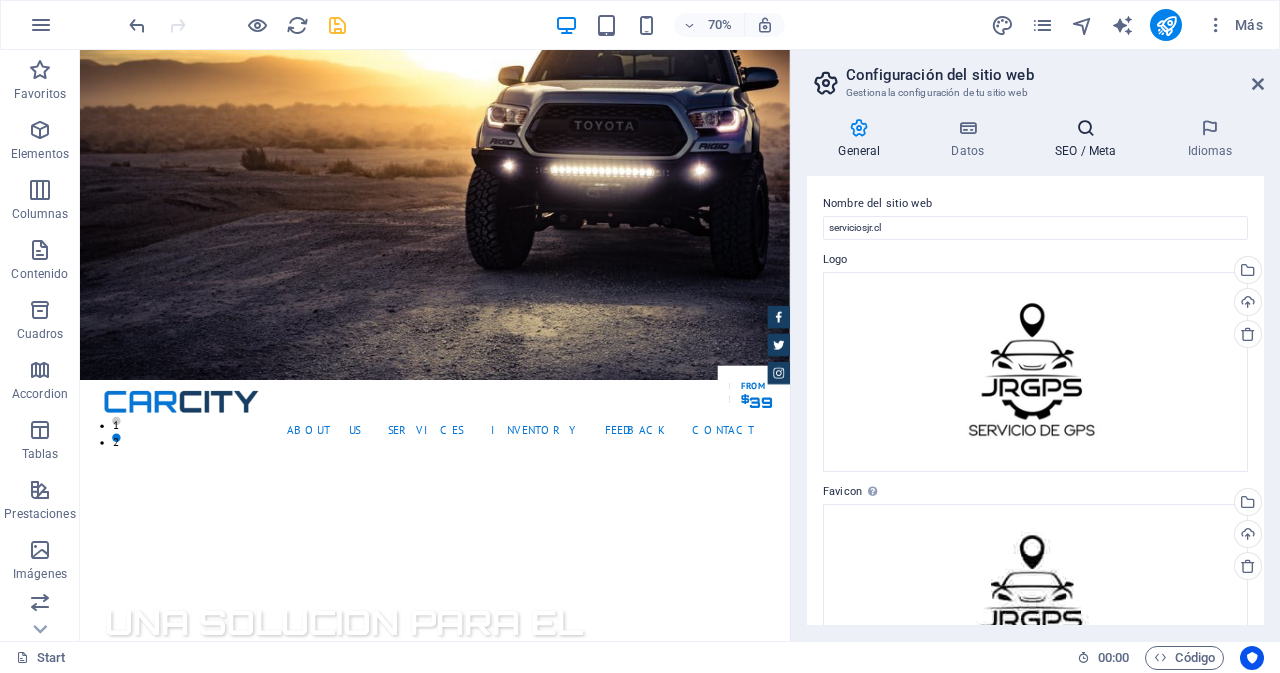 click on "SEO / Meta" at bounding box center [1090, 139] 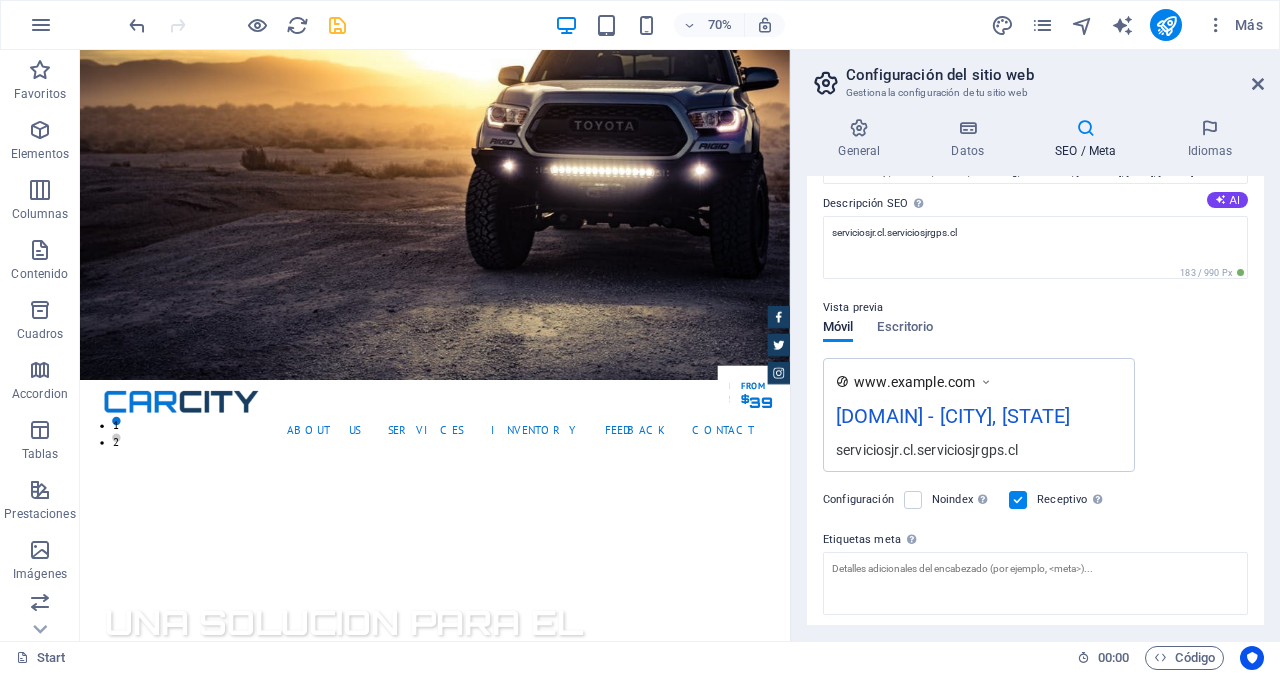 scroll, scrollTop: 200, scrollLeft: 0, axis: vertical 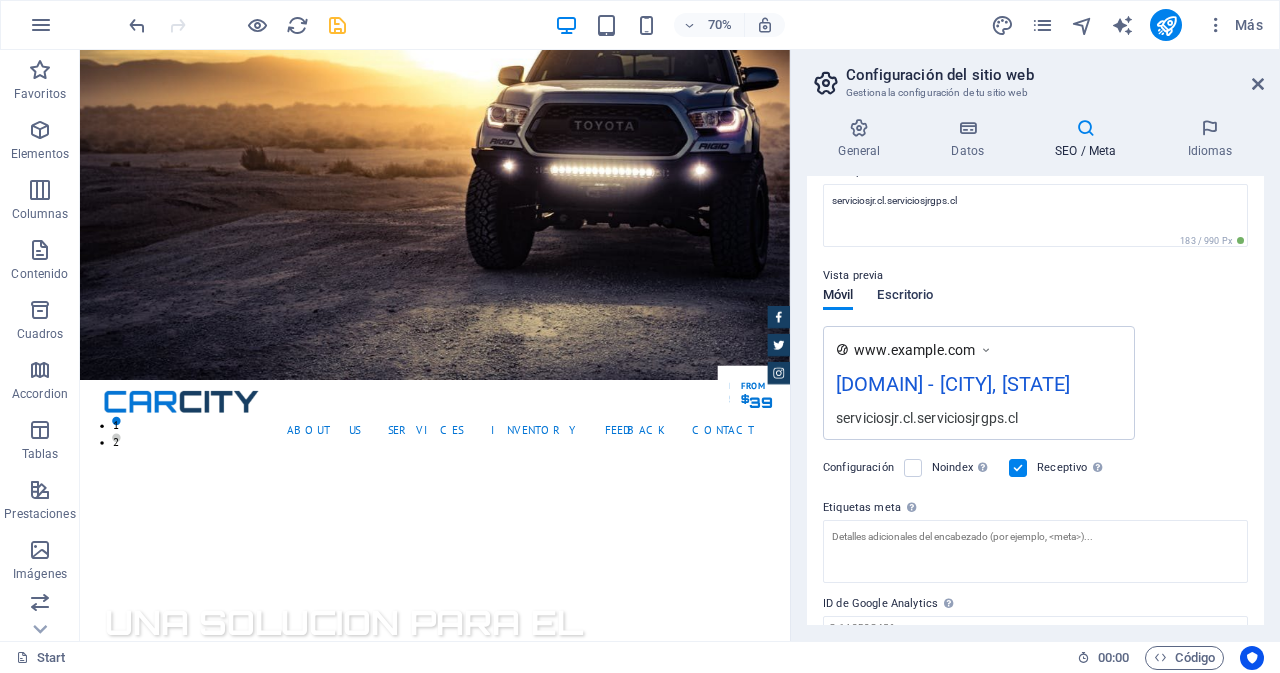 click on "Escritorio" at bounding box center (905, 297) 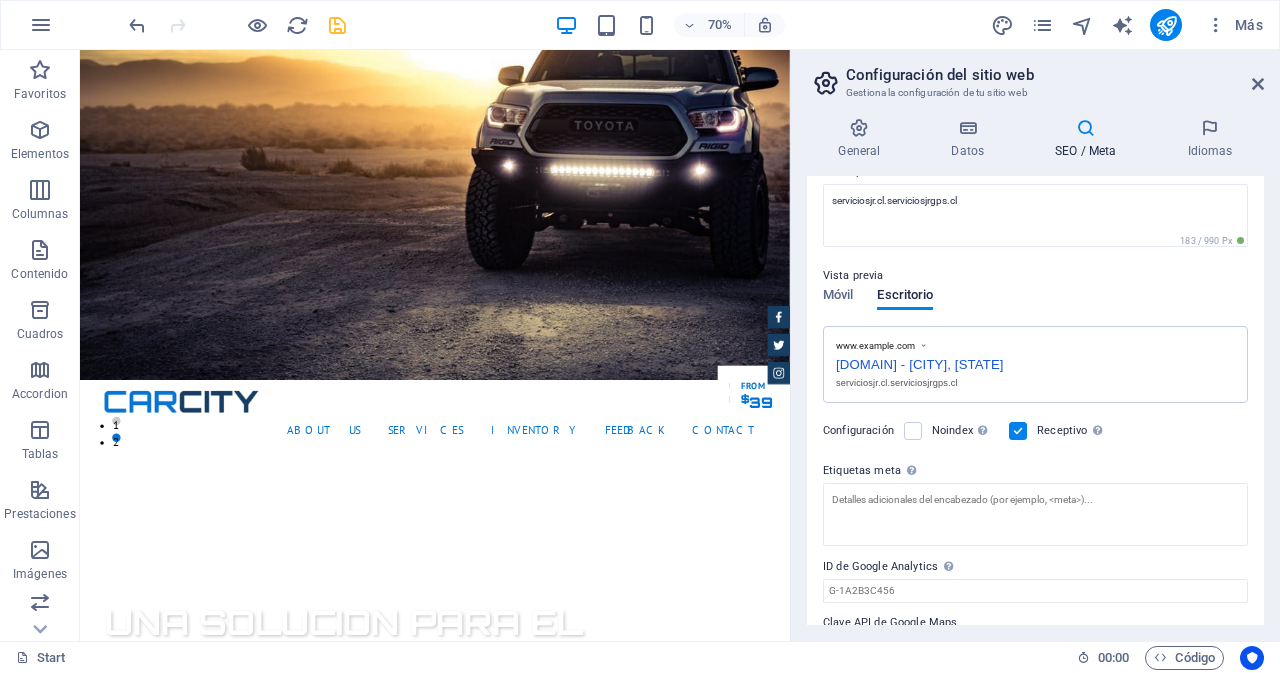 click on "[DOMAIN] - [CITY], [STATE]" at bounding box center (1035, 362) 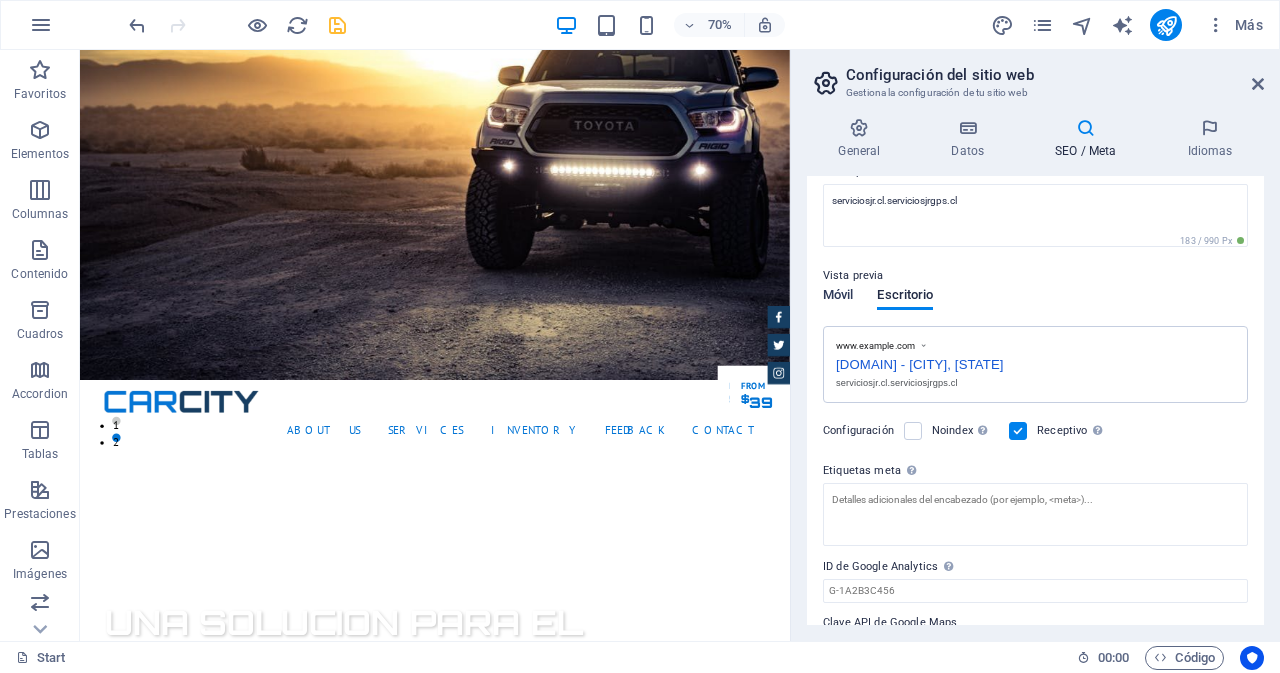 click on "Móvil" at bounding box center [838, 297] 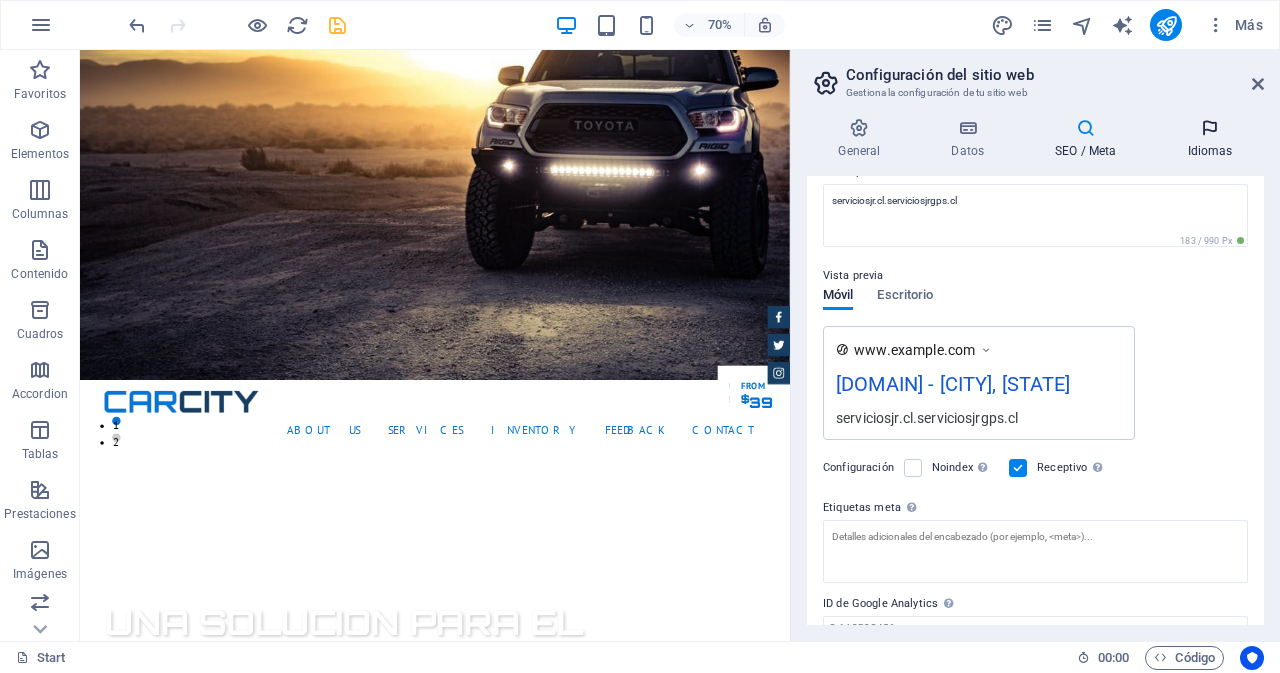 click at bounding box center [1210, 128] 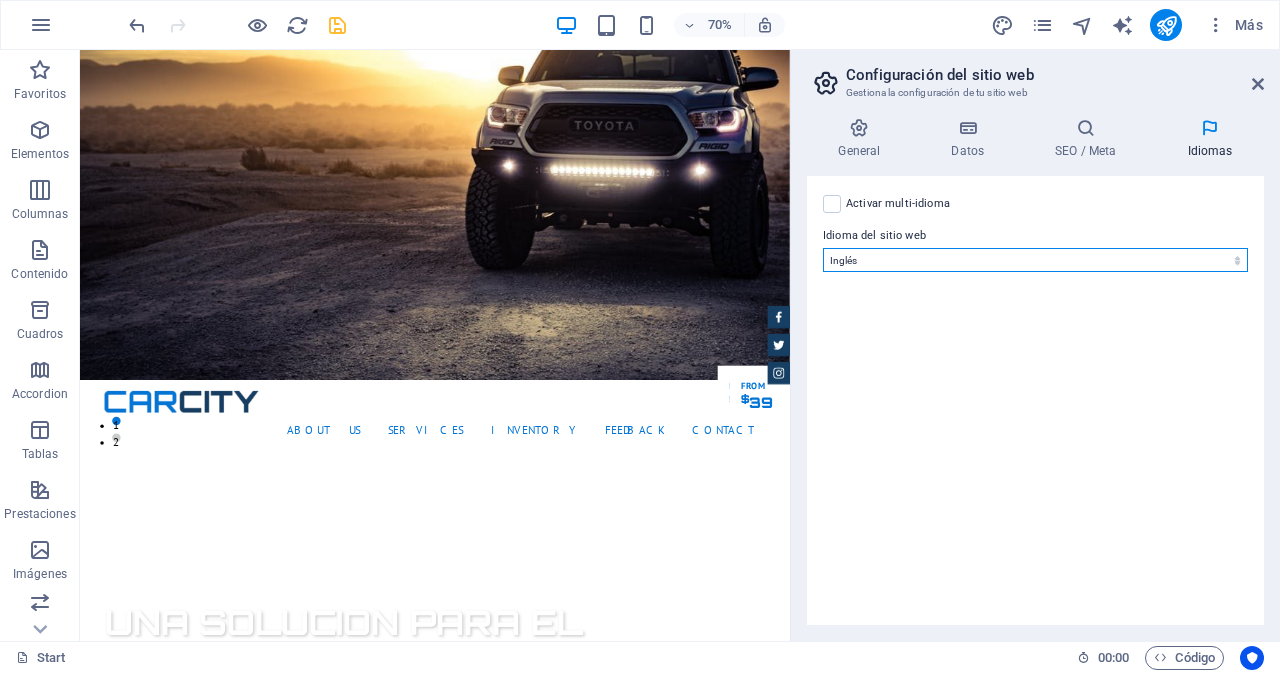 click on "Abkhazian Afar Afrikaans Akan Albanés Alemán Amharic Árabe Aragonese Armenian Assamese Avaric Avestan Aymara Azerbaijani Bambara Bashkir Basque Belarusian Bengalí Bihari languages Bislama Bokmål Bosnian Breton Búlgaro Burmese Catalán Central Khmer Chamorro Chechen Checo Chino Church Slavic Chuvash Coreano Cornish Corsican Cree Croata Danés Dzongkha Eslovaco Esloveno Español Esperanto Estonian Ewe Faroese Farsi (Persa) Fijian Finlandés Francés Fulah Gaelic Galician Ganda Georgian Greenlandic Griego Guaraní Gujarati Haitian Creole Hausa Hebreo Herero Hindi Hiri Motu Holandés Húngaro Ido Igbo Indonesio Inglés Interlingua Interlingue Inuktitut Inupiaq Irish Islandés Italiano Japonés Javanese Kannada Kanuri Kashmiri Kazakh Kikuyu Kinyarwanda Komi Kongo Kurdish Kwanyama Kyrgyz Lao Latín Letón Limburgish Lingala Lituano Luba-Katanga Luxembourgish Macedonio Malagasy Malay Malayalam Maldivian Maltés Manx Maori Marathi Marshallese Mongolian Nauru Navajo Ndonga Nepali North Ndebele Northern Sami Pali" at bounding box center (1035, 260) 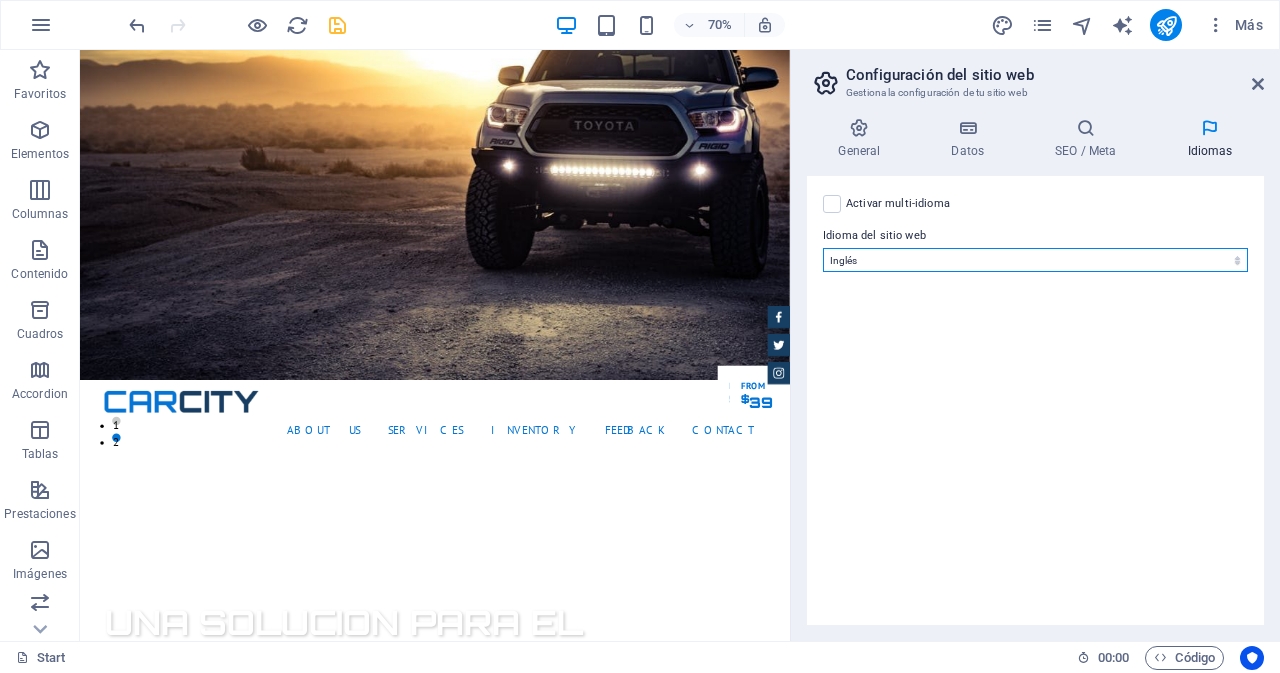 select on "44" 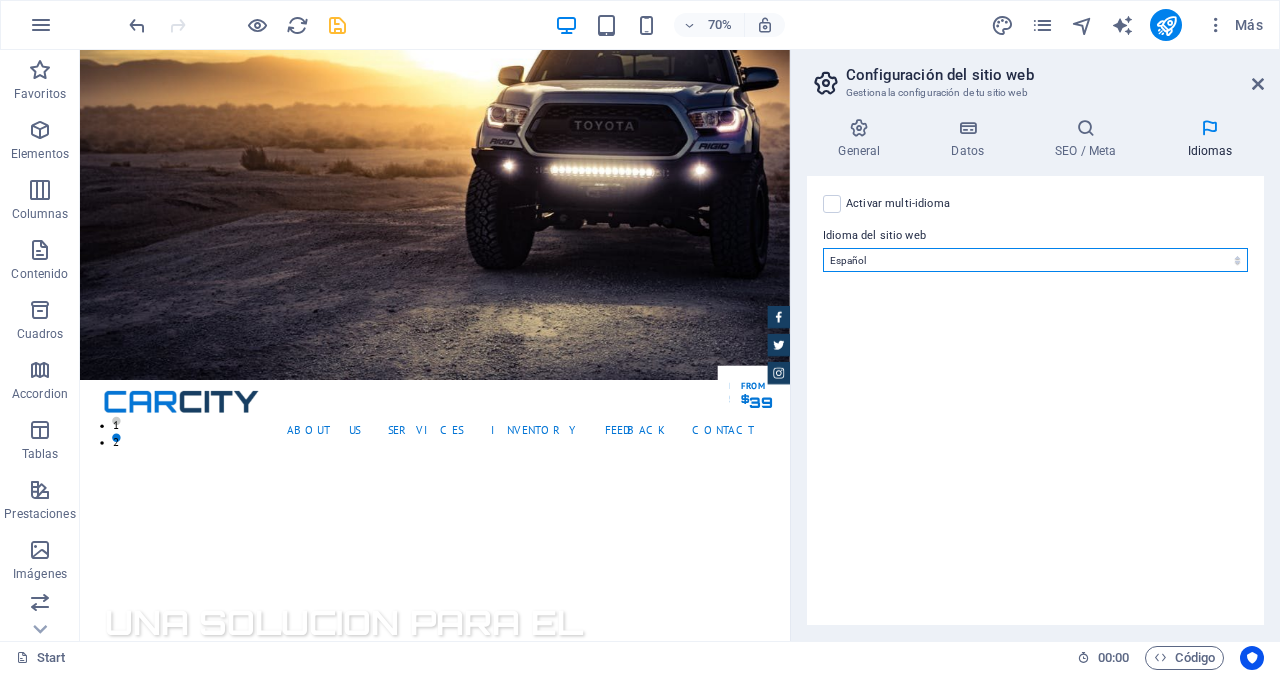 click on "Abkhazian Afar Afrikaans Akan Albanés Alemán Amharic Árabe Aragonese Armenian Assamese Avaric Avestan Aymara Azerbaijani Bambara Bashkir Basque Belarusian Bengalí Bihari languages Bislama Bokmål Bosnian Breton Búlgaro Burmese Catalán Central Khmer Chamorro Chechen Checo Chino Church Slavic Chuvash Coreano Cornish Corsican Cree Croata Danés Dzongkha Eslovaco Esloveno Español Esperanto Estonian Ewe Faroese Farsi (Persa) Fijian Finlandés Francés Fulah Gaelic Galician Ganda Georgian Greenlandic Griego Guaraní Gujarati Haitian Creole Hausa Hebreo Herero Hindi Hiri Motu Holandés Húngaro Ido Igbo Indonesio Inglés Interlingua Interlingue Inuktitut Inupiaq Irish Islandés Italiano Japonés Javanese Kannada Kanuri Kashmiri Kazakh Kikuyu Kinyarwanda Komi Kongo Kurdish Kwanyama Kyrgyz Lao Latín Letón Limburgish Lingala Lituano Luba-Katanga Luxembourgish Macedonio Malagasy Malay Malayalam Maldivian Maltés Manx Maori Marathi Marshallese Mongolian Nauru Navajo Ndonga Nepali North Ndebele Northern Sami Pali" at bounding box center [1035, 260] 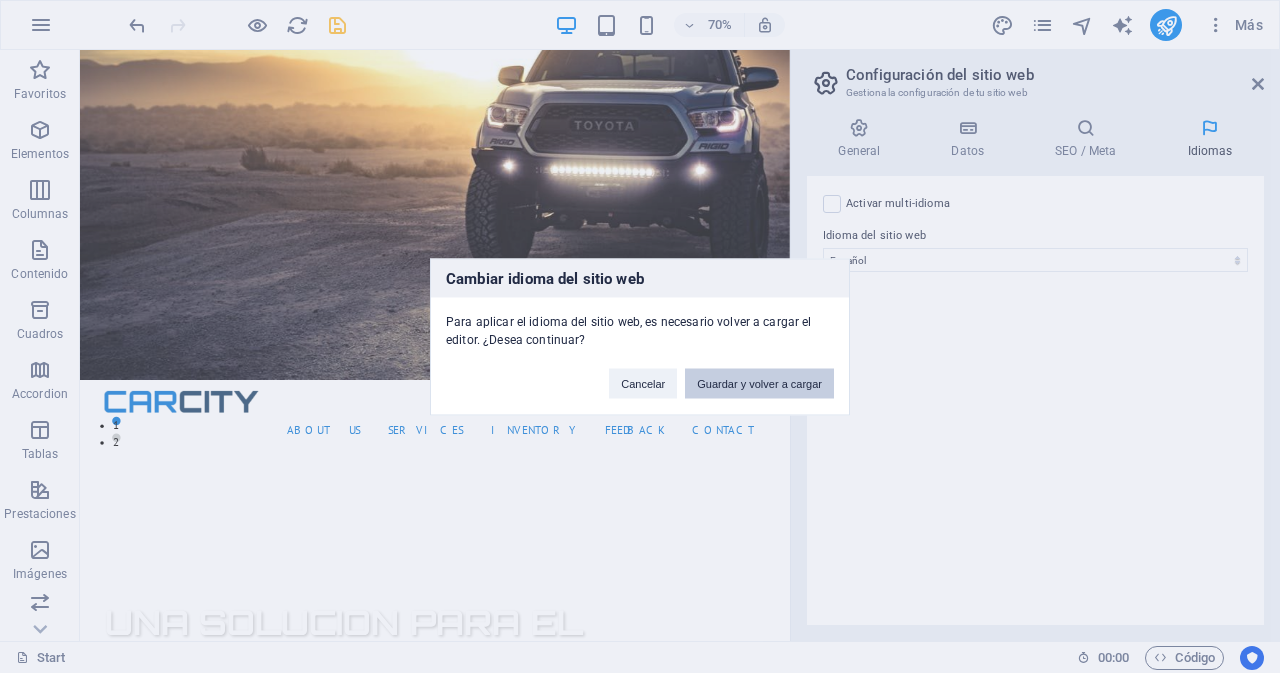 drag, startPoint x: 731, startPoint y: 382, endPoint x: 690, endPoint y: 354, distance: 49.648766 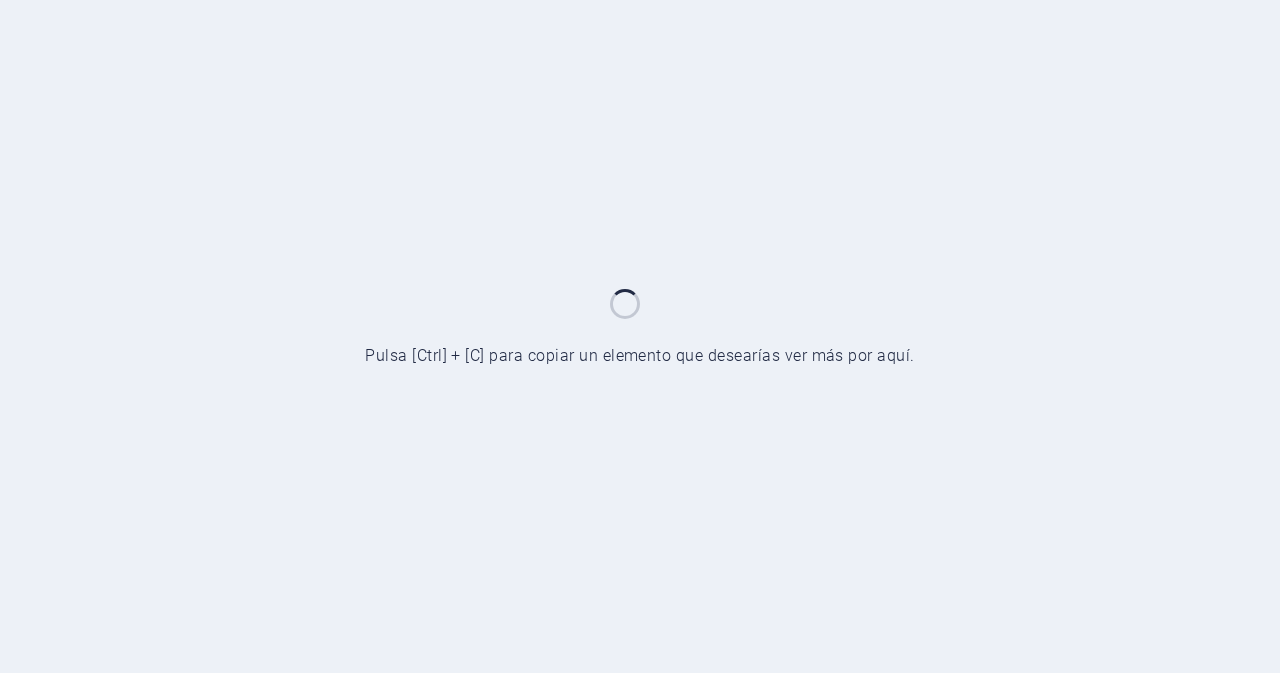 scroll, scrollTop: 0, scrollLeft: 0, axis: both 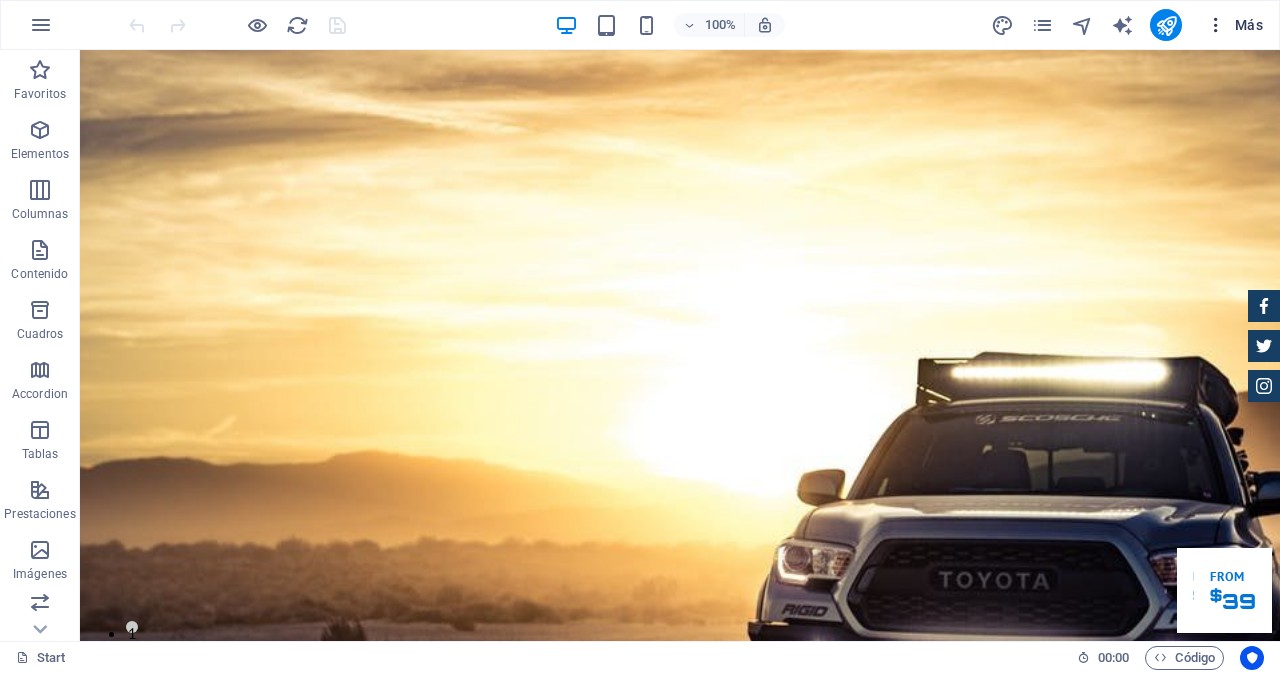 click on "Más" at bounding box center (1234, 25) 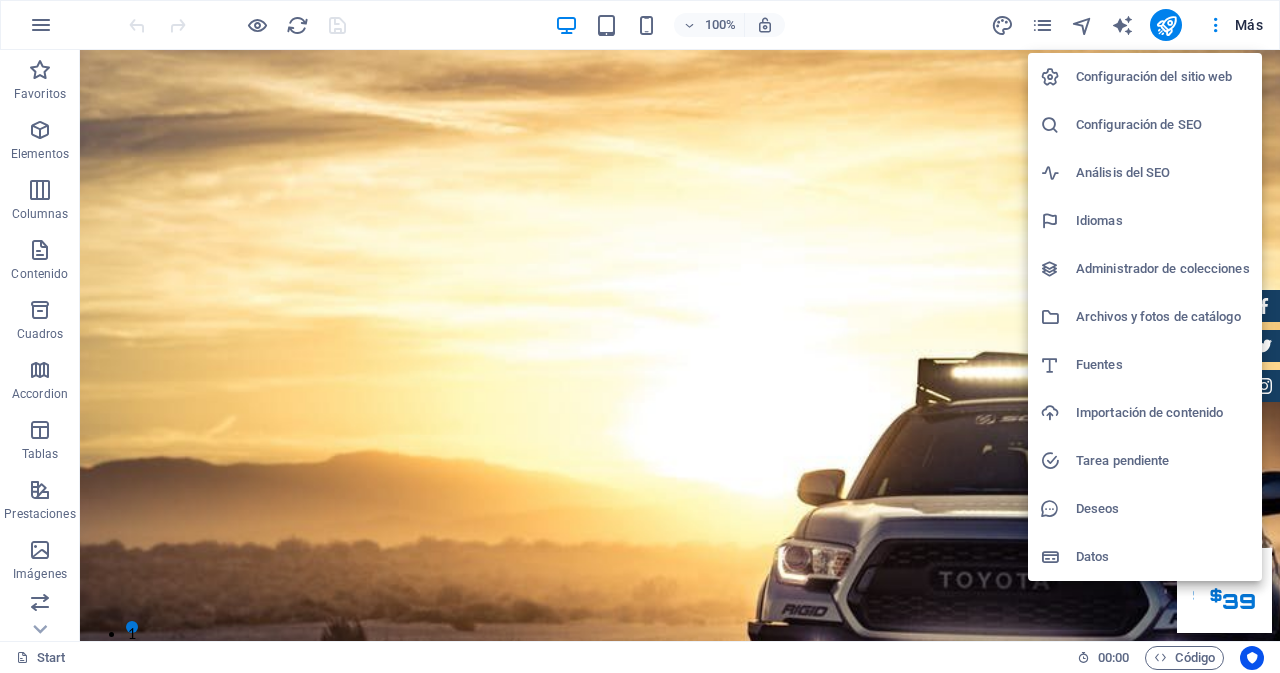 click on "Configuración del sitio web" at bounding box center (1163, 77) 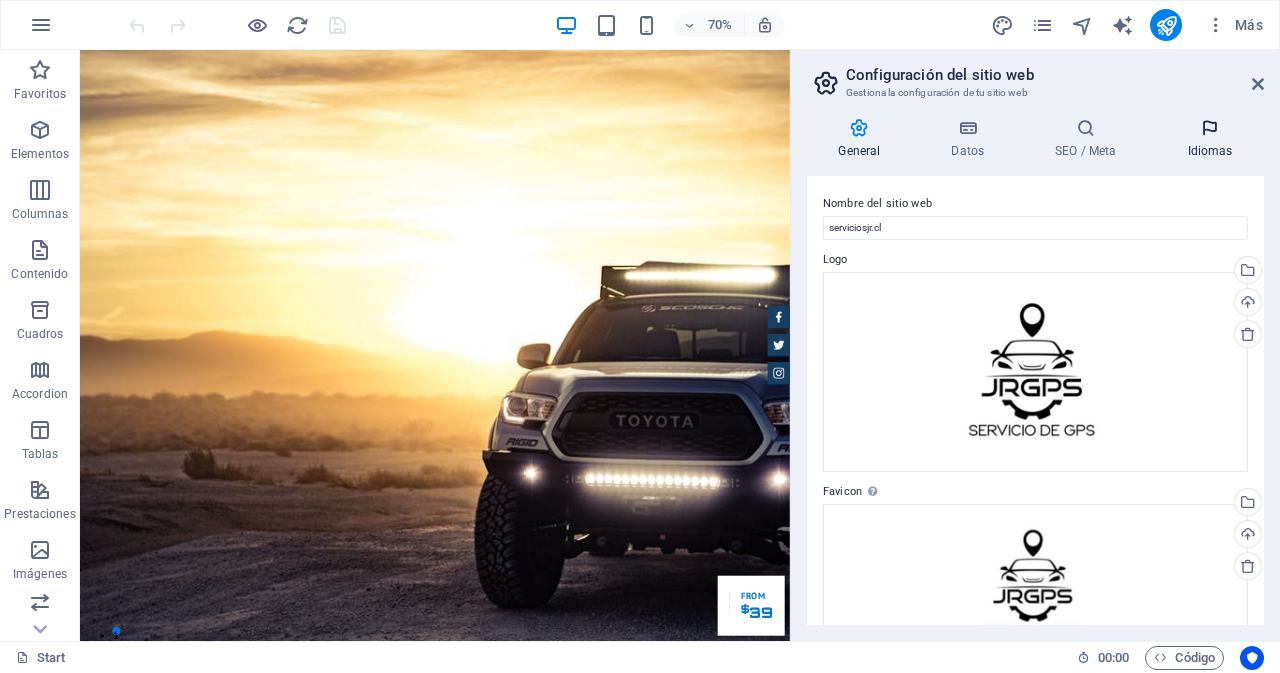 click on "Idiomas" at bounding box center [1210, 139] 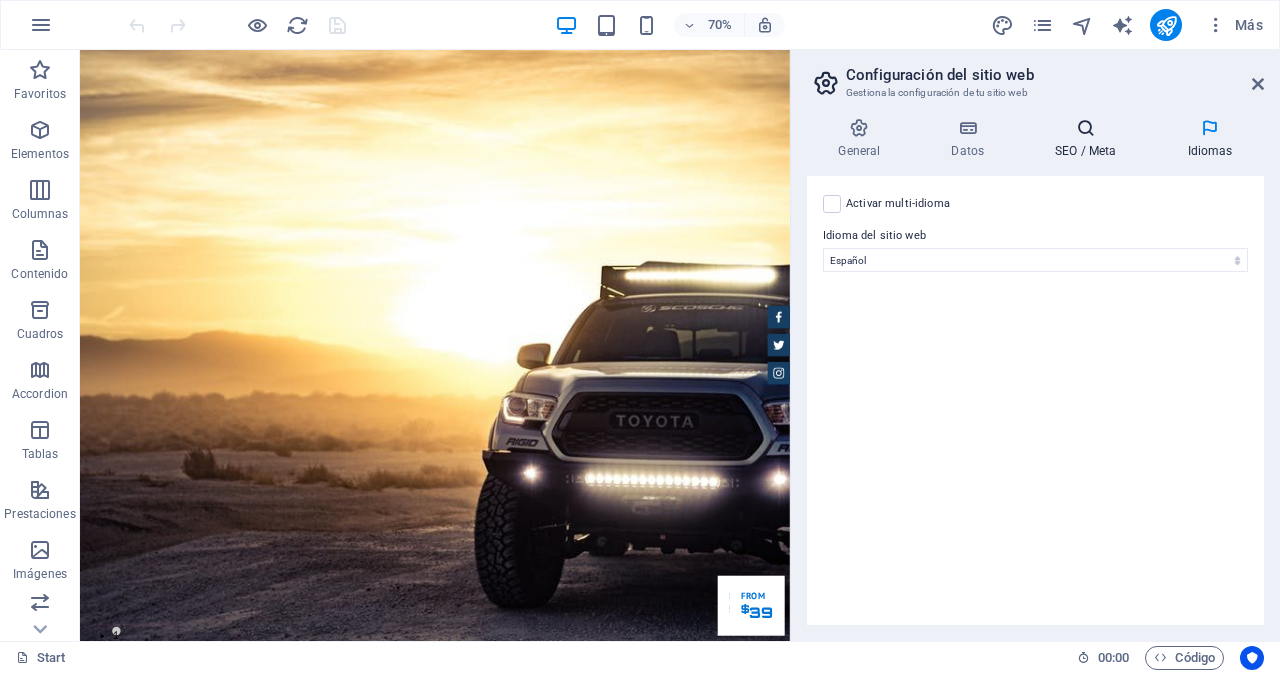 click at bounding box center (1086, 128) 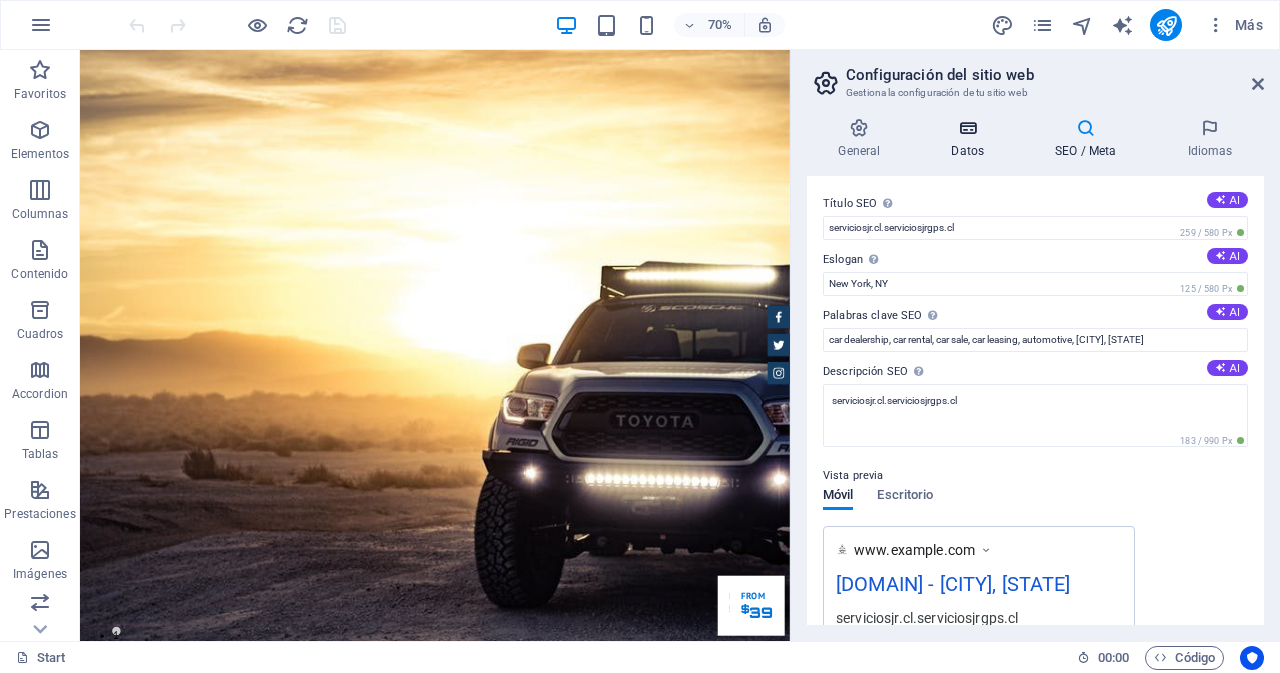click at bounding box center [968, 128] 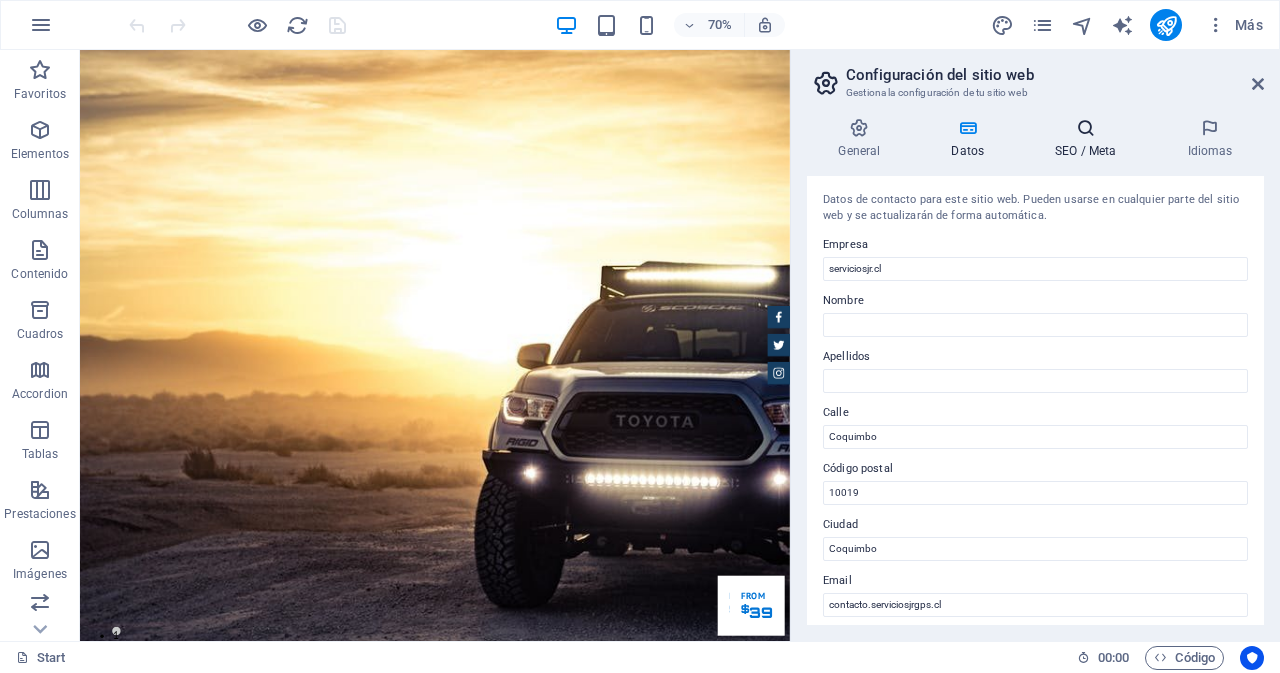 click at bounding box center (1086, 128) 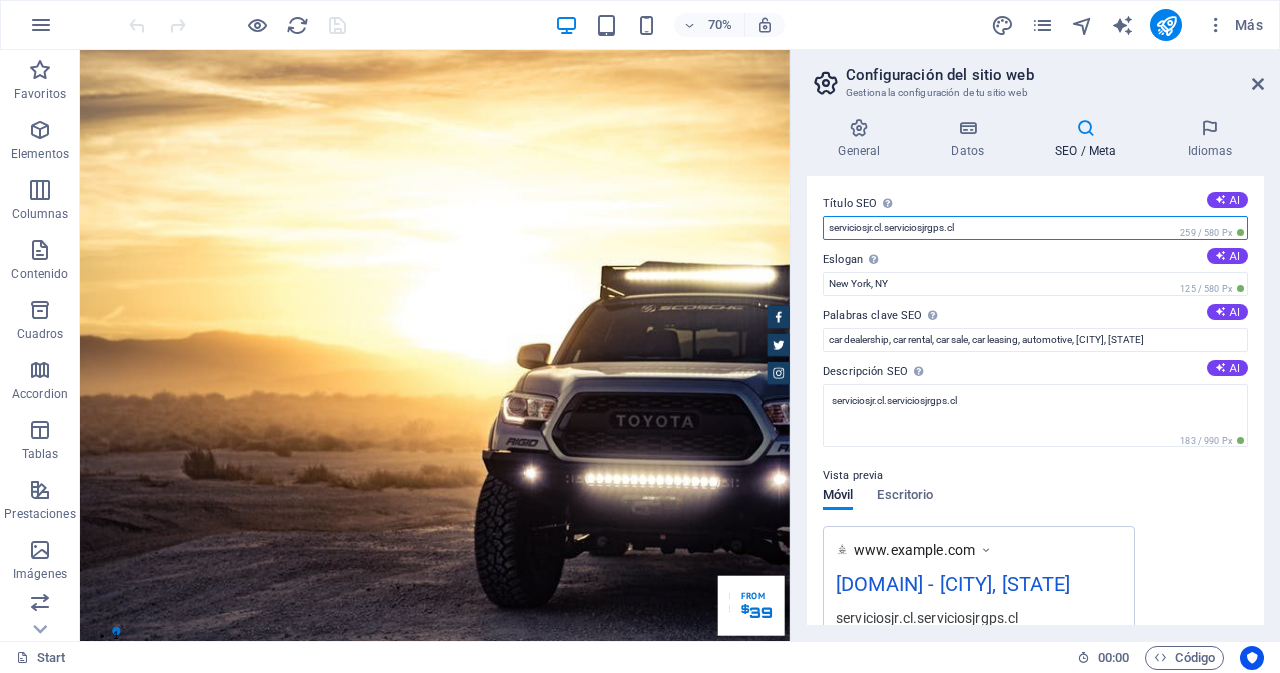click on "serviciosjr.cl.serviciosjrgps.cl" at bounding box center (1035, 228) 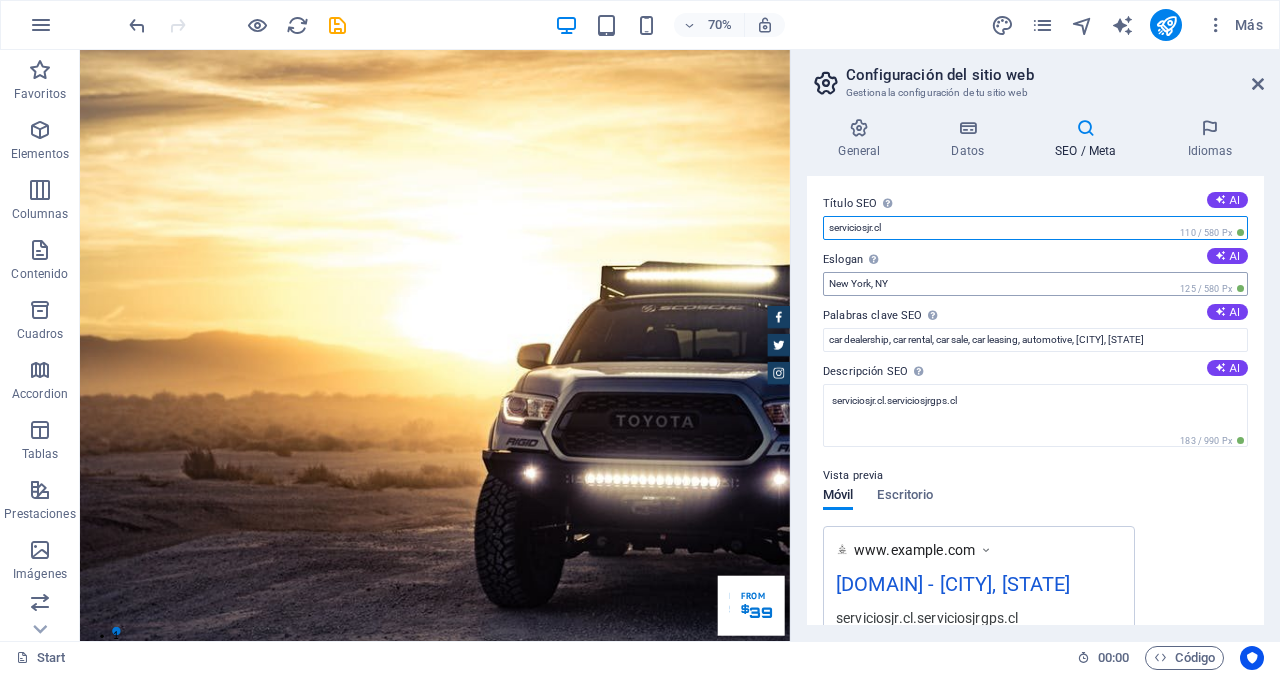 type on "serviciosjr.cl" 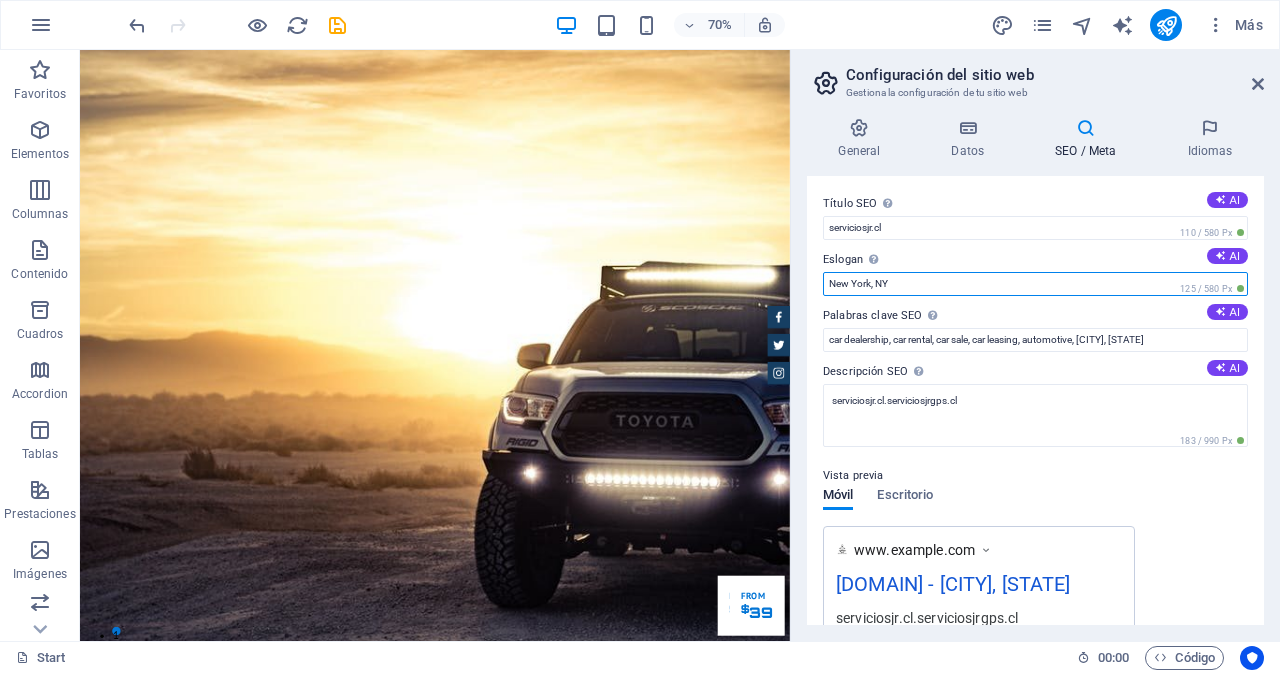 drag, startPoint x: 898, startPoint y: 285, endPoint x: 824, endPoint y: 290, distance: 74.168724 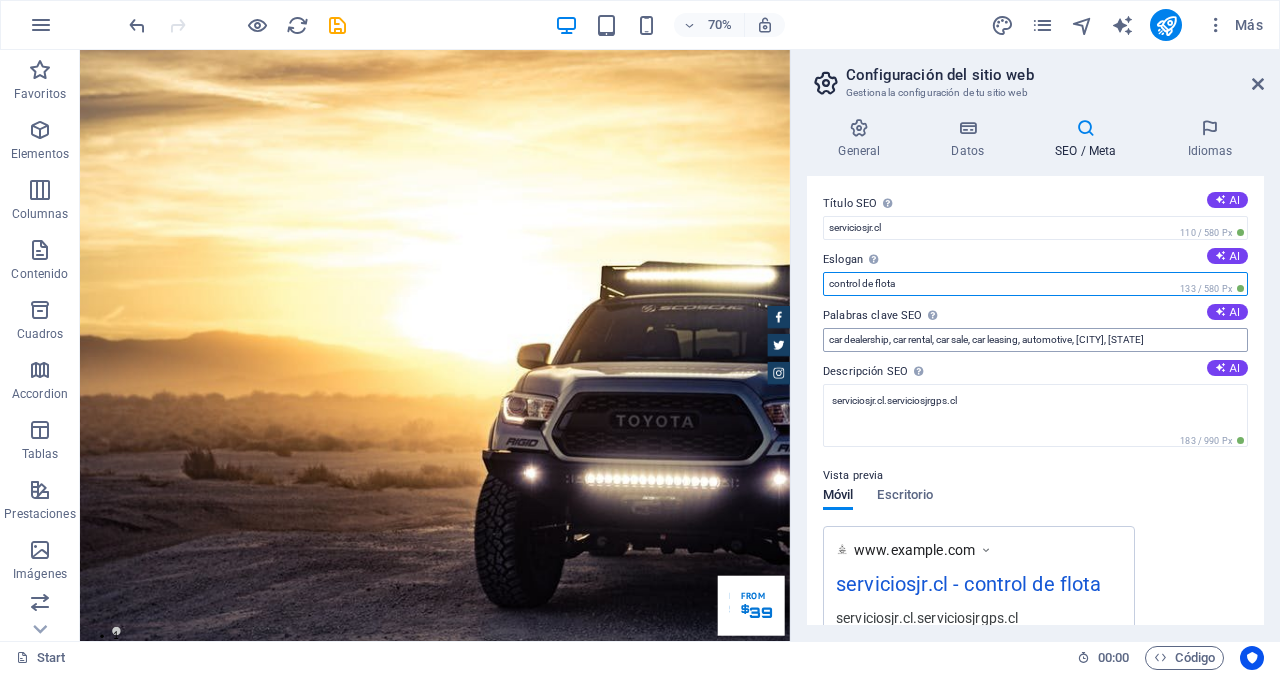 type on "control de flota" 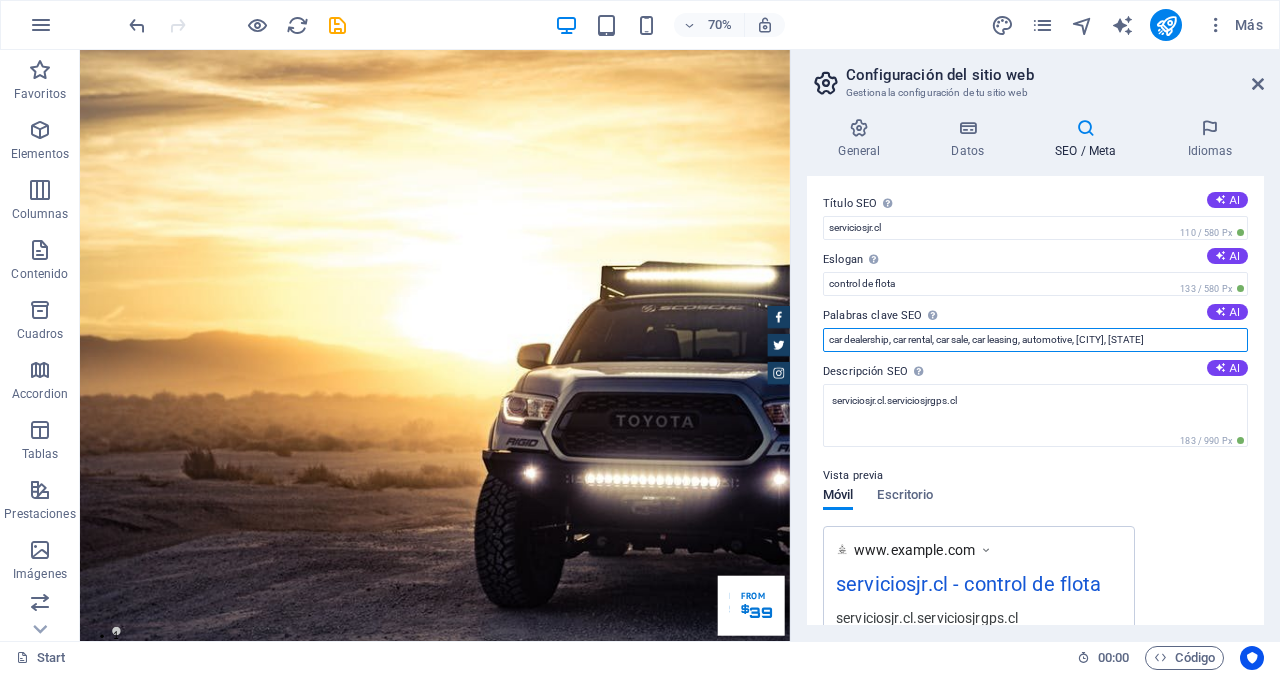 click on "car dealership, car rental, car sale, car leasing, automotive, [DOMAIN], [CITY], [STATE]" at bounding box center [1035, 340] 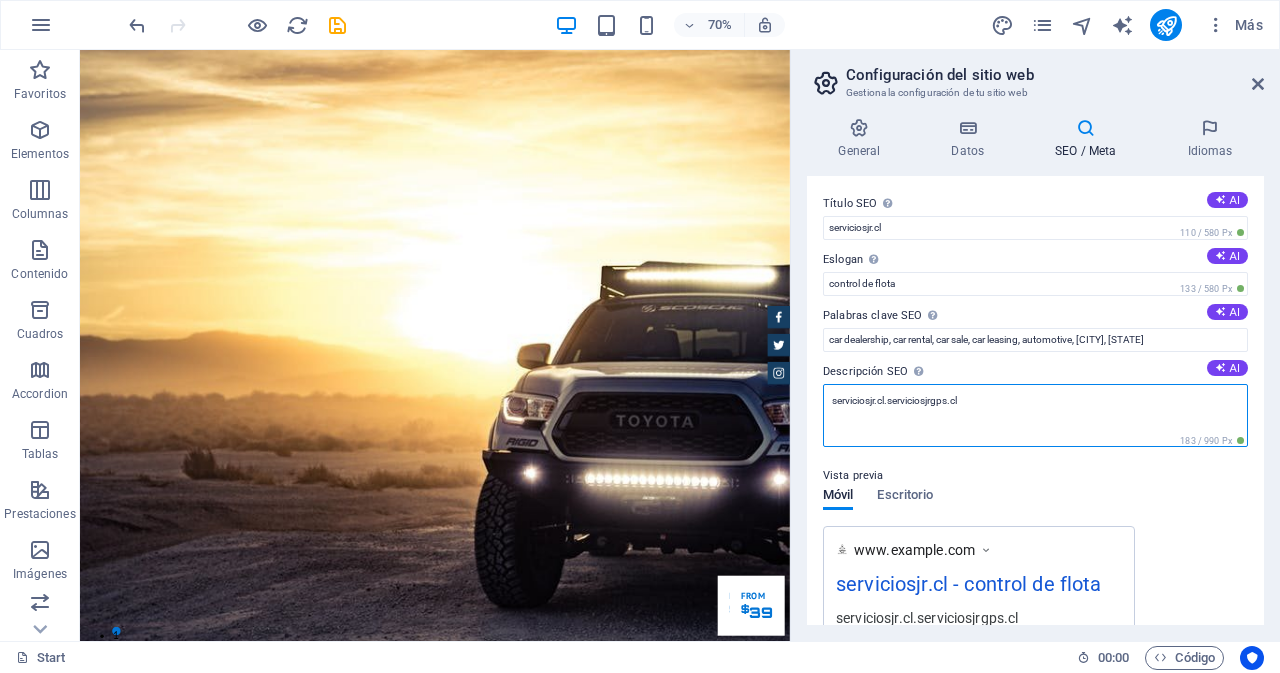 click on "serviciosjr.cl.serviciosjrgps.cl" at bounding box center [1035, 415] 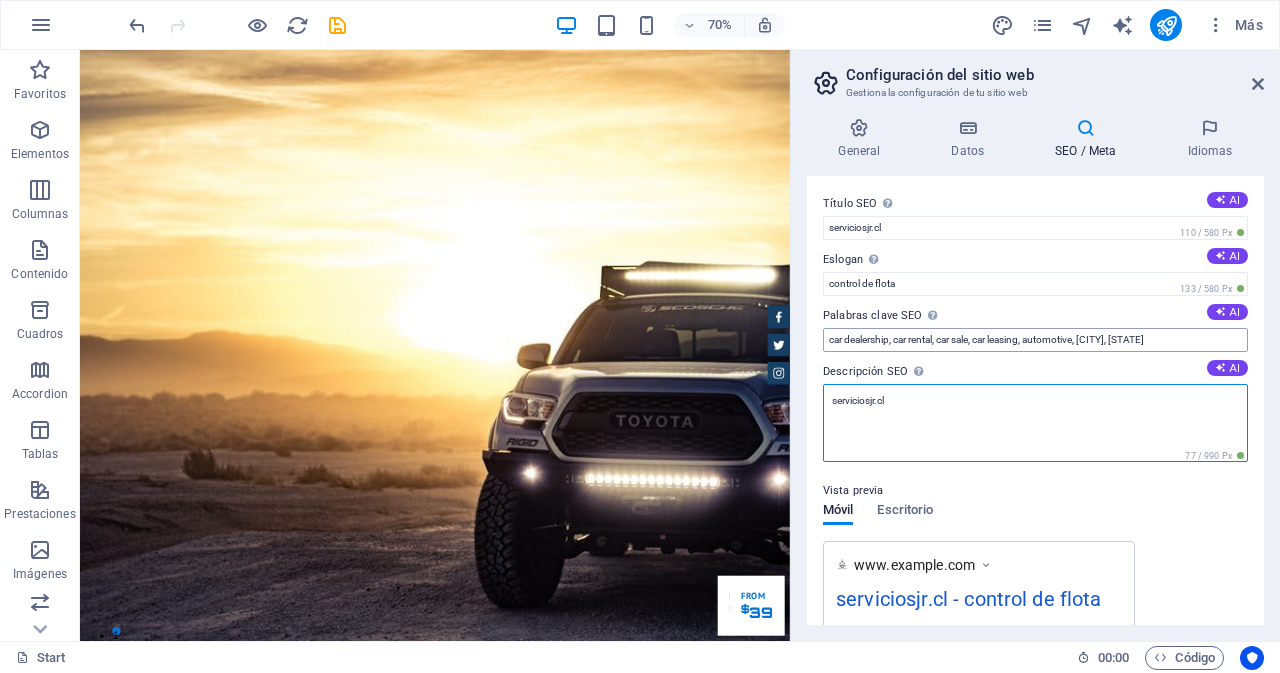 type on "serviciosjr.cl" 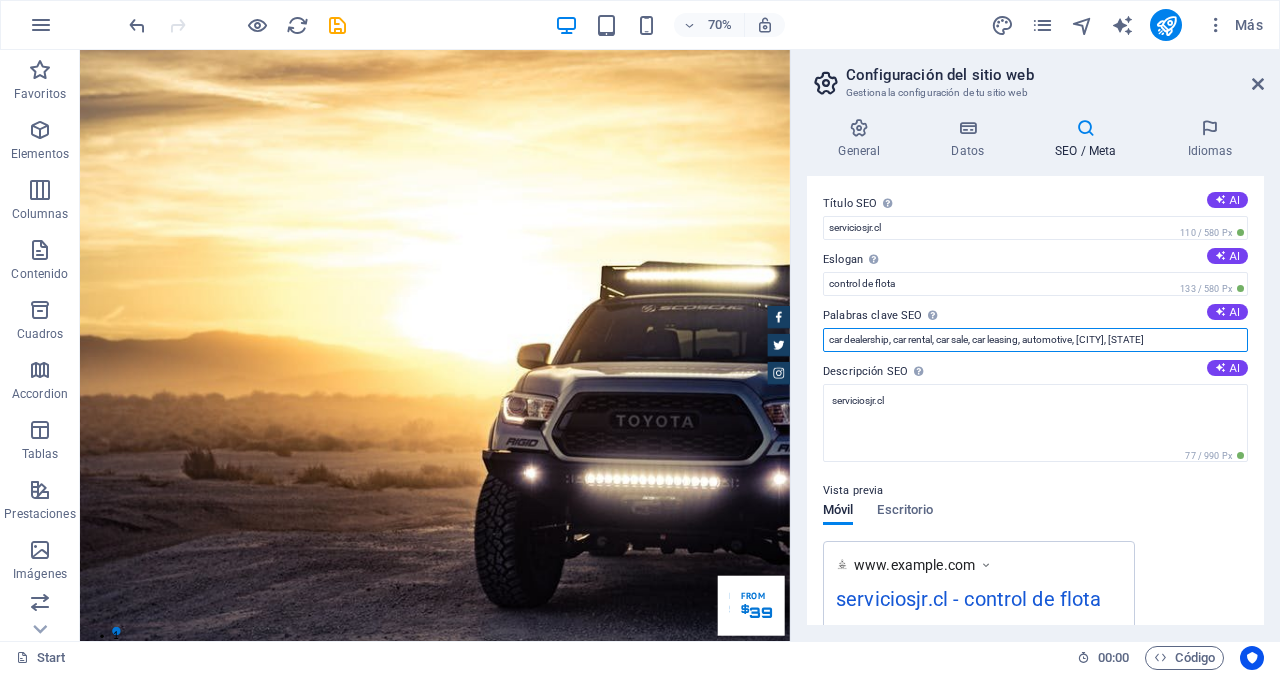 drag, startPoint x: 888, startPoint y: 340, endPoint x: 909, endPoint y: 342, distance: 21.095022 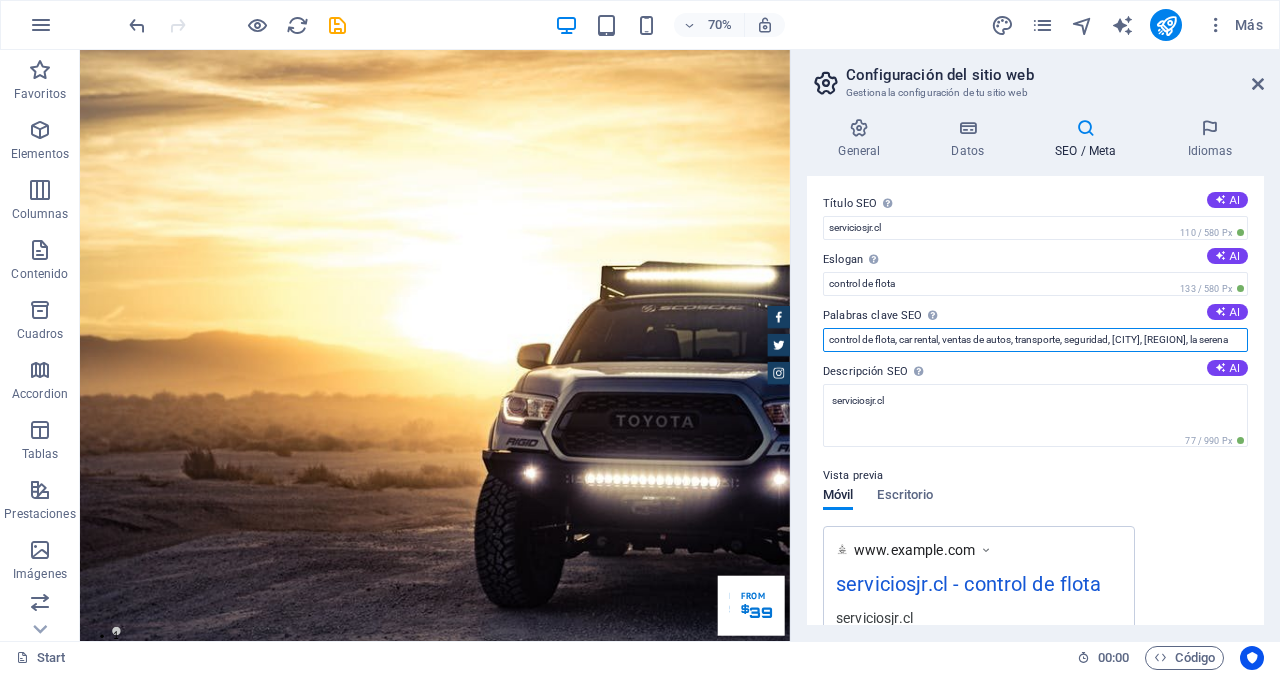 scroll, scrollTop: 0, scrollLeft: 31, axis: horizontal 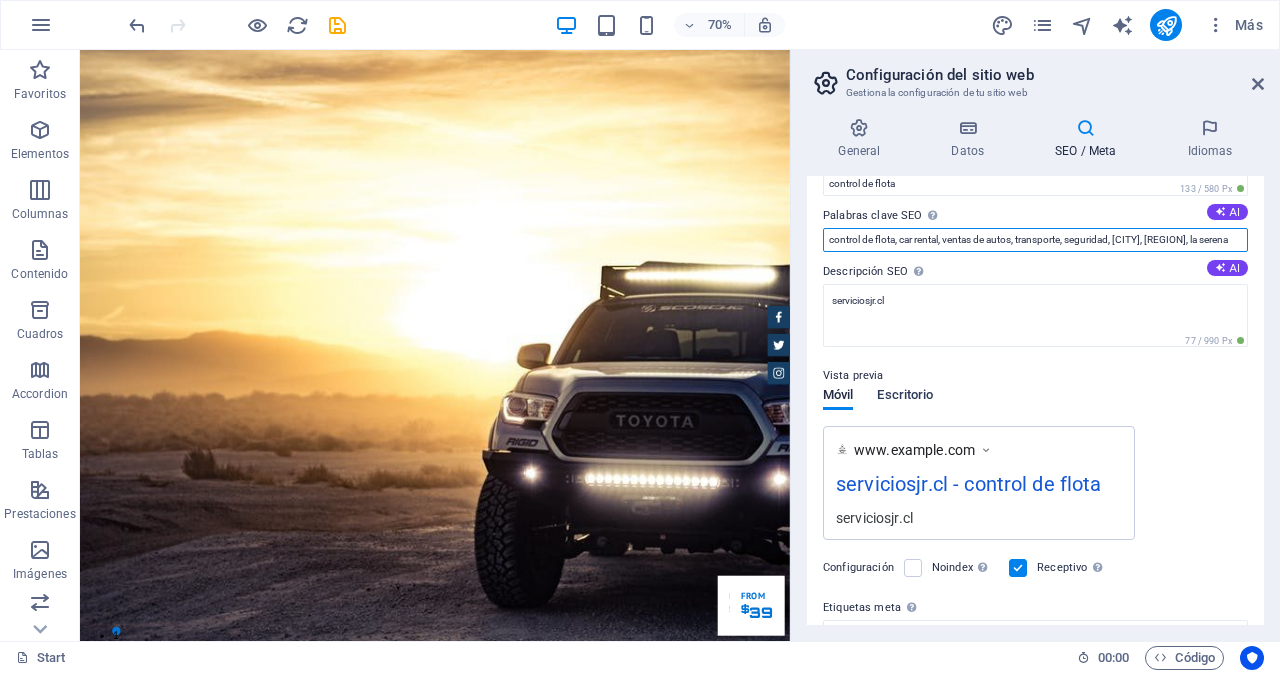 type on "control de flota, car rental, ventas de autos, transporte, seguridad, serviciosjr.cl, coquimbo, la serena" 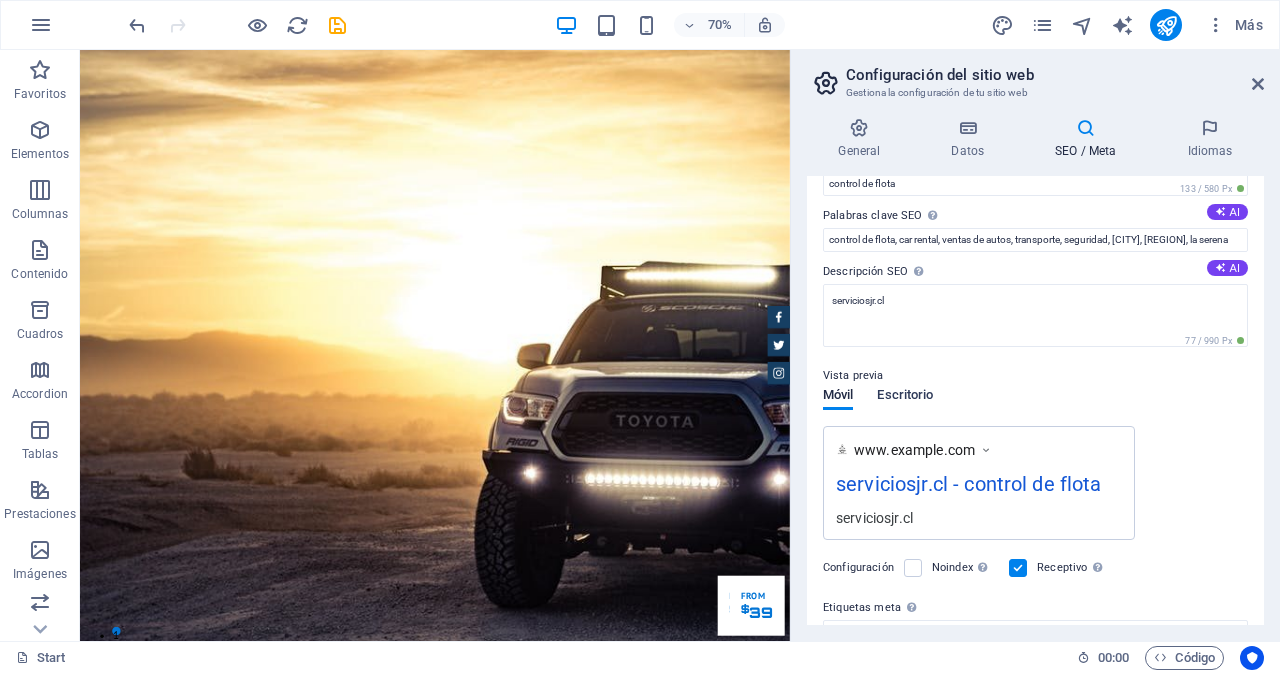 click on "Escritorio" at bounding box center [905, 397] 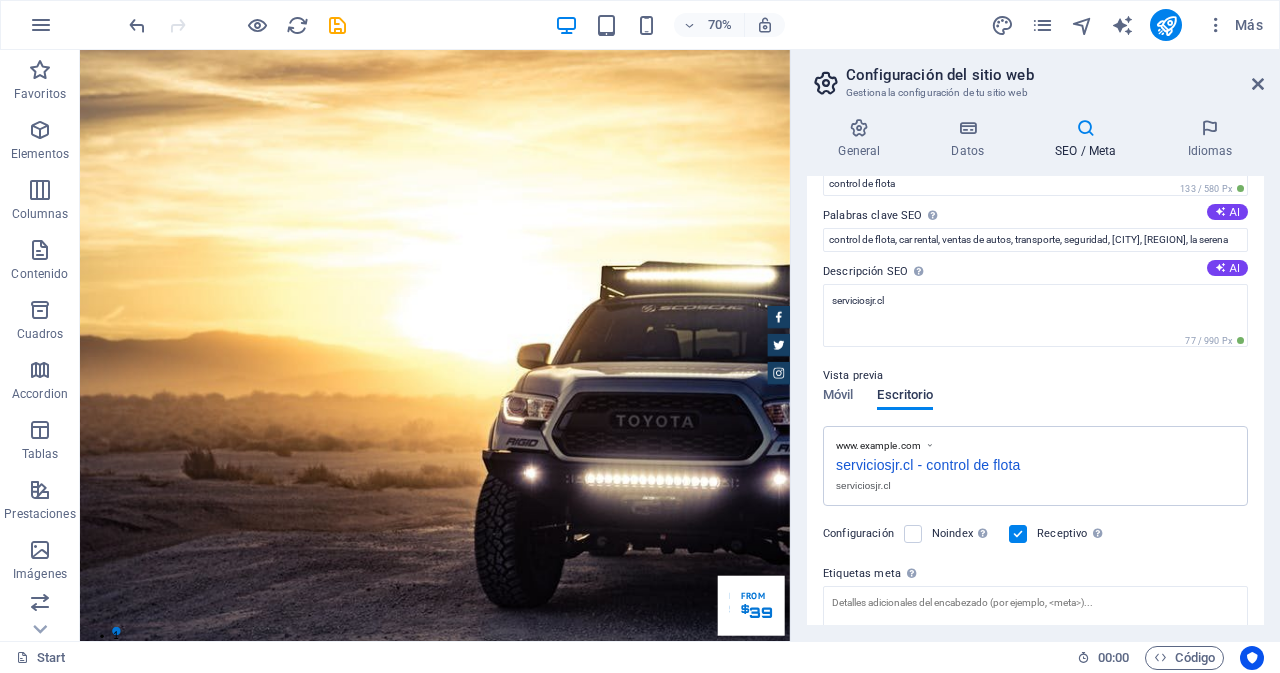 scroll, scrollTop: 0, scrollLeft: 0, axis: both 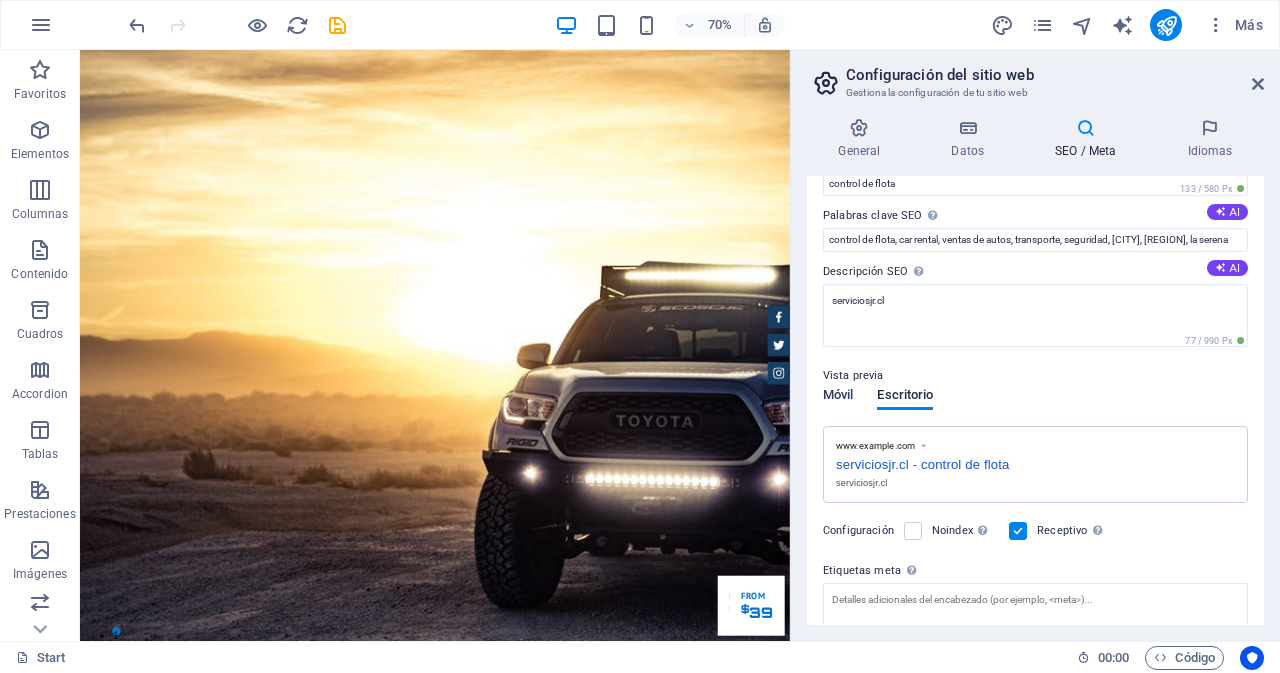 click on "Móvil" at bounding box center (838, 397) 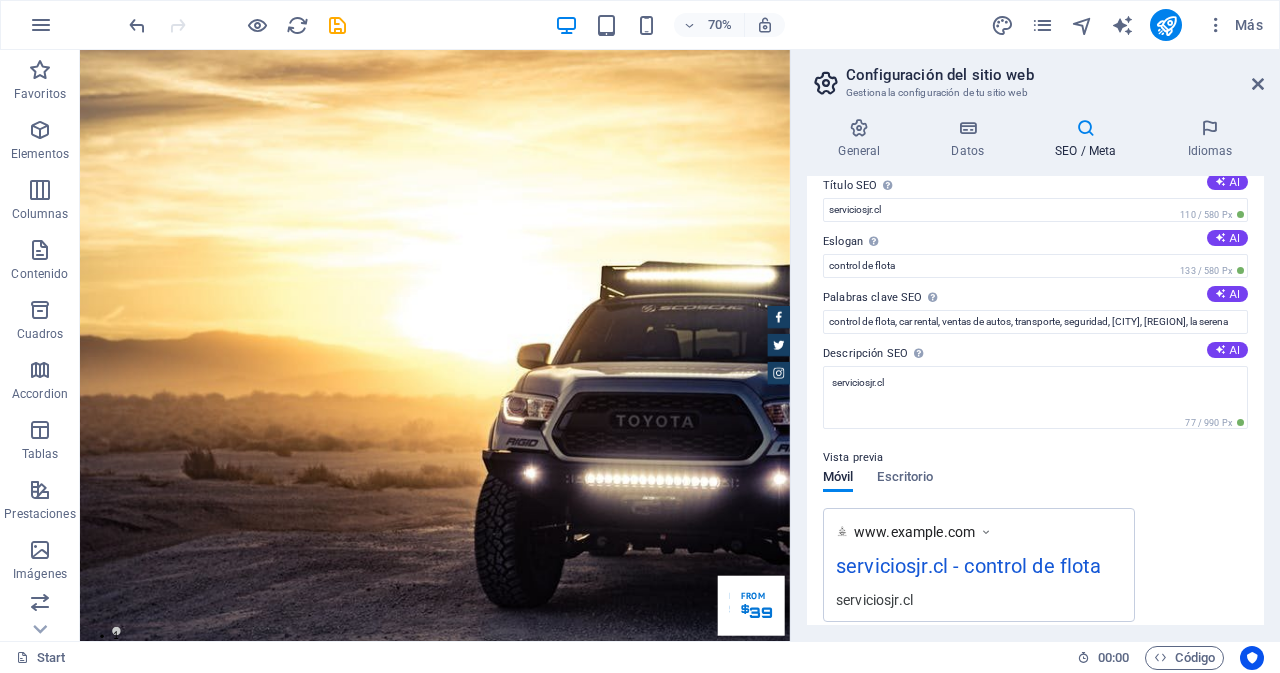 scroll, scrollTop: 0, scrollLeft: 0, axis: both 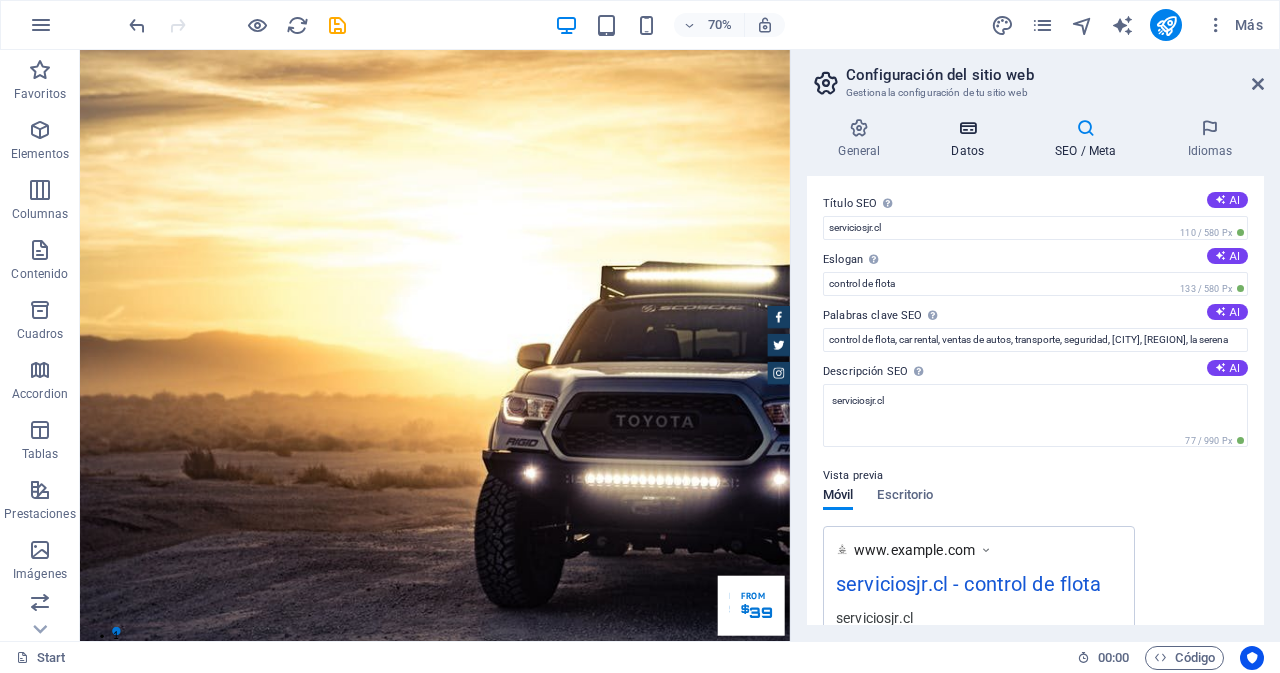 click on "Datos" at bounding box center [972, 139] 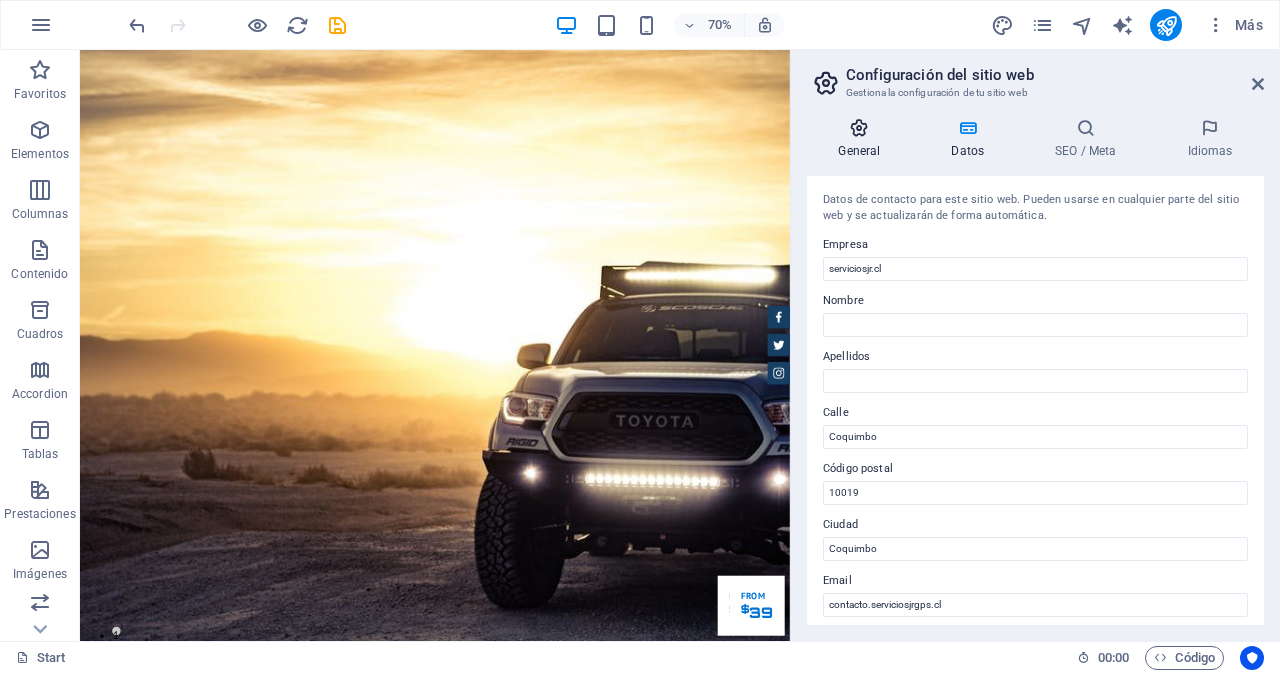 click at bounding box center (859, 128) 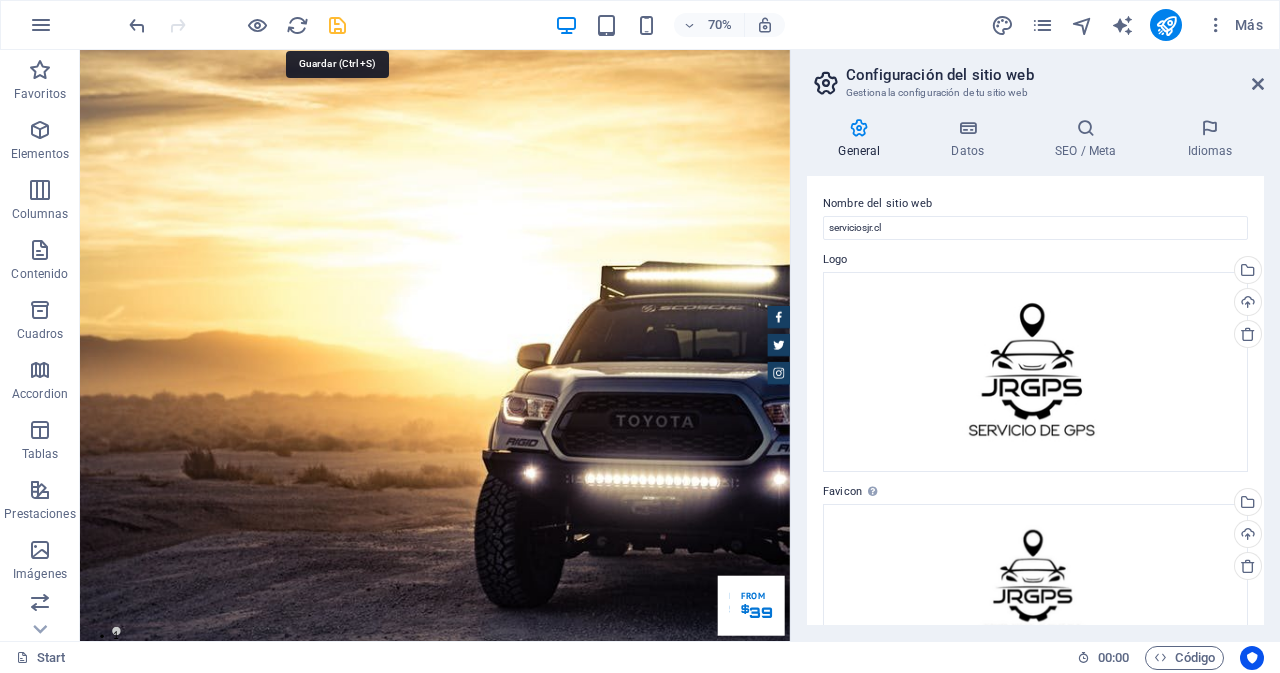 click at bounding box center (337, 25) 